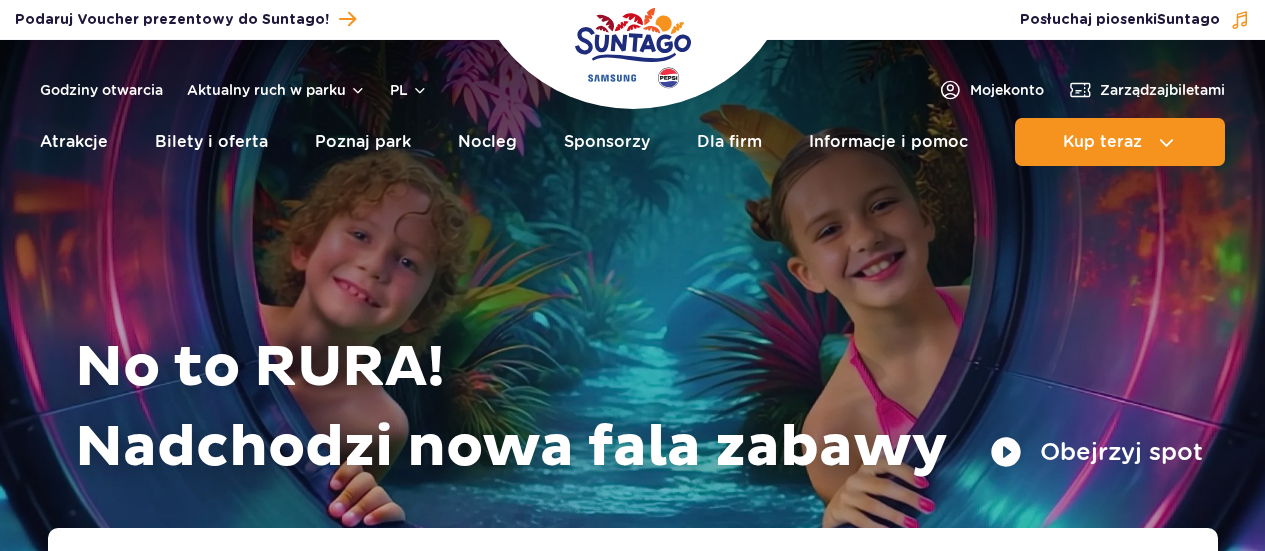 scroll, scrollTop: 0, scrollLeft: 0, axis: both 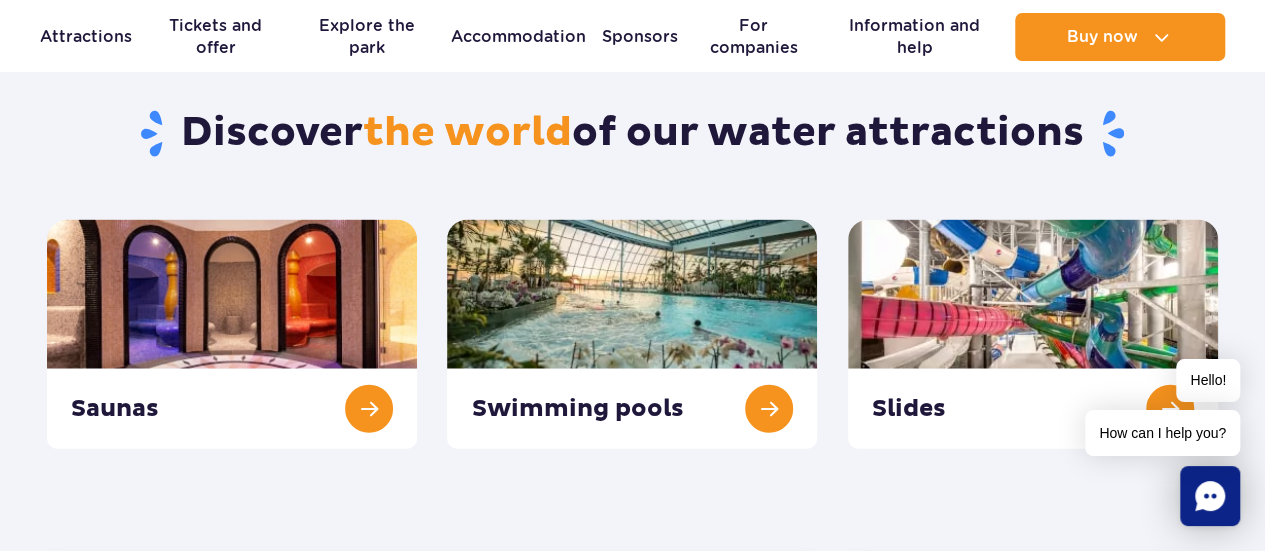 click on "Hello! How can I help you?" at bounding box center (1162, 407) 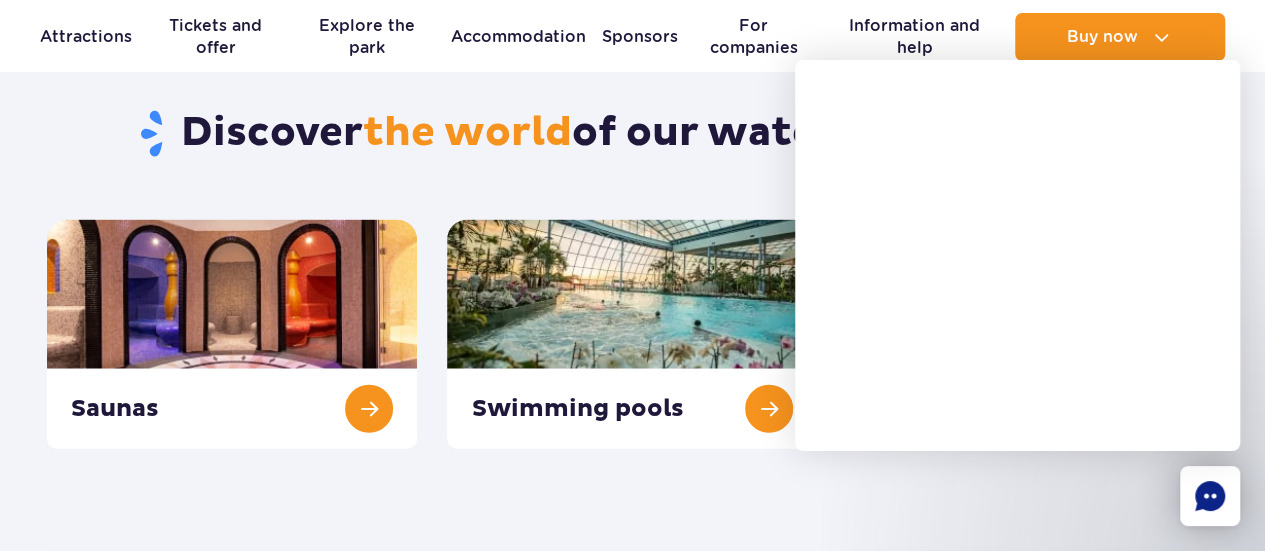 scroll, scrollTop: 1622, scrollLeft: 0, axis: vertical 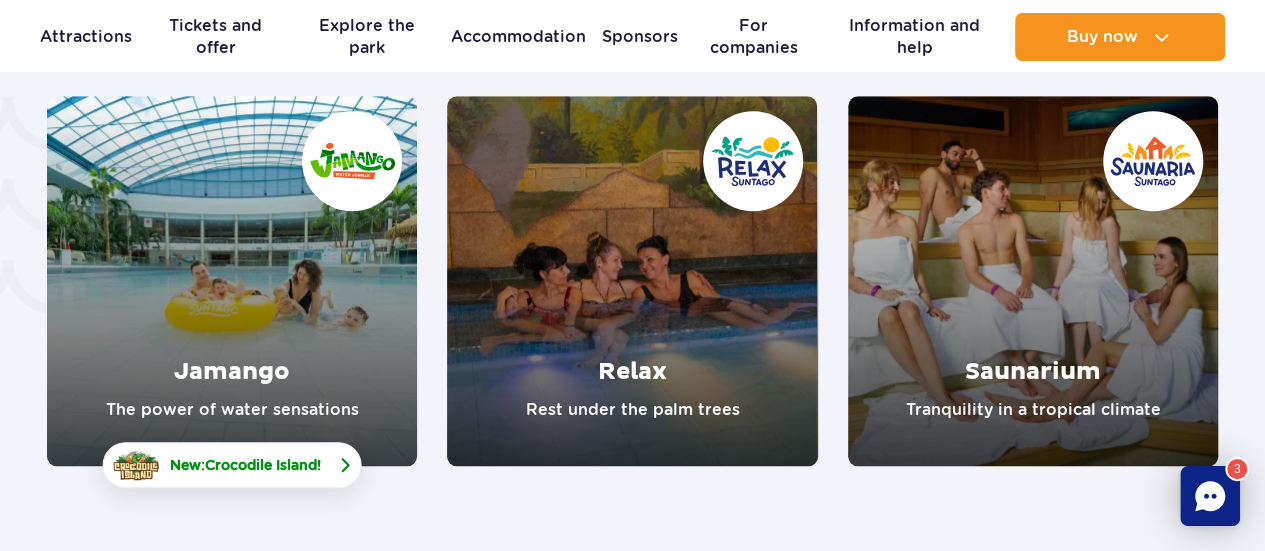 click on "Crocodile Island" at bounding box center (261, 465) 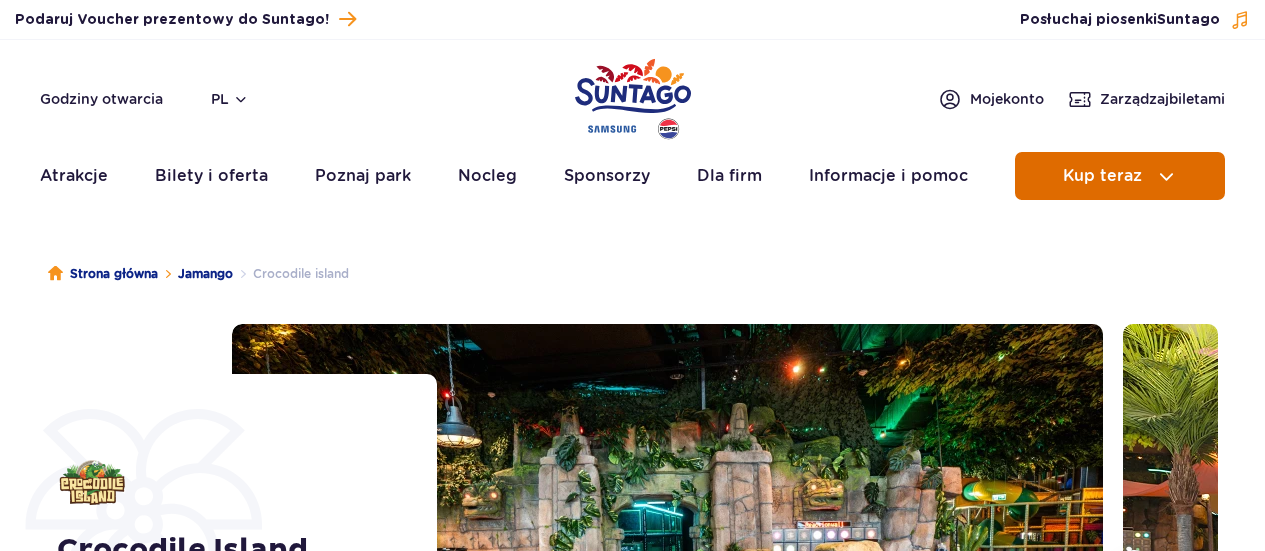scroll, scrollTop: 0, scrollLeft: 0, axis: both 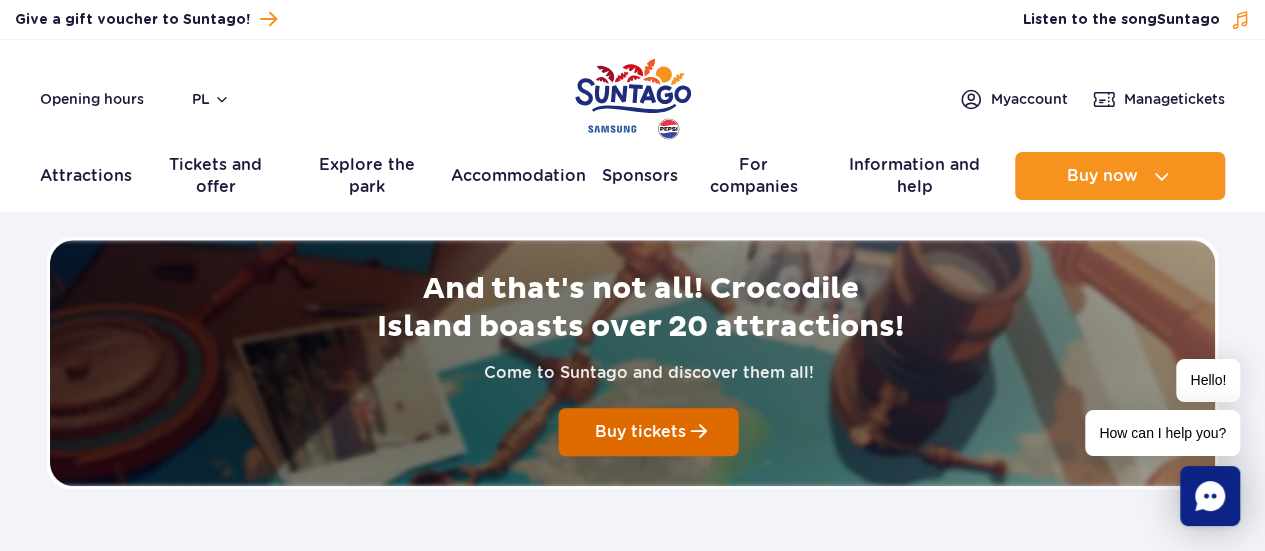 click at bounding box center (699, 432) 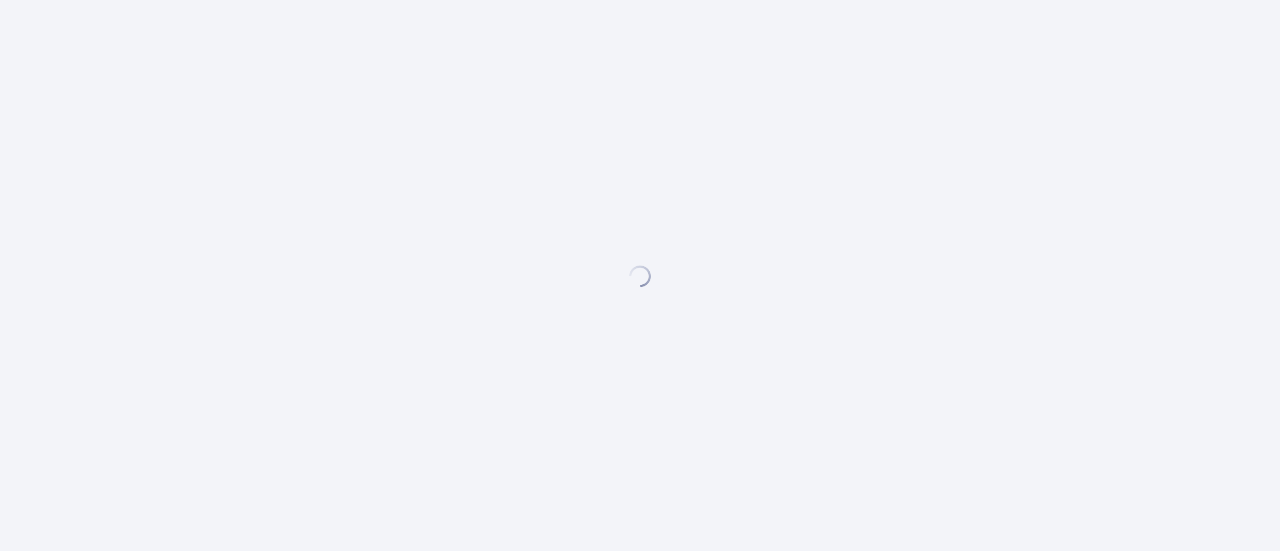 scroll, scrollTop: 0, scrollLeft: 0, axis: both 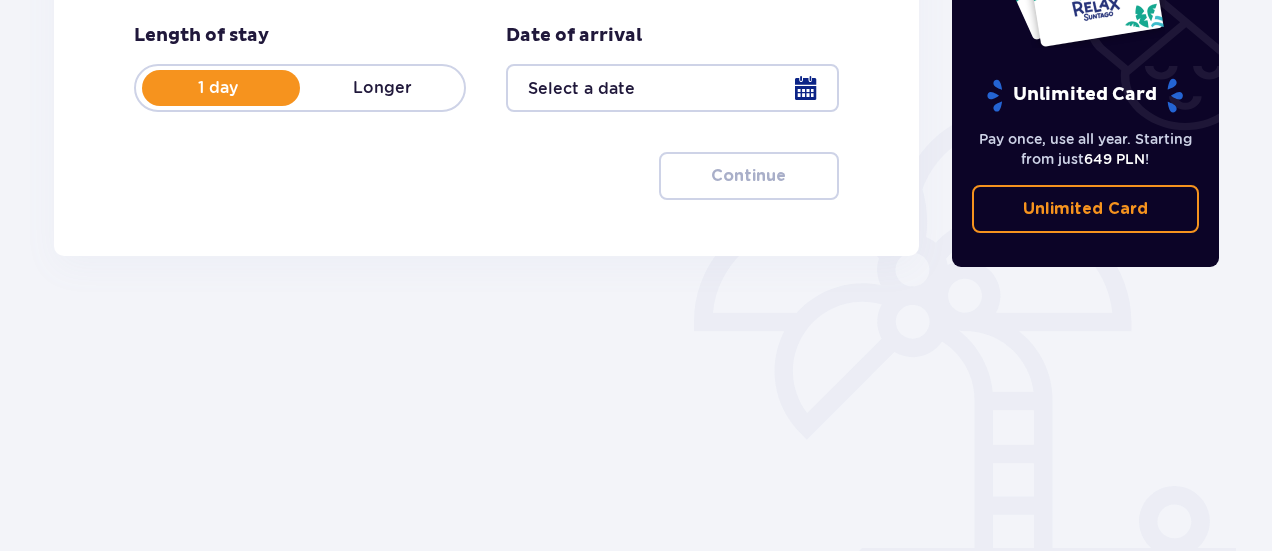 click at bounding box center [672, 88] 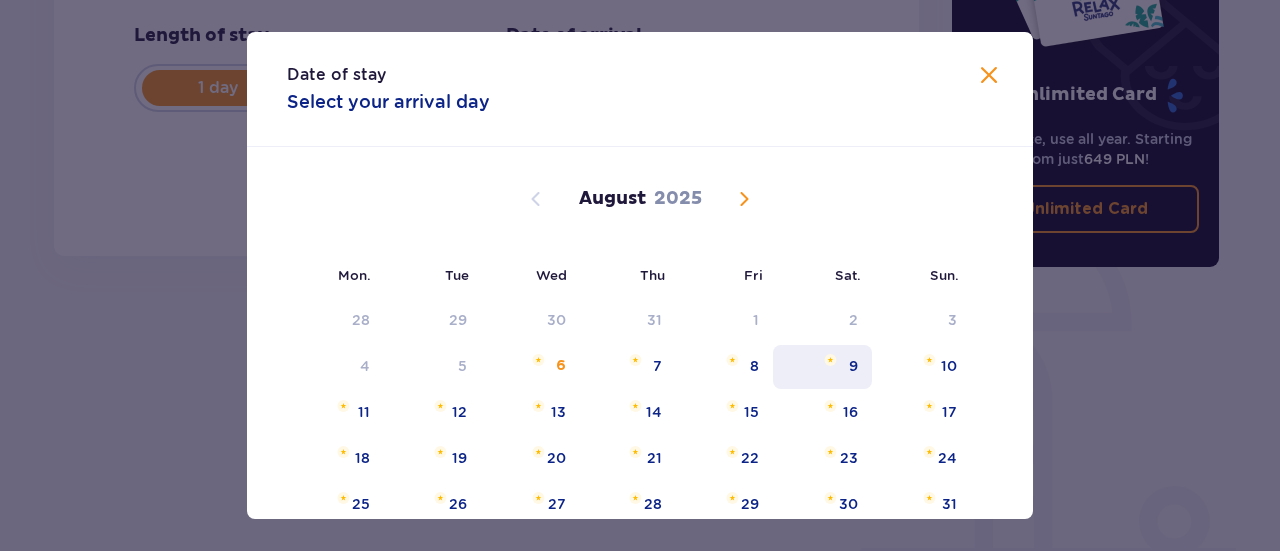 click at bounding box center (830, 360) 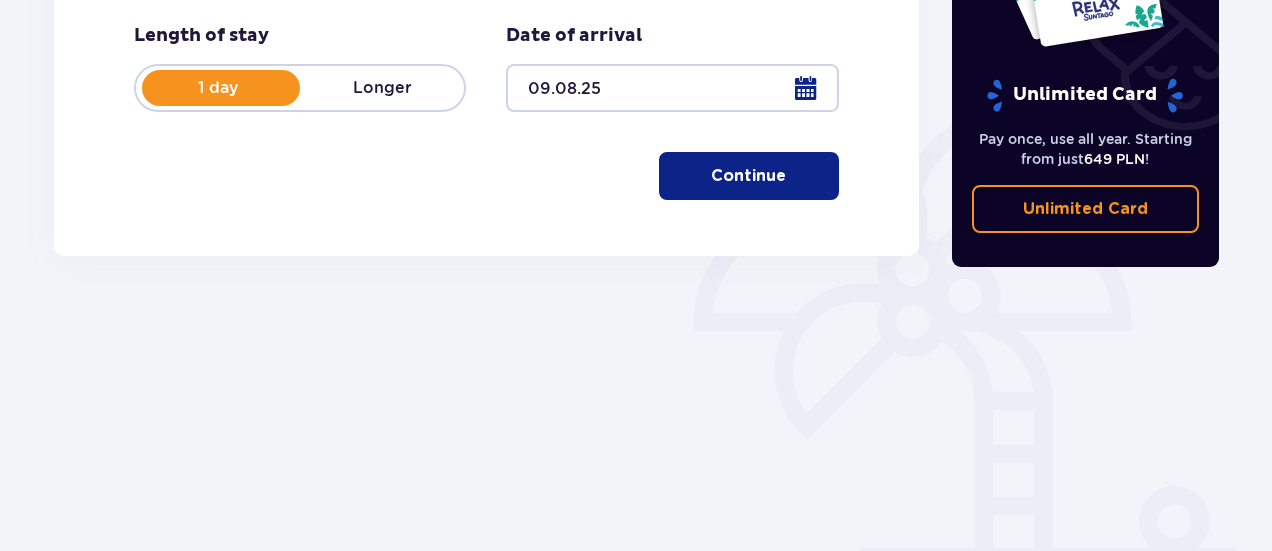 click at bounding box center [790, 176] 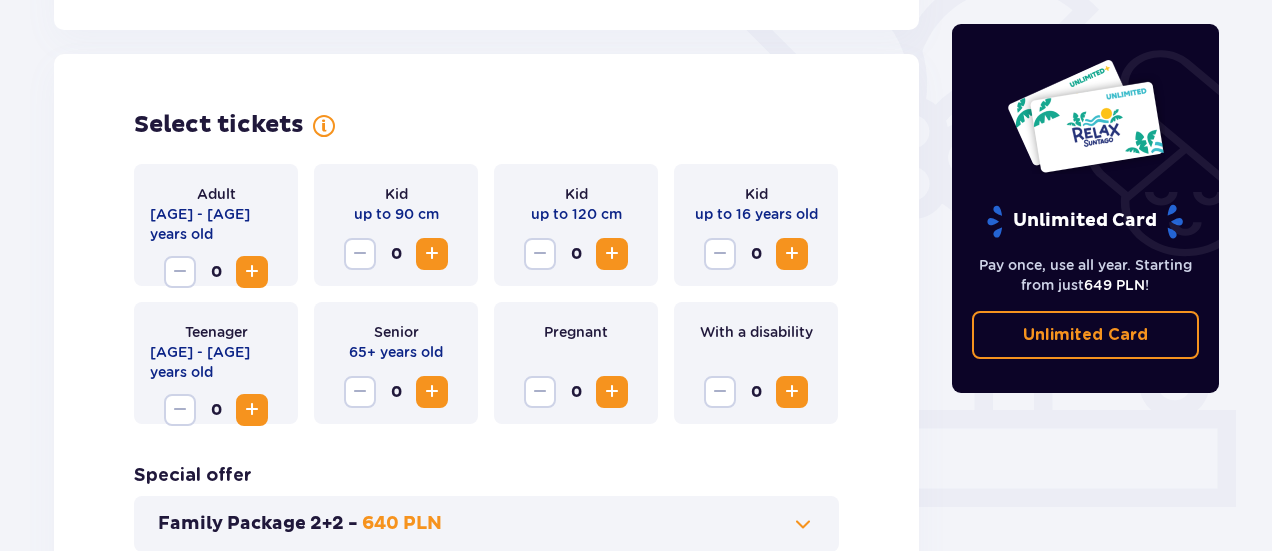 scroll, scrollTop: 556, scrollLeft: 0, axis: vertical 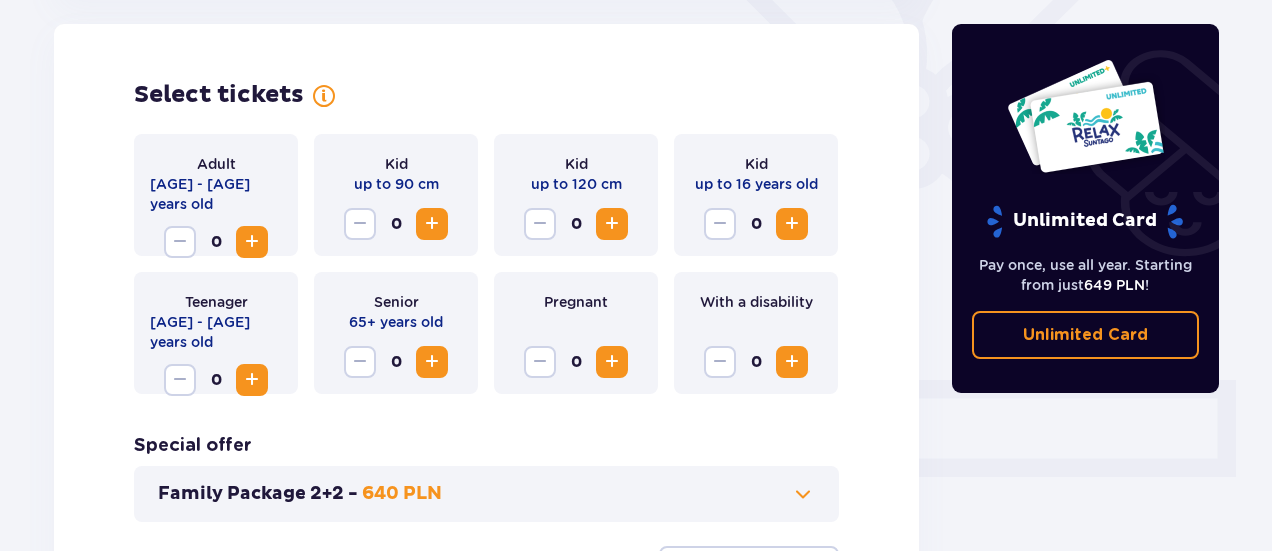 click at bounding box center (252, 242) 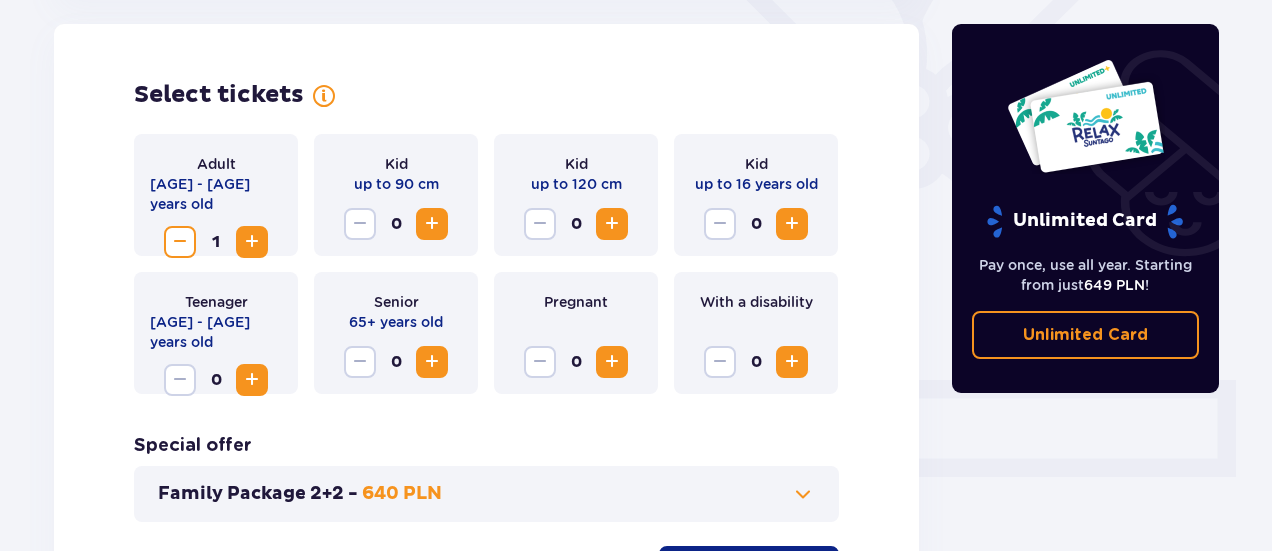 drag, startPoint x: 1270, startPoint y: 252, endPoint x: 1268, endPoint y: 319, distance: 67.02985 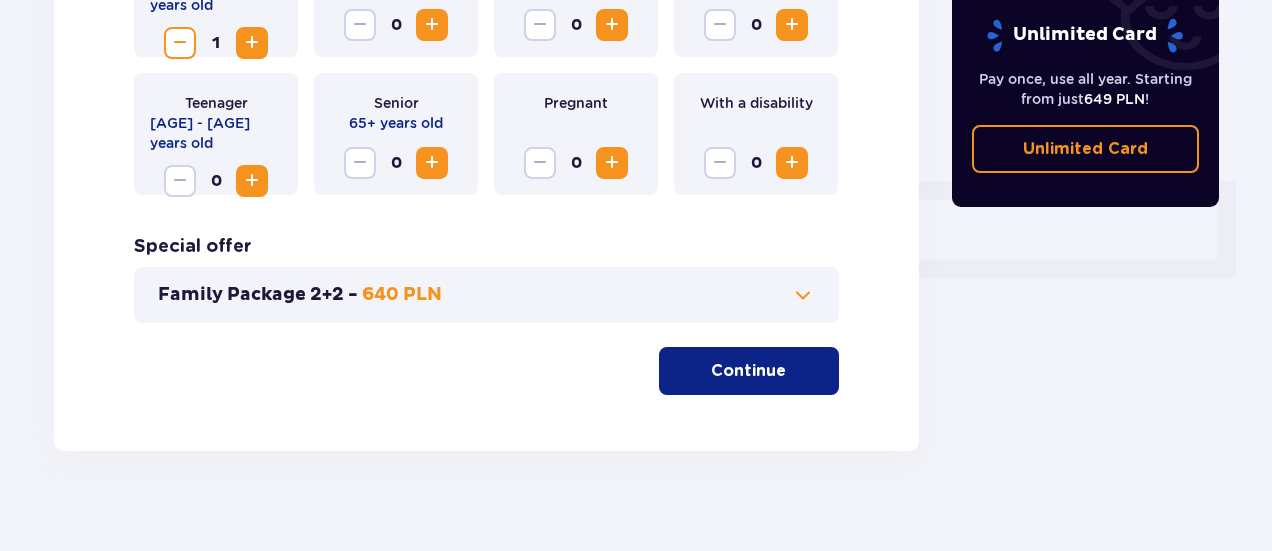 scroll, scrollTop: 774, scrollLeft: 0, axis: vertical 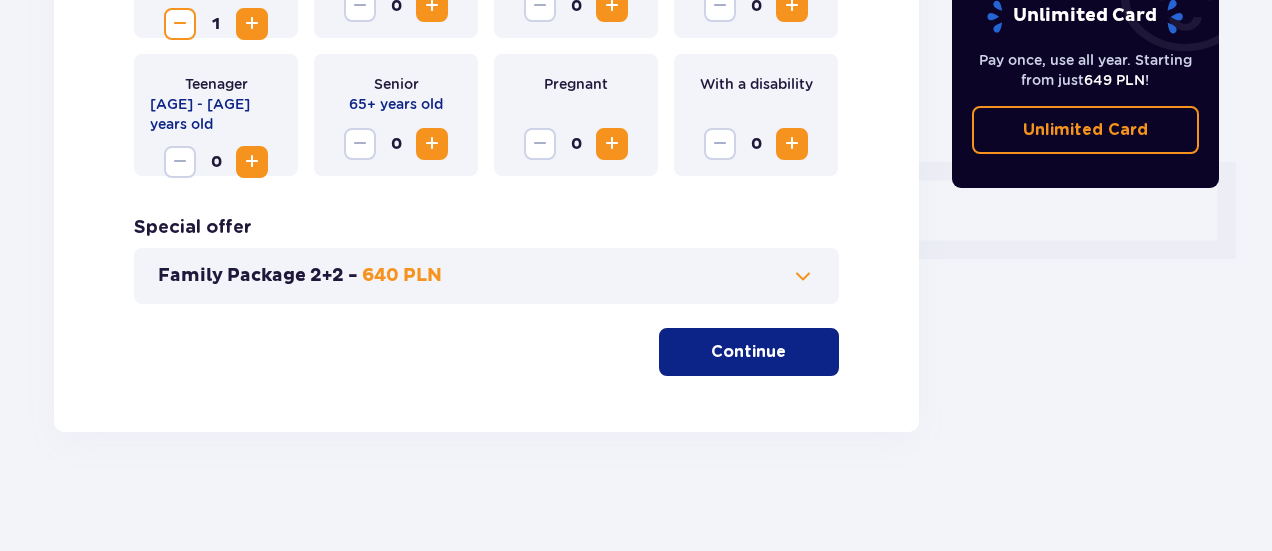 click at bounding box center (803, 276) 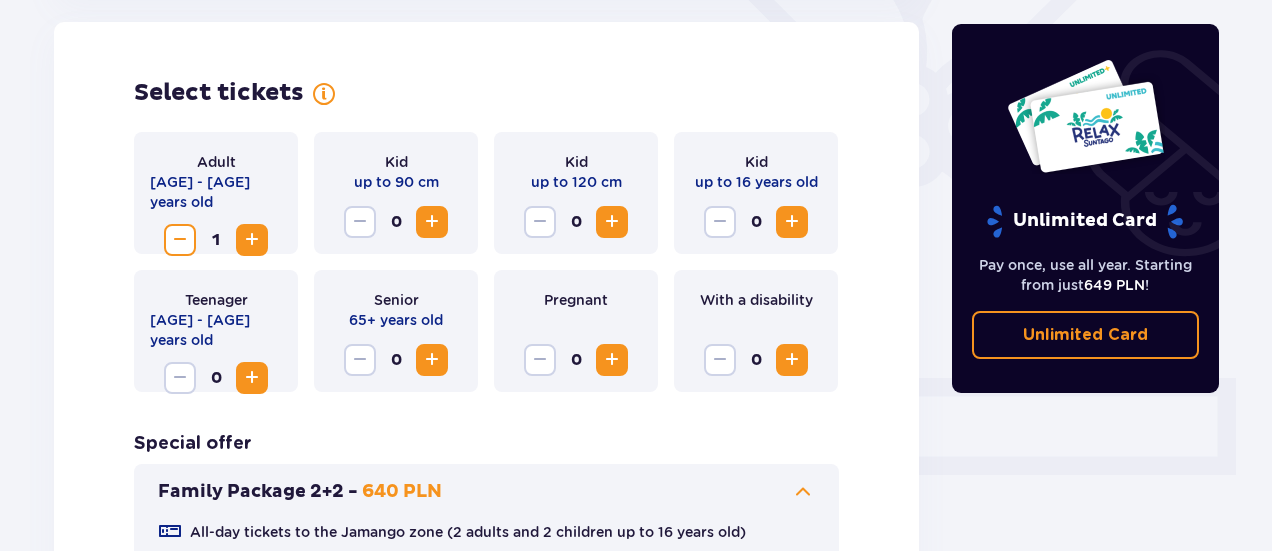 scroll, scrollTop: 556, scrollLeft: 0, axis: vertical 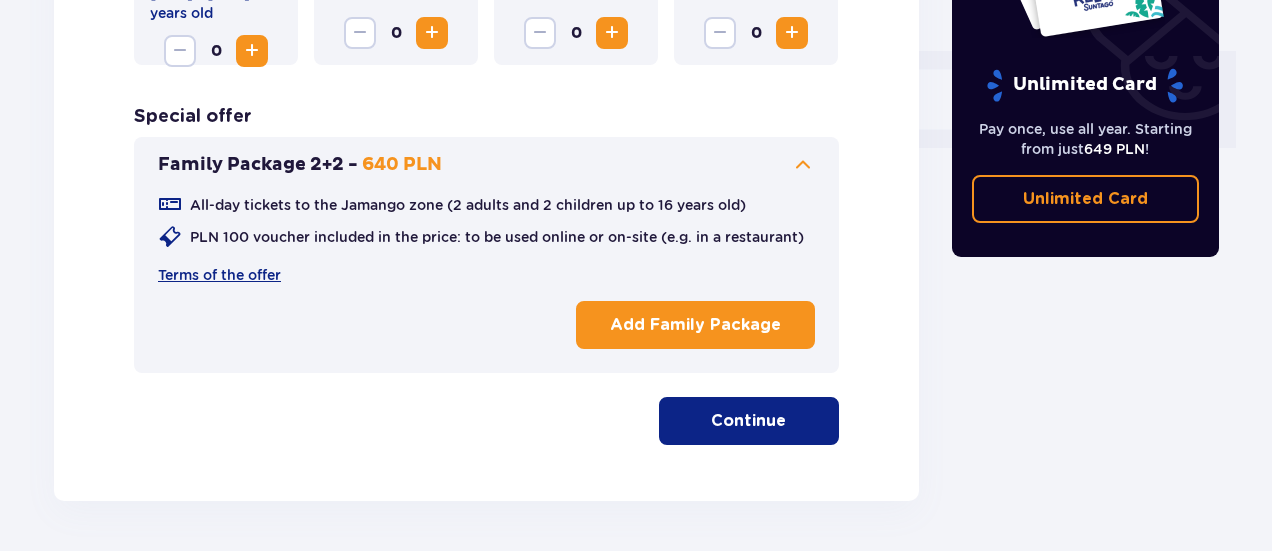 click on "Continue" at bounding box center [749, 421] 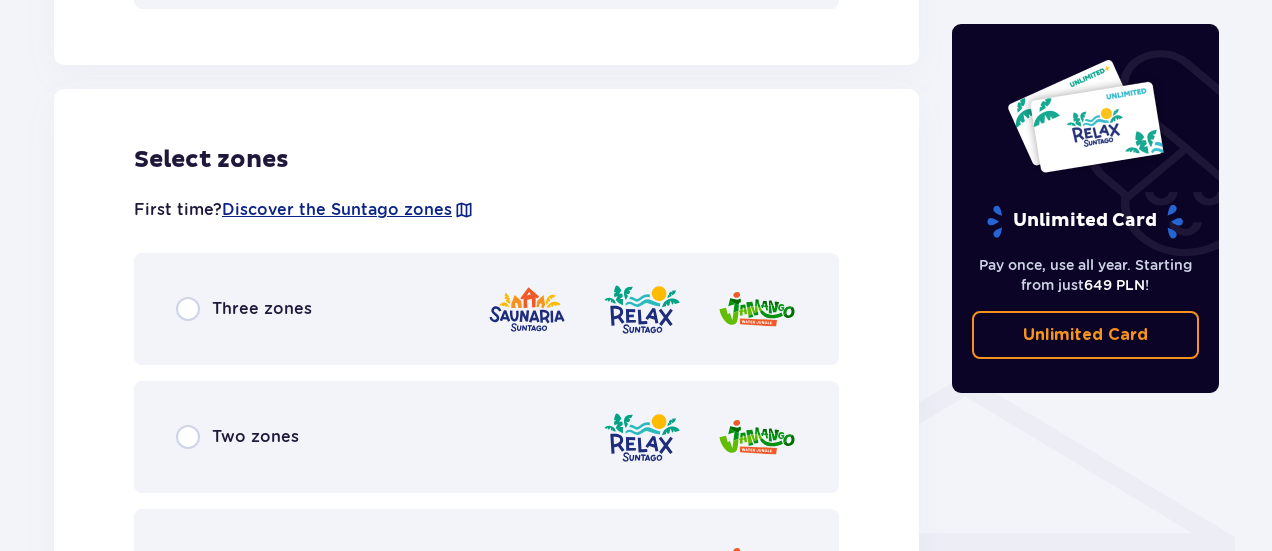 scroll, scrollTop: 1290, scrollLeft: 0, axis: vertical 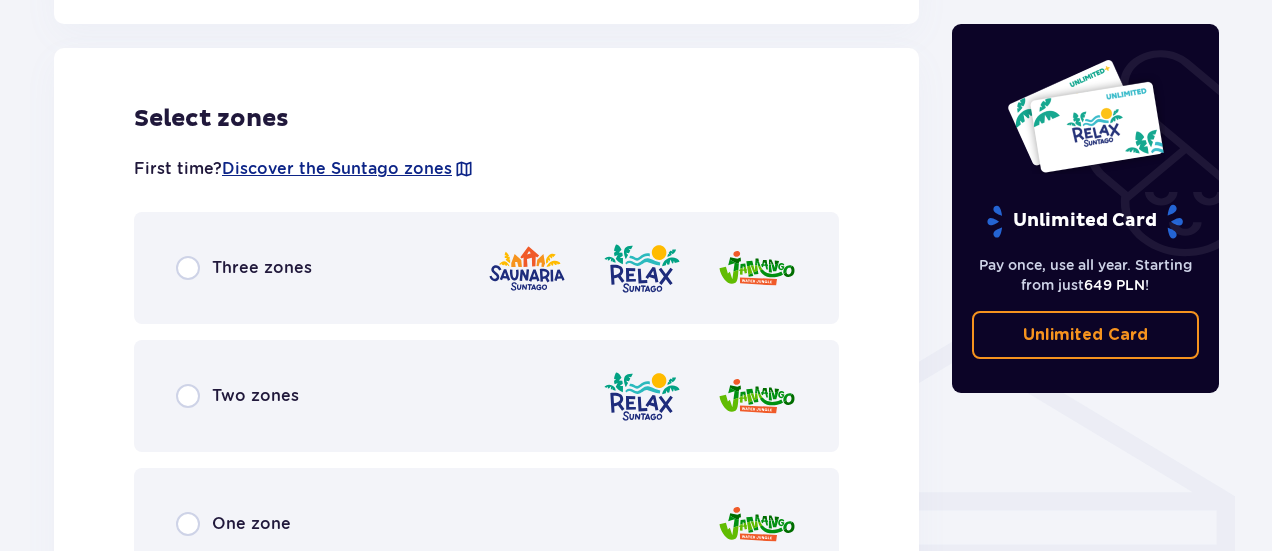 click at bounding box center [642, 396] 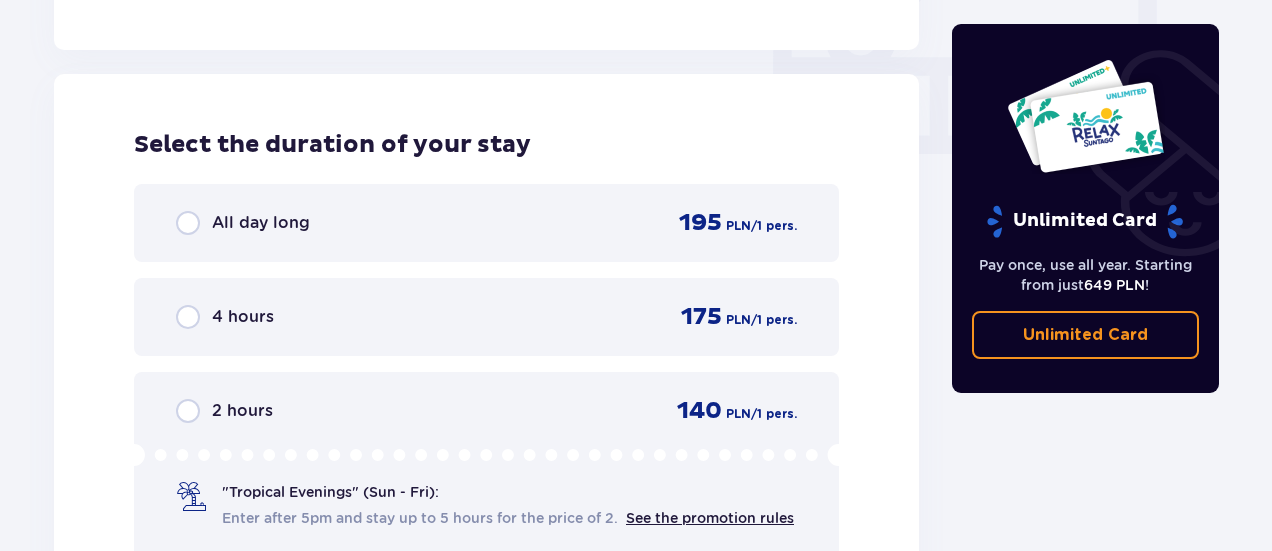 scroll, scrollTop: 1986, scrollLeft: 0, axis: vertical 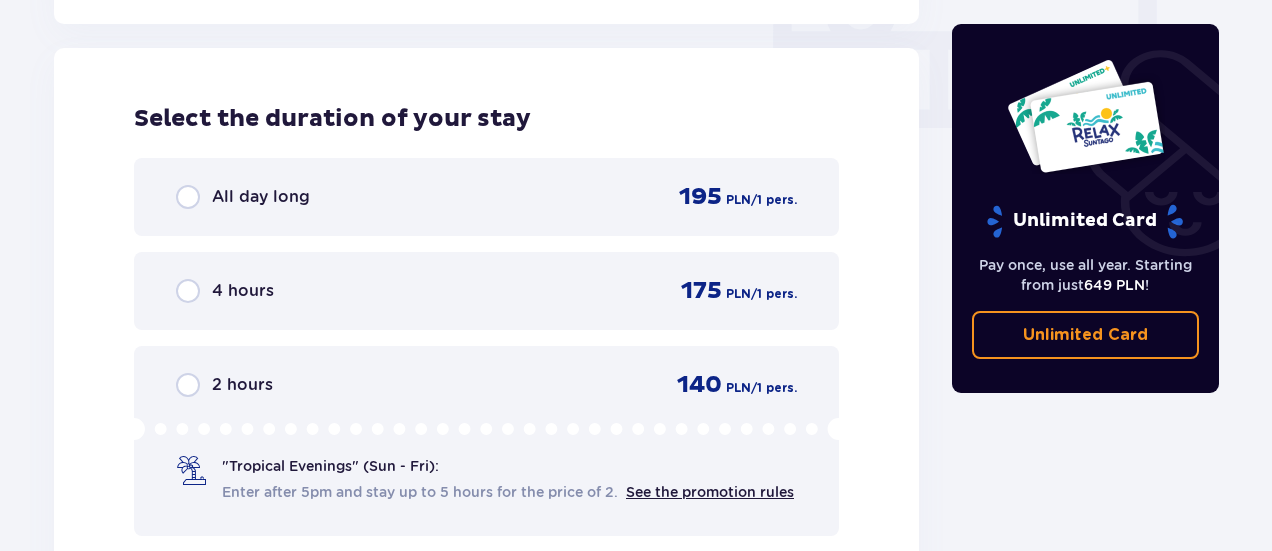 click on "All day long   195 PLN /  1 pers." at bounding box center [486, 197] 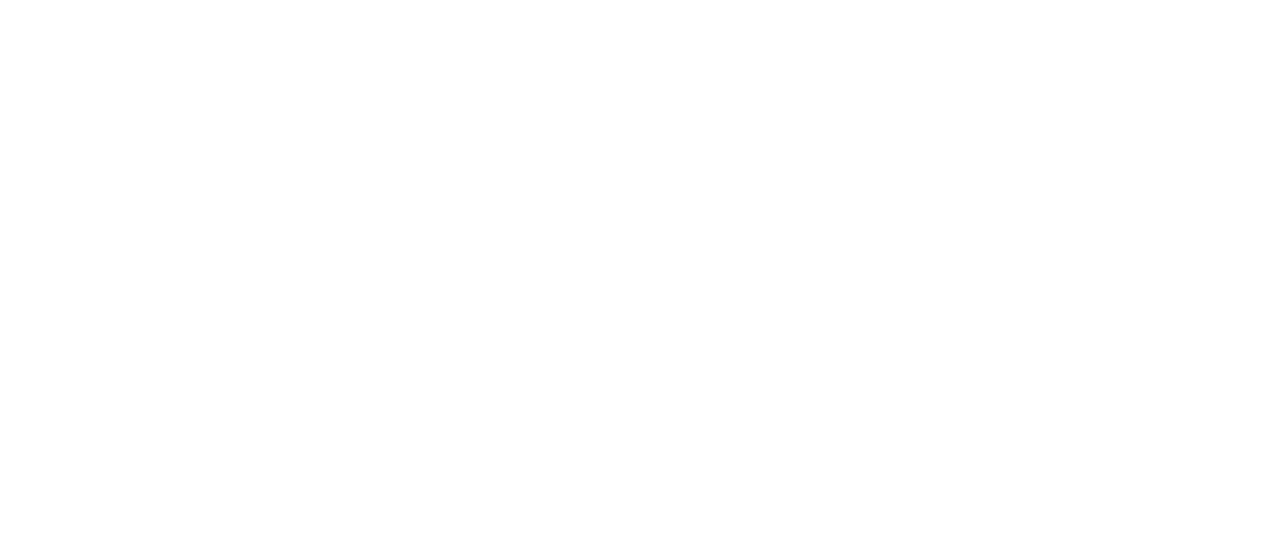 scroll, scrollTop: 0, scrollLeft: 0, axis: both 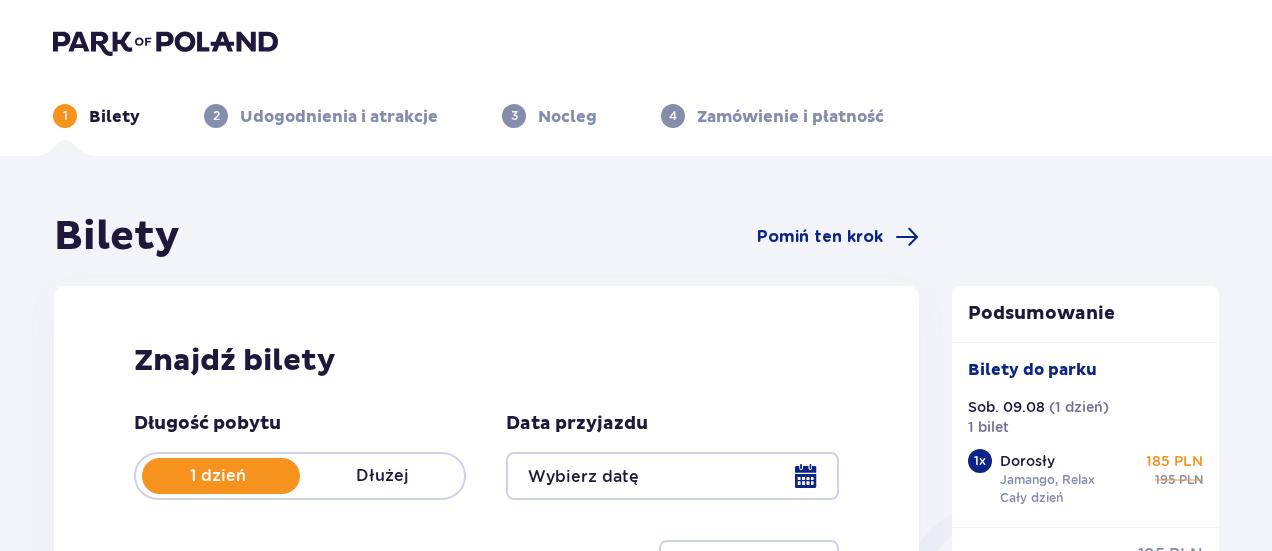 type on "09.08.25" 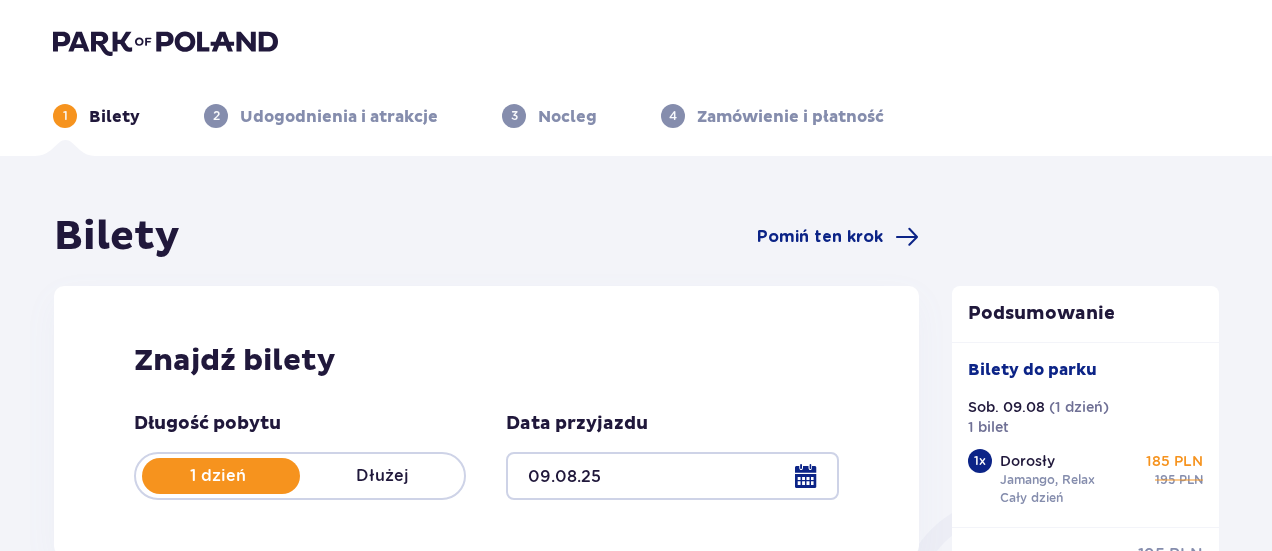 scroll, scrollTop: 0, scrollLeft: 0, axis: both 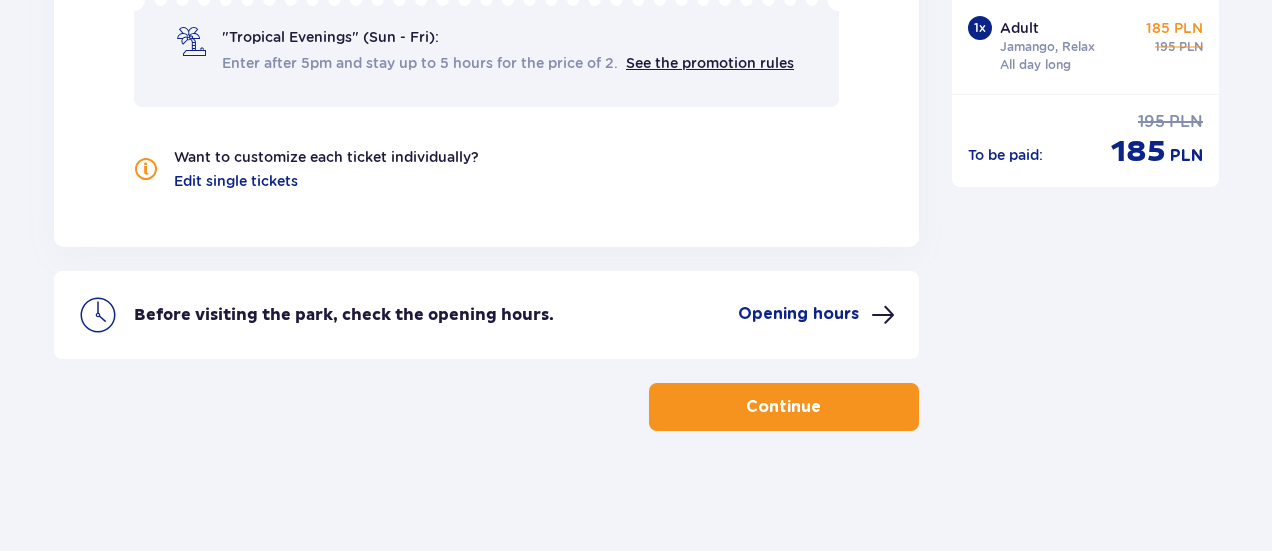 click at bounding box center [883, 315] 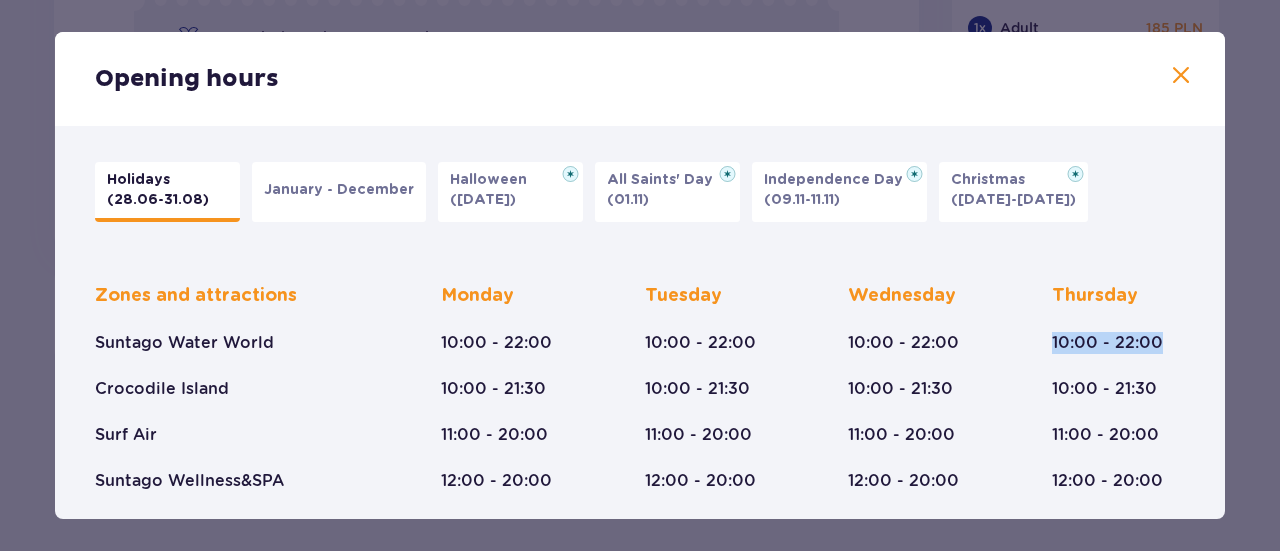 drag, startPoint x: 1225, startPoint y: 231, endPoint x: 1212, endPoint y: 332, distance: 101.8332 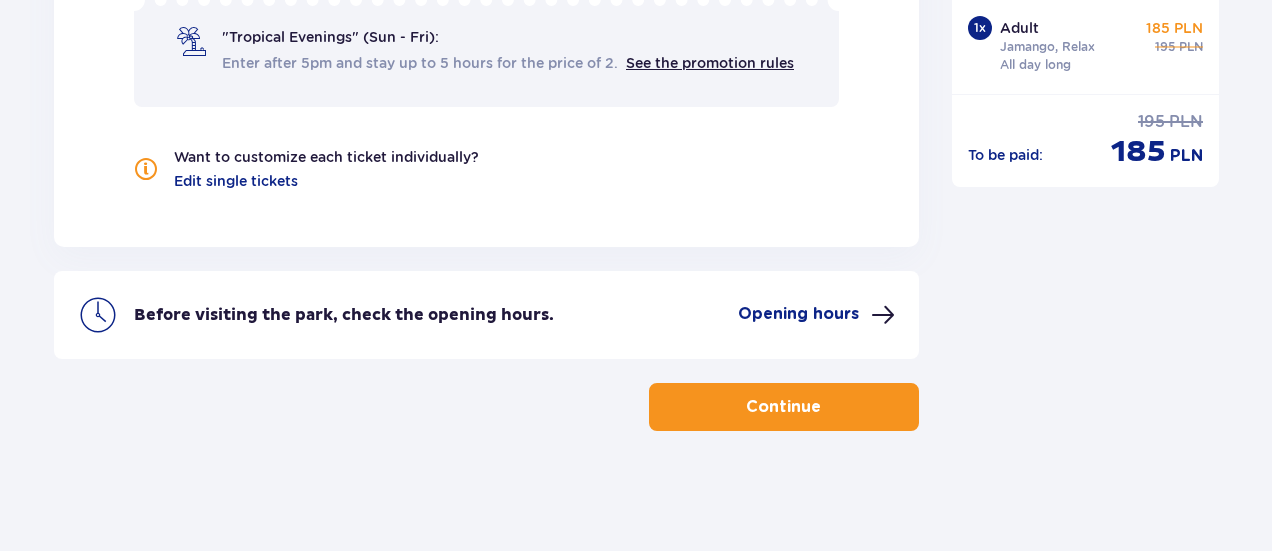 click on "Opening hours" at bounding box center [798, 314] 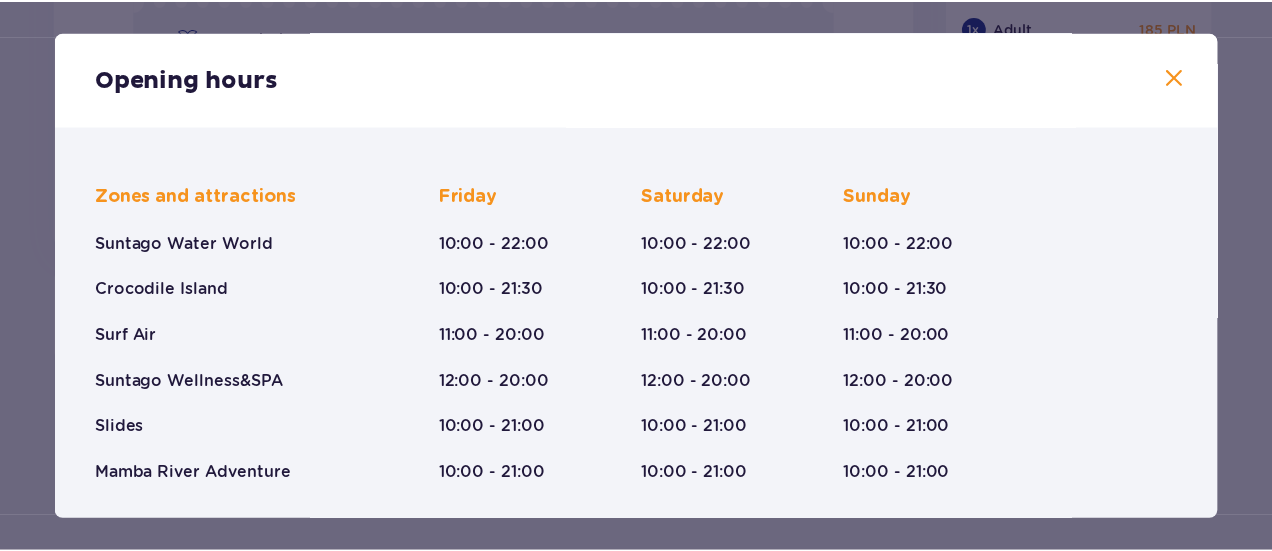 scroll, scrollTop: 486, scrollLeft: 0, axis: vertical 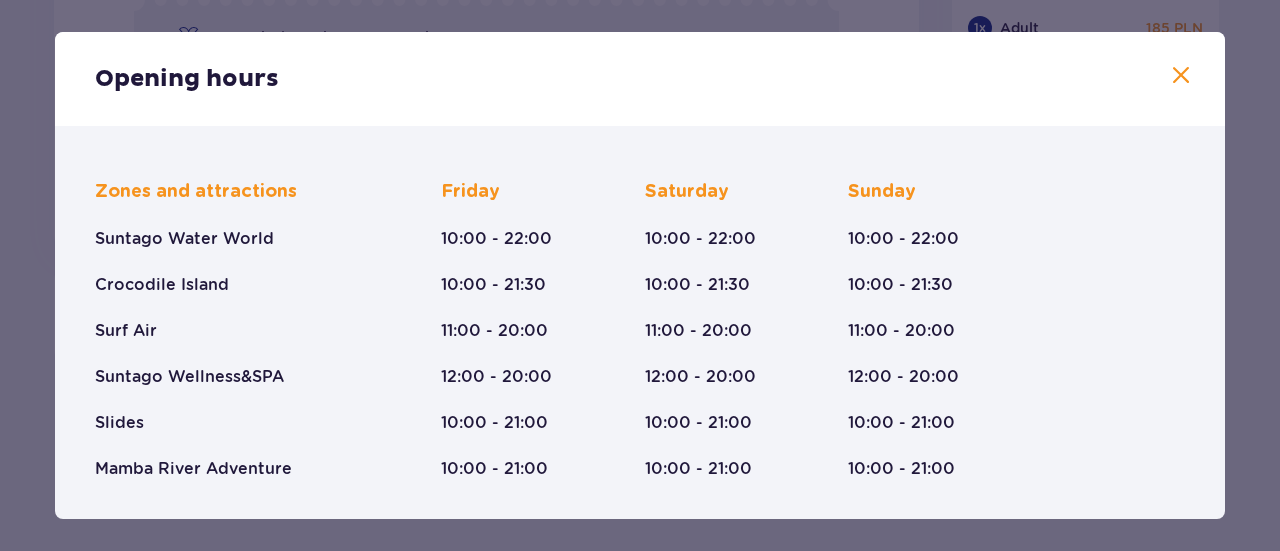 click at bounding box center (1181, 76) 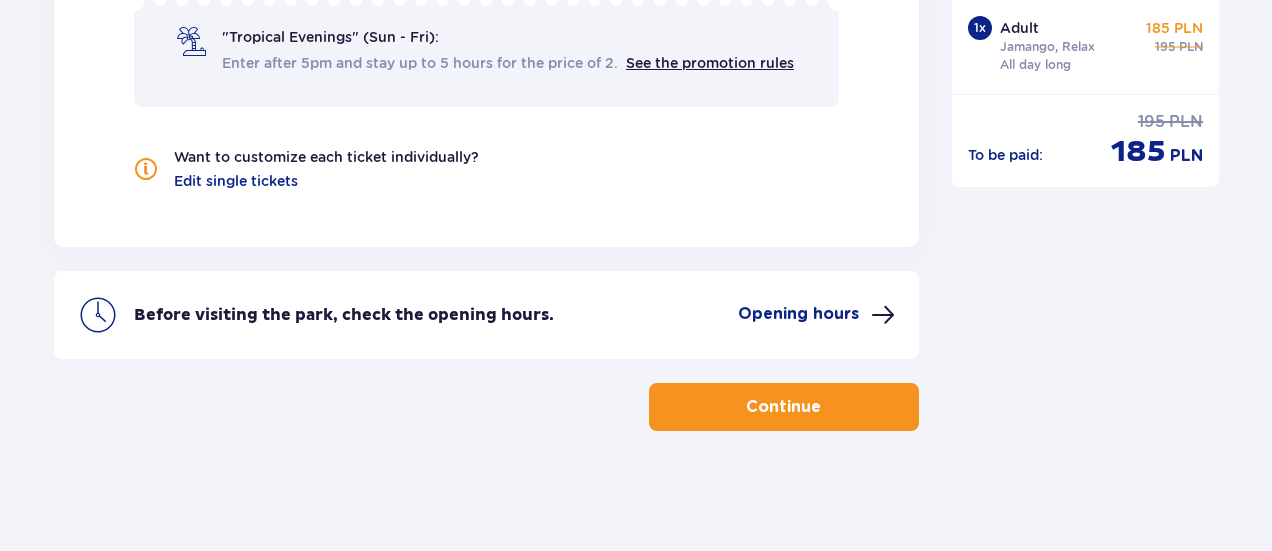 click on "Continue" at bounding box center (784, 407) 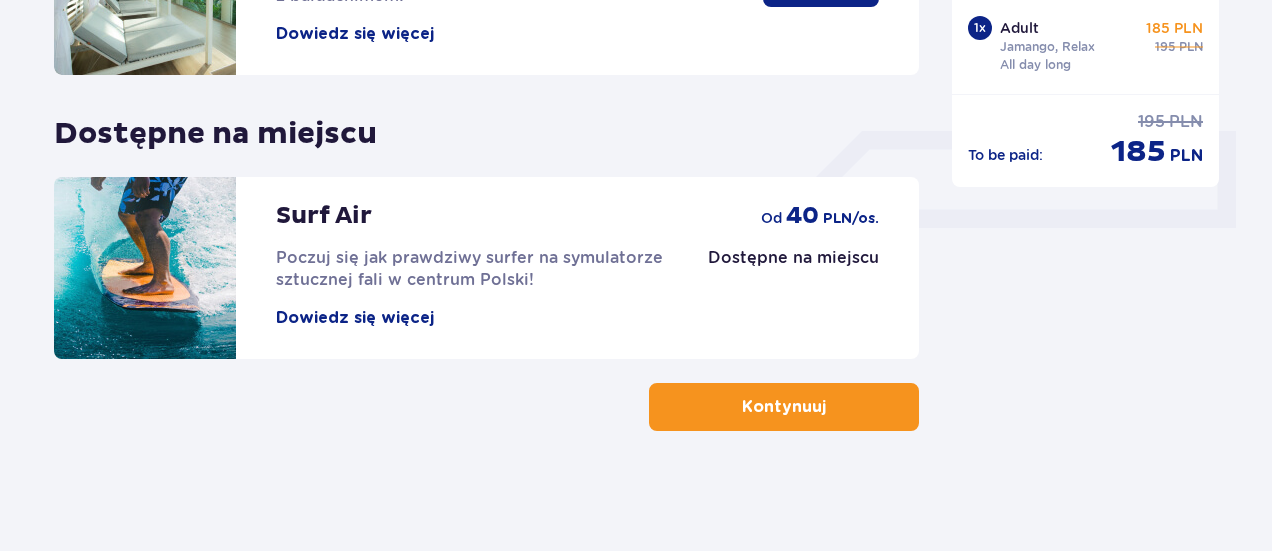 scroll, scrollTop: 0, scrollLeft: 0, axis: both 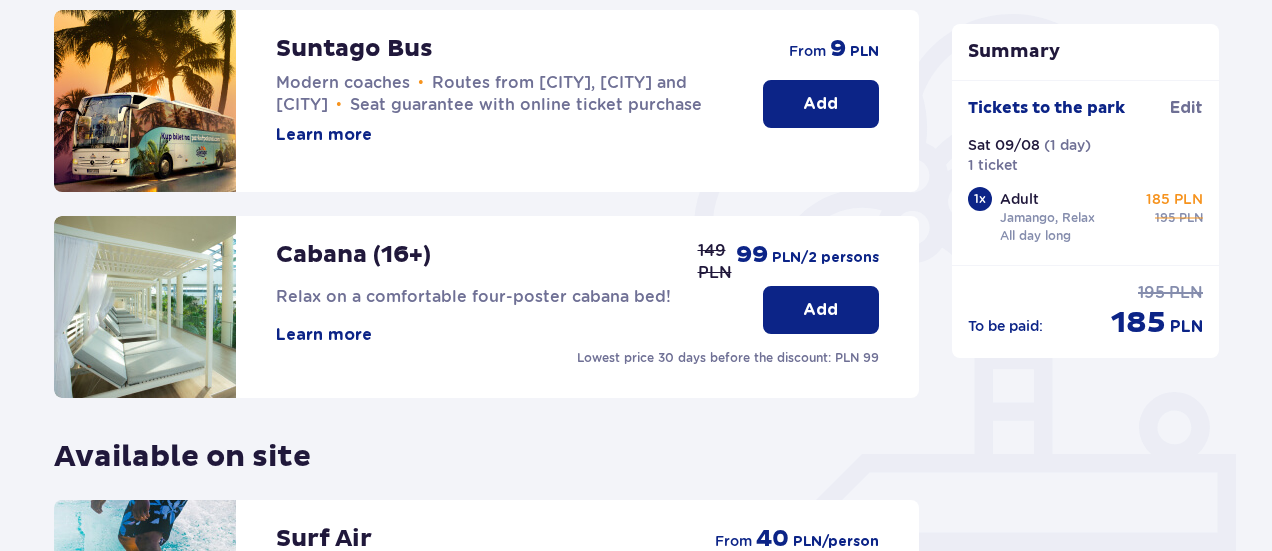 click on "Add" at bounding box center (820, 104) 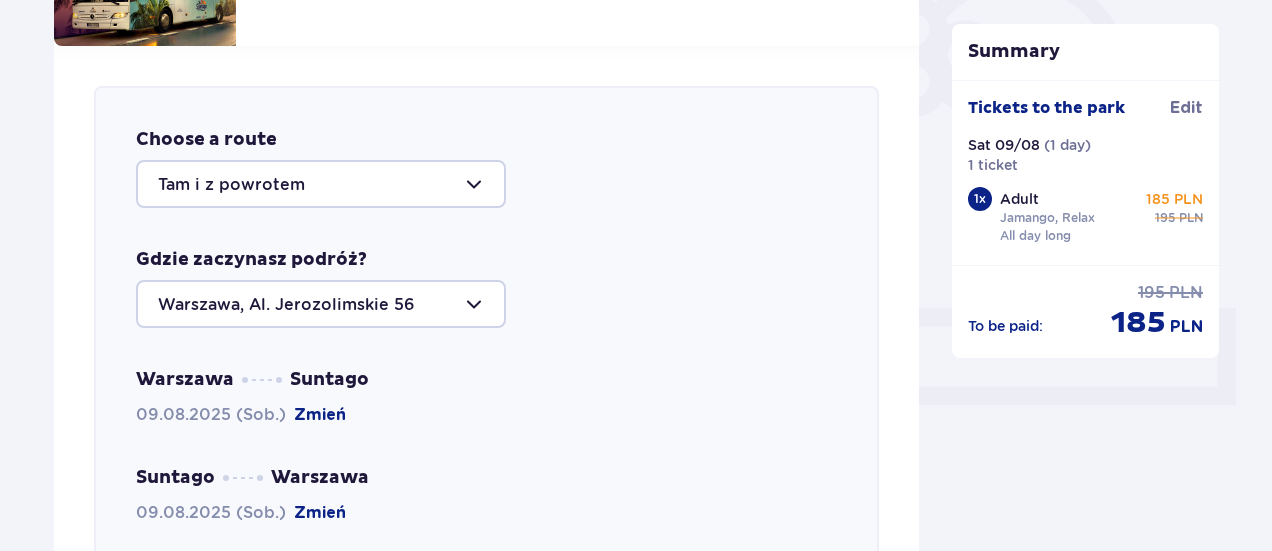 scroll, scrollTop: 690, scrollLeft: 0, axis: vertical 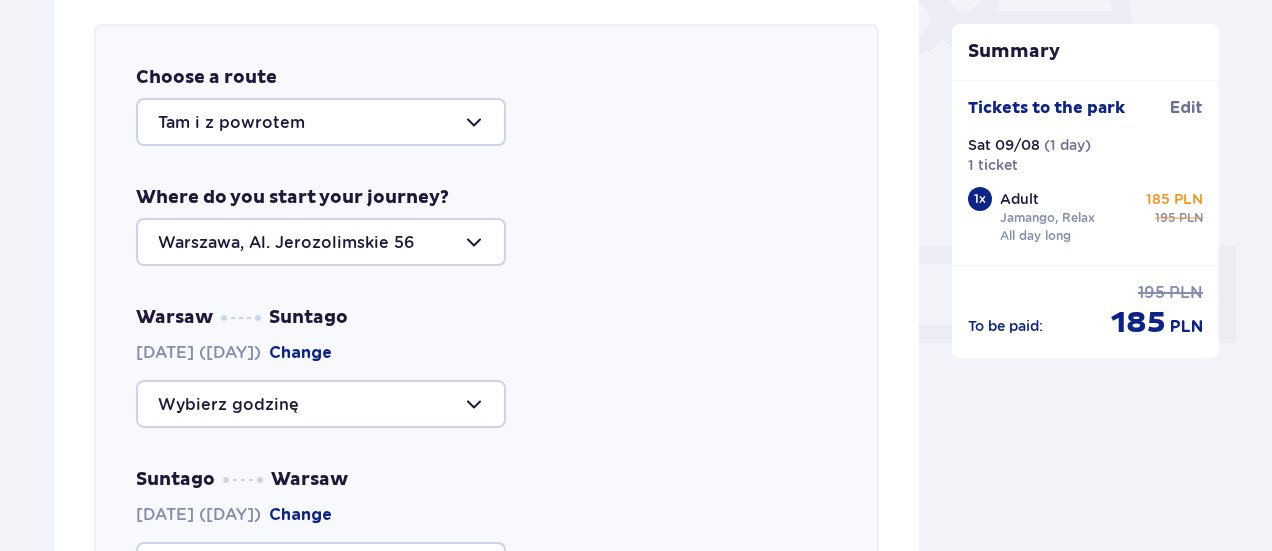 click at bounding box center [321, 122] 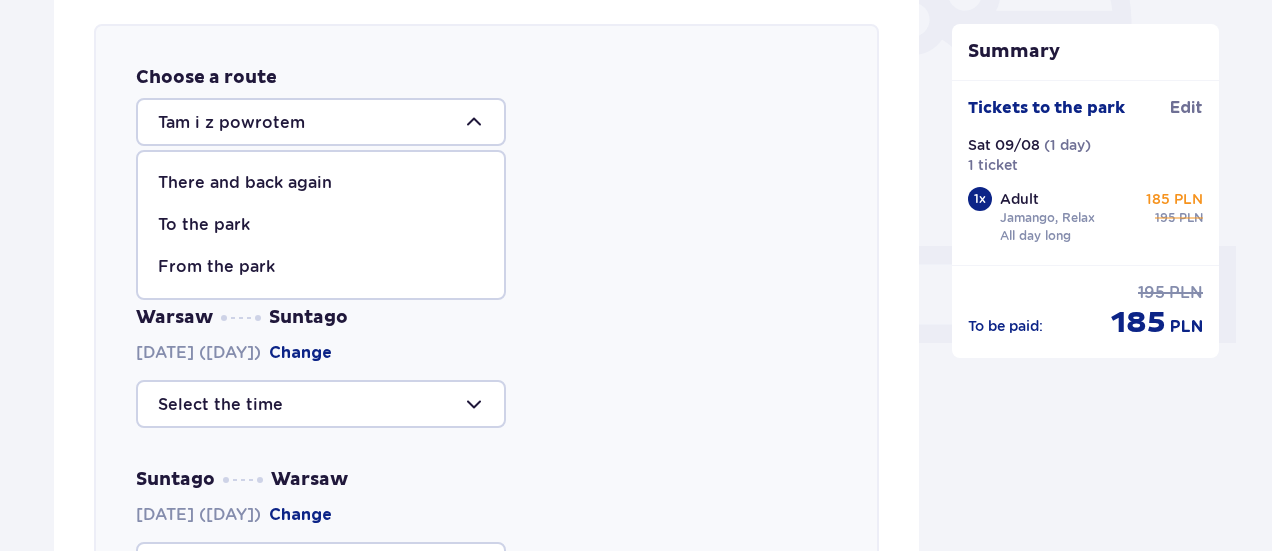 click on "There and back again" at bounding box center [321, 183] 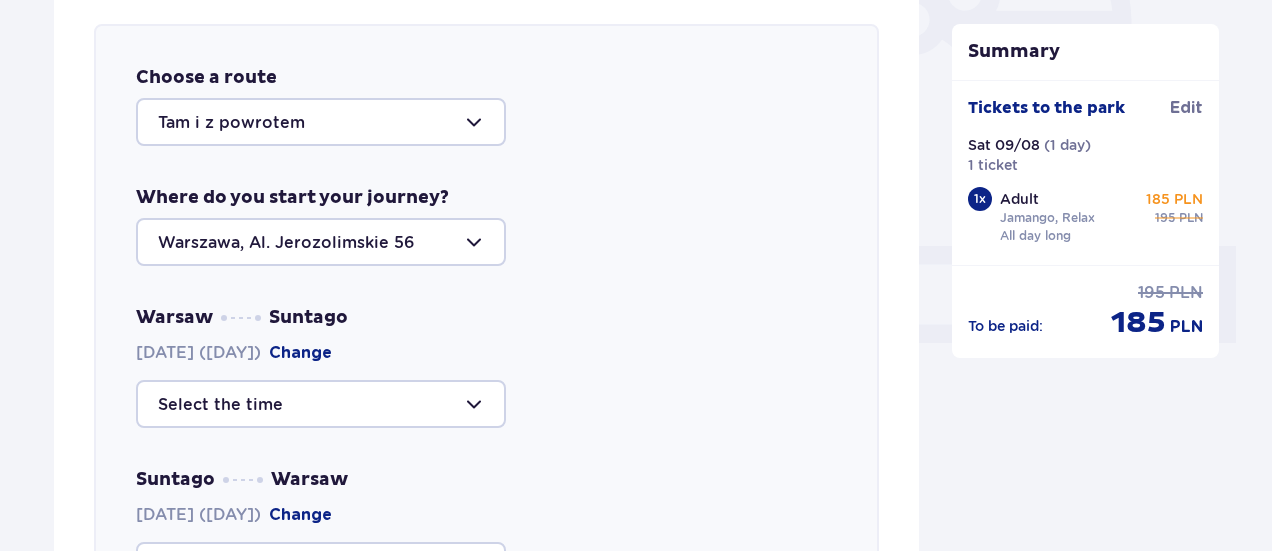 click at bounding box center [321, 404] 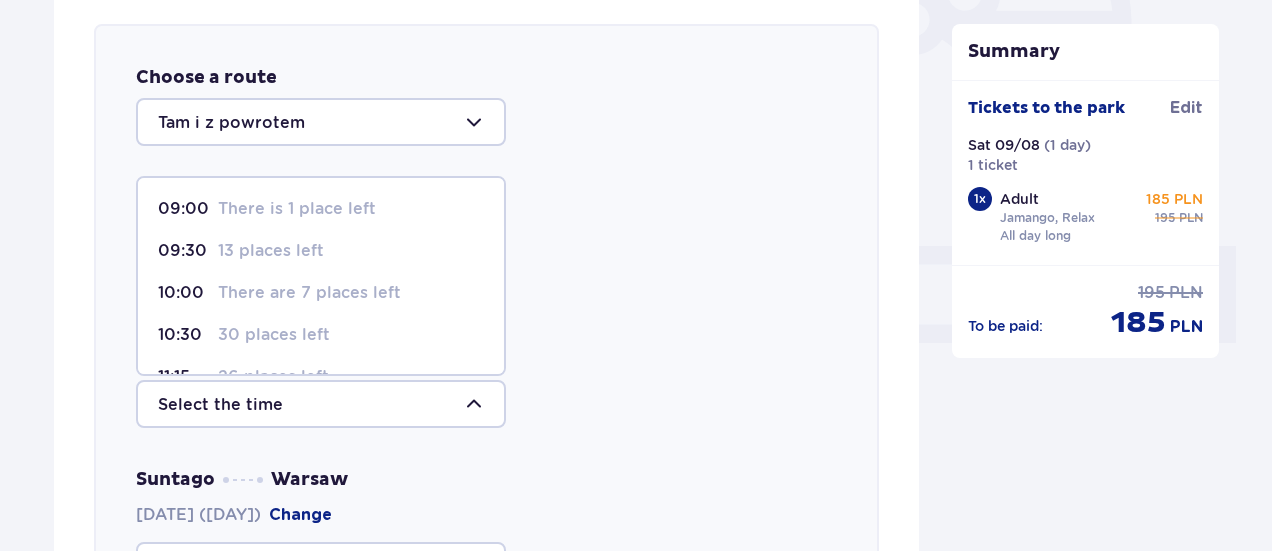 click on "30 places left" at bounding box center (274, 334) 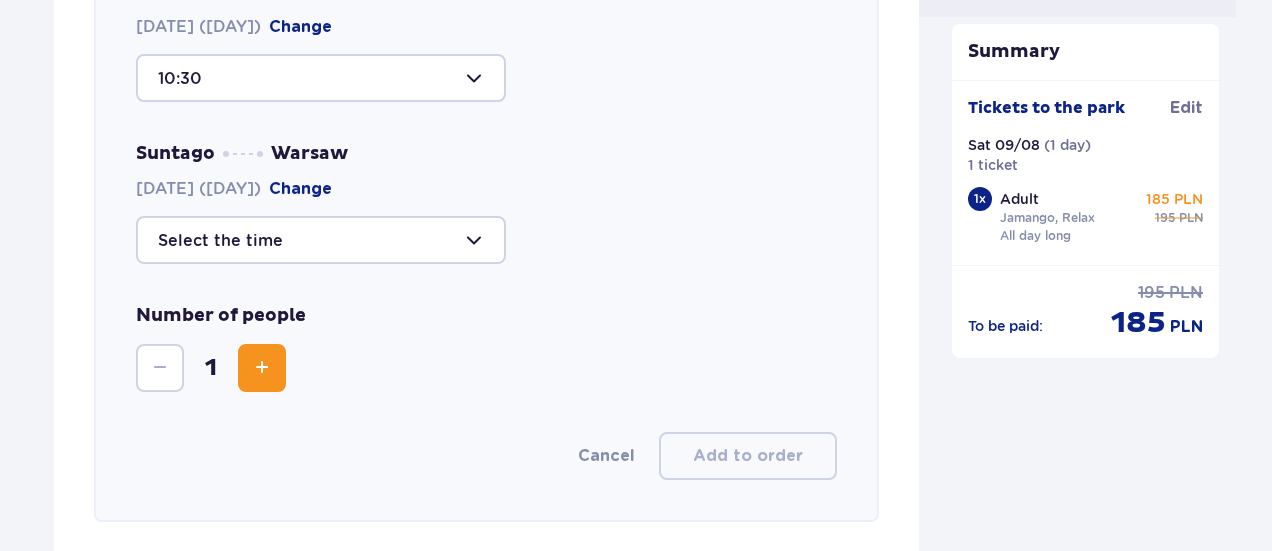 scroll, scrollTop: 1036, scrollLeft: 0, axis: vertical 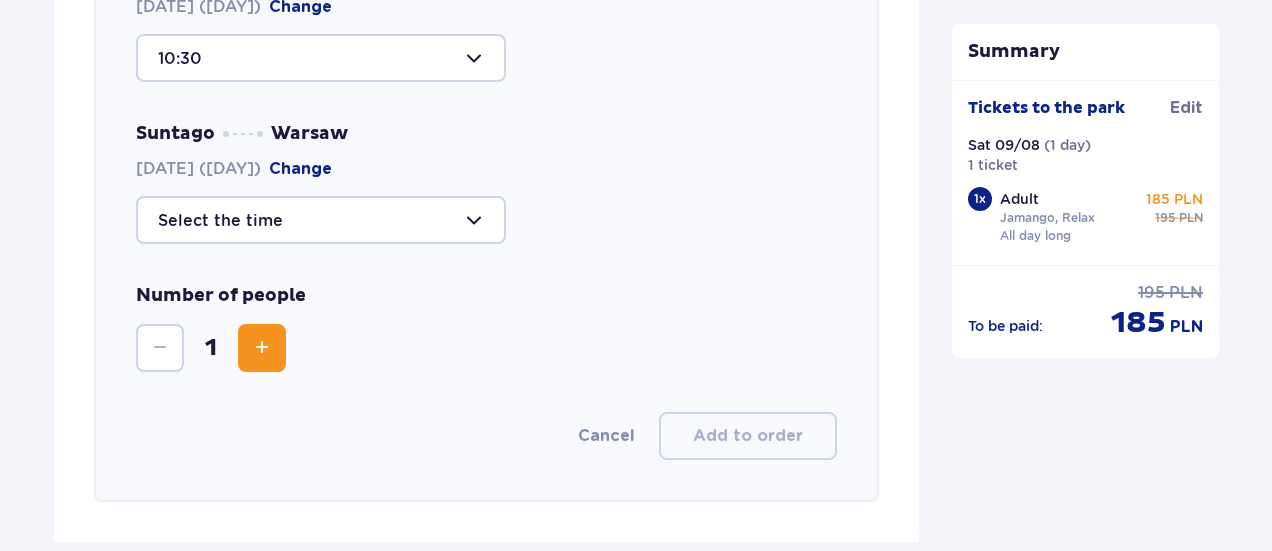 click at bounding box center [321, 220] 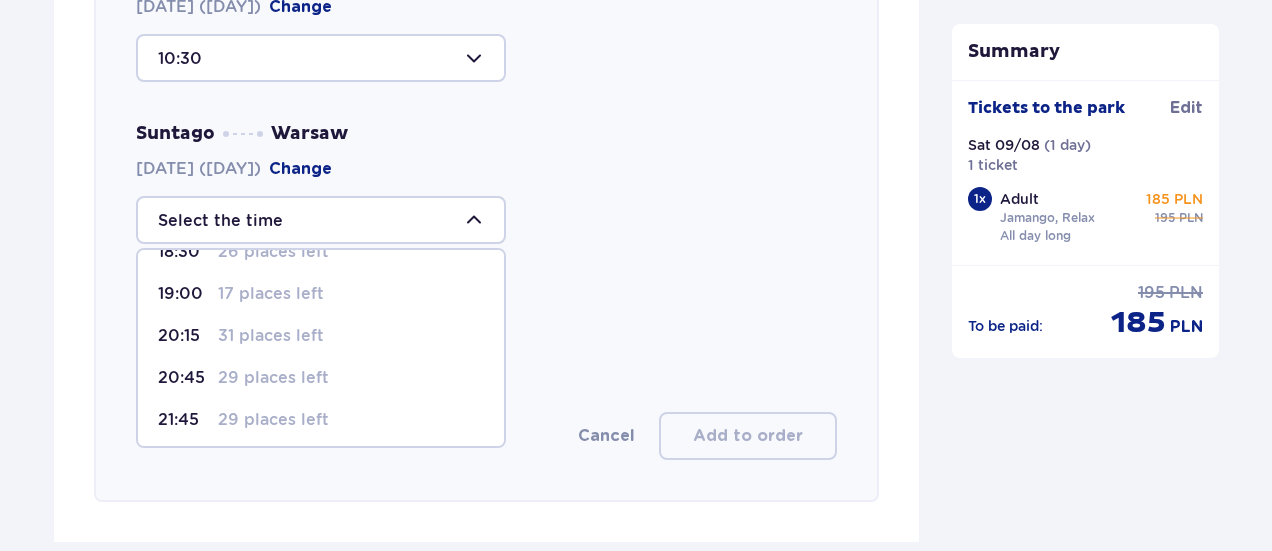 scroll, scrollTop: 244, scrollLeft: 0, axis: vertical 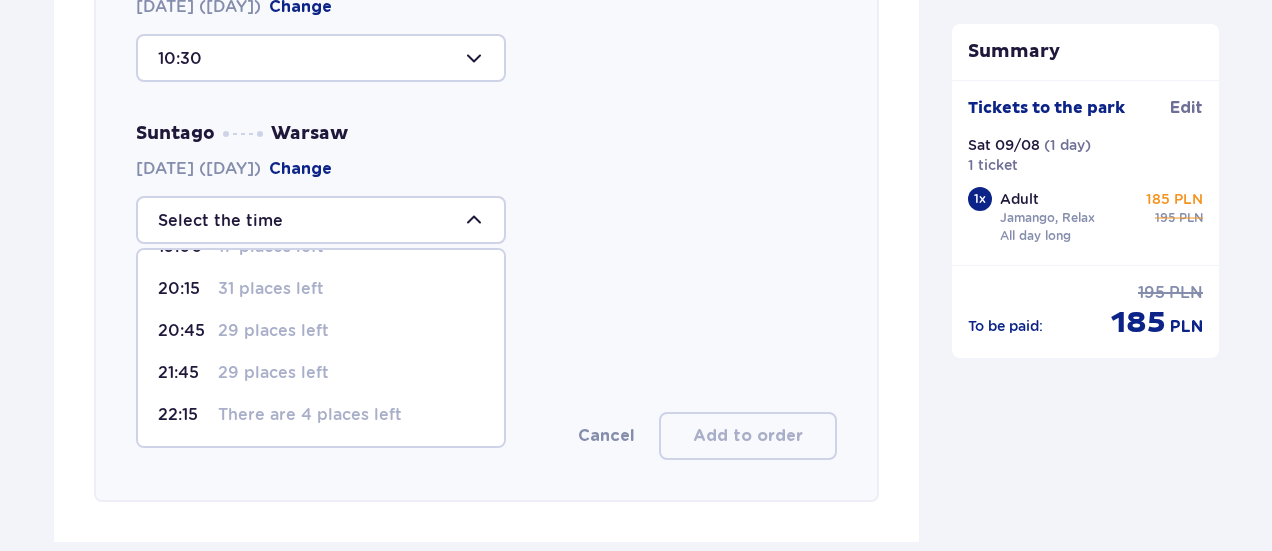 click on "There are 4 places left" at bounding box center [310, 414] 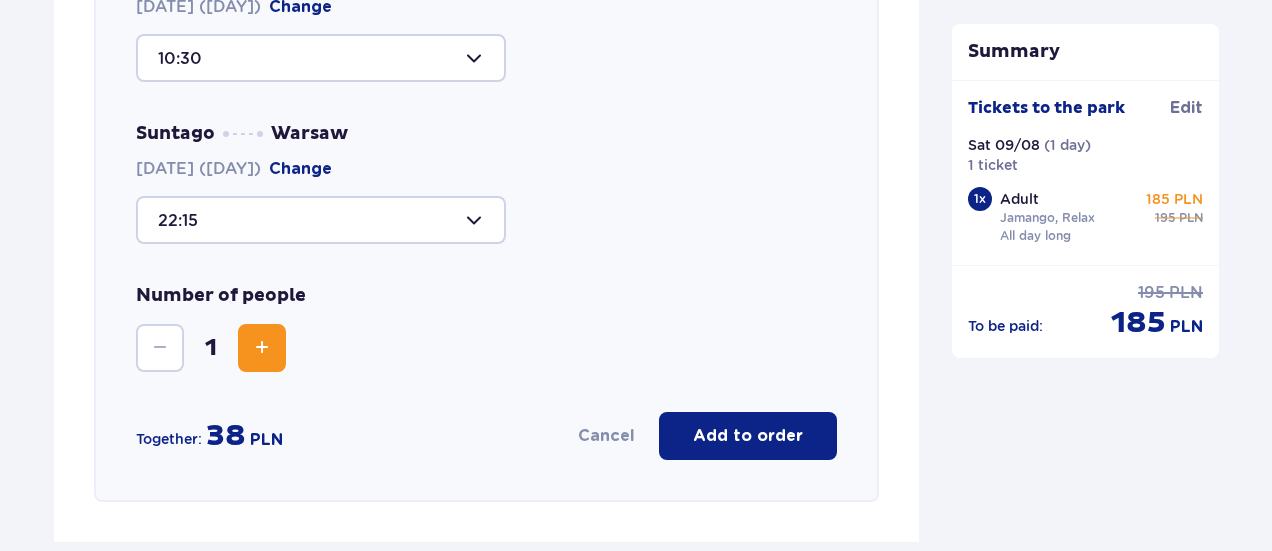 click on "Add to order" at bounding box center (748, 436) 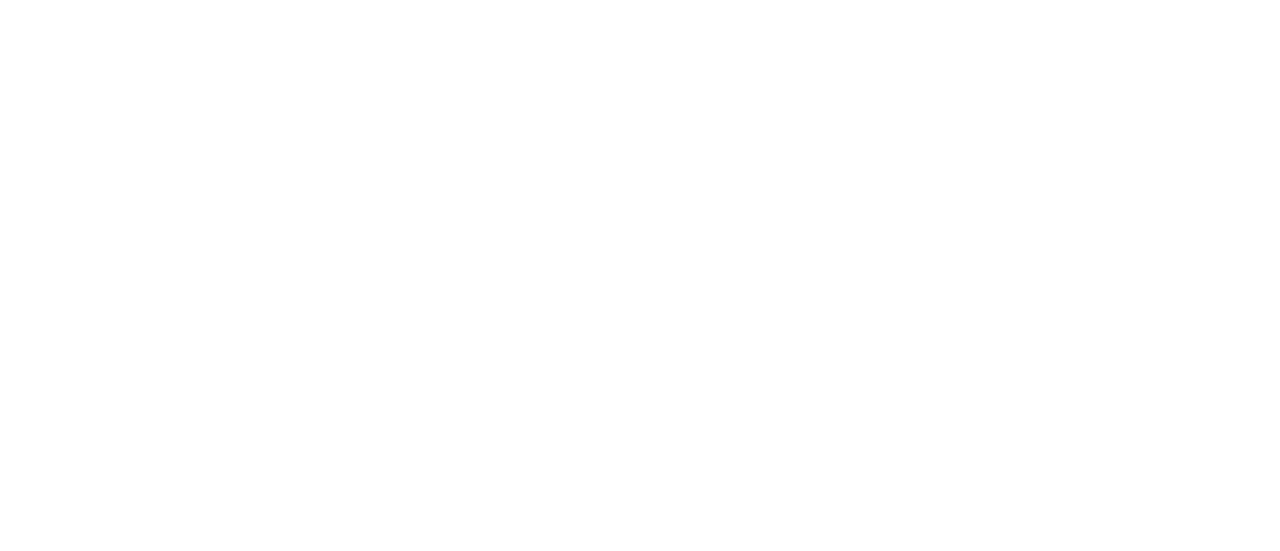 scroll, scrollTop: 0, scrollLeft: 0, axis: both 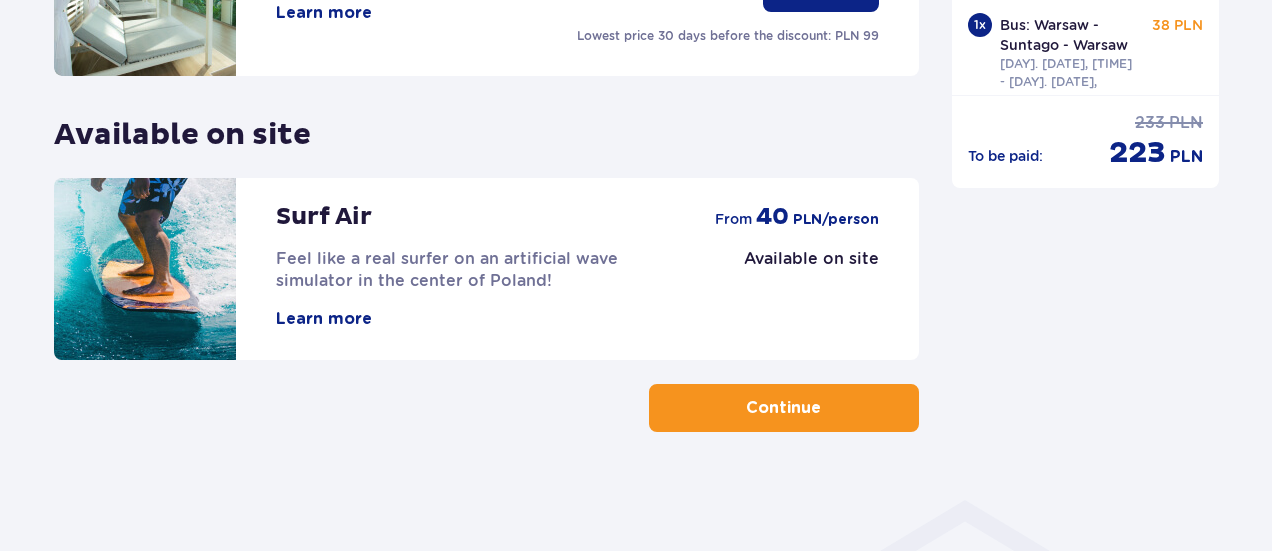 click on "Continue" at bounding box center (784, 408) 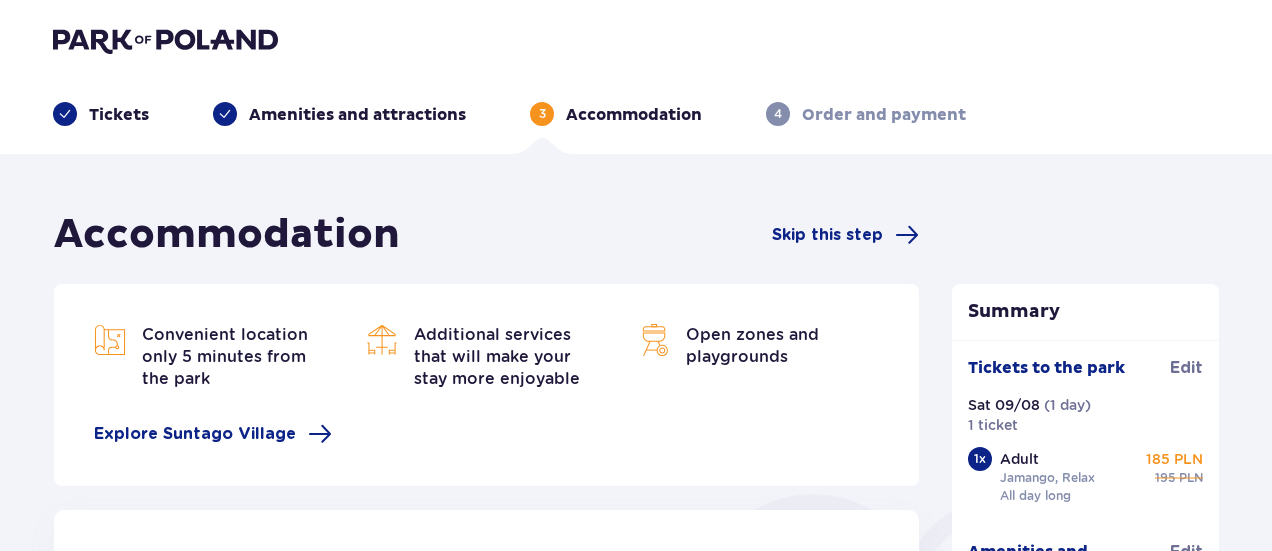 scroll, scrollTop: 0, scrollLeft: 0, axis: both 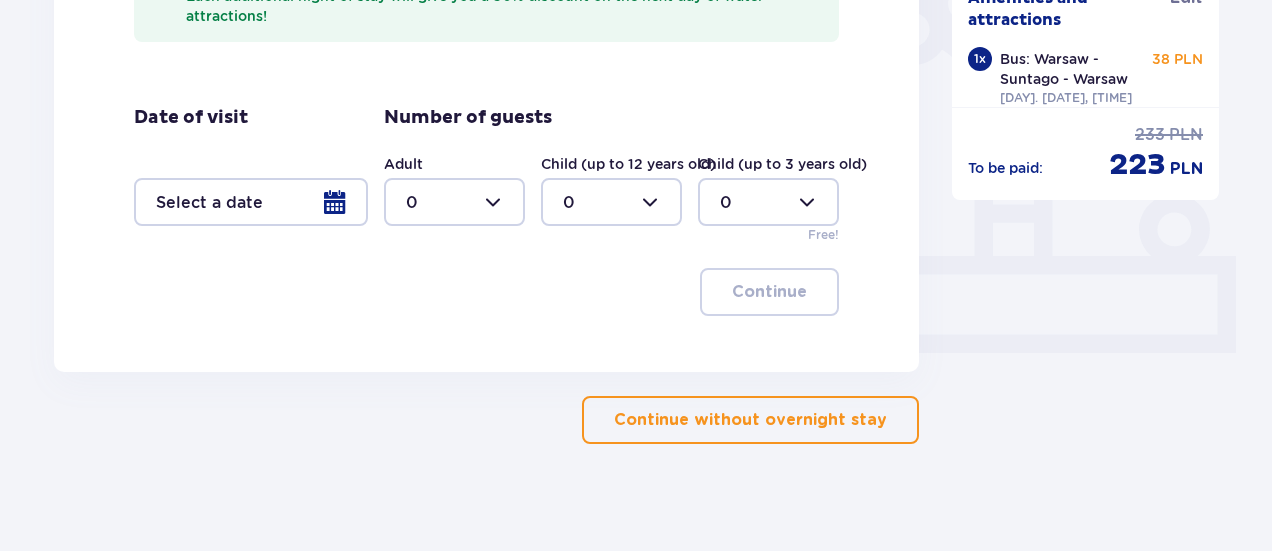 click on "Continue without overnight stay" at bounding box center [750, 420] 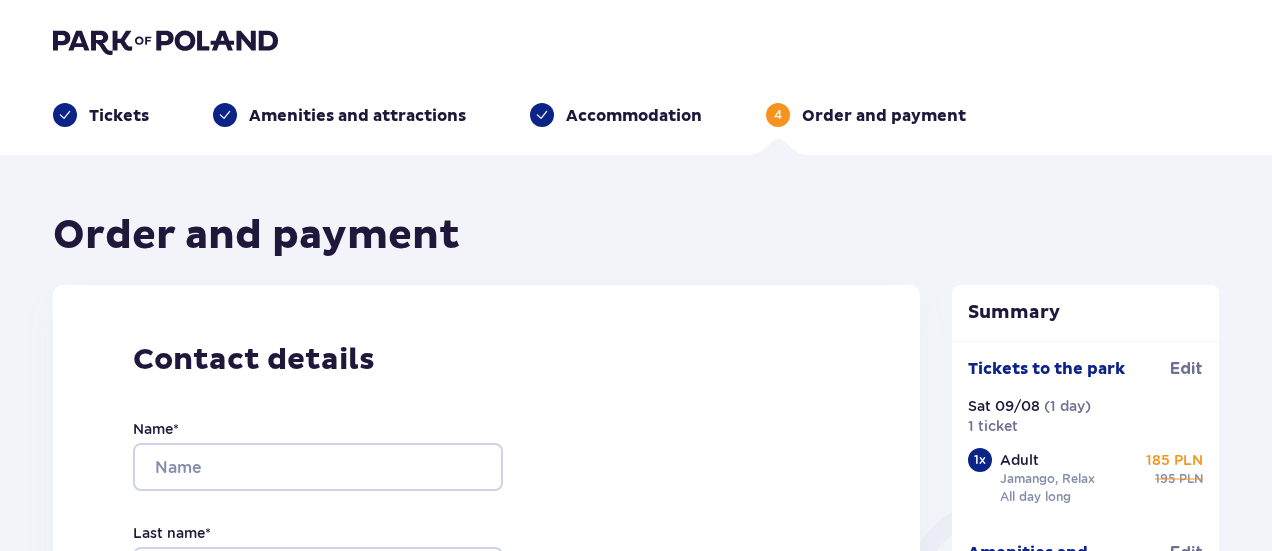 scroll, scrollTop: 0, scrollLeft: 0, axis: both 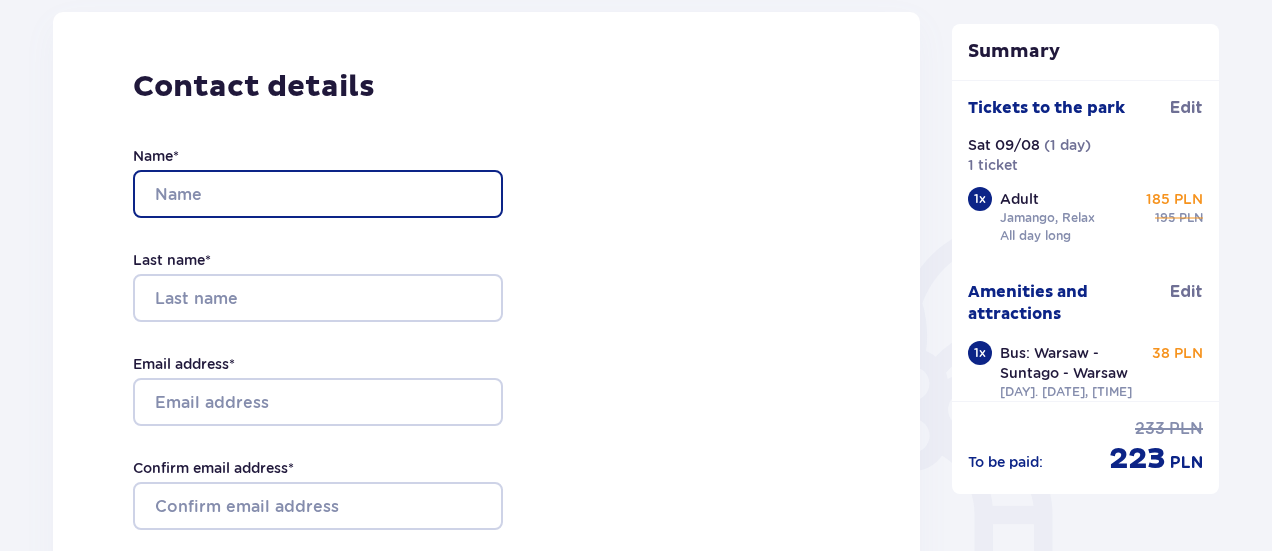 click on "Name  *" at bounding box center [318, 194] 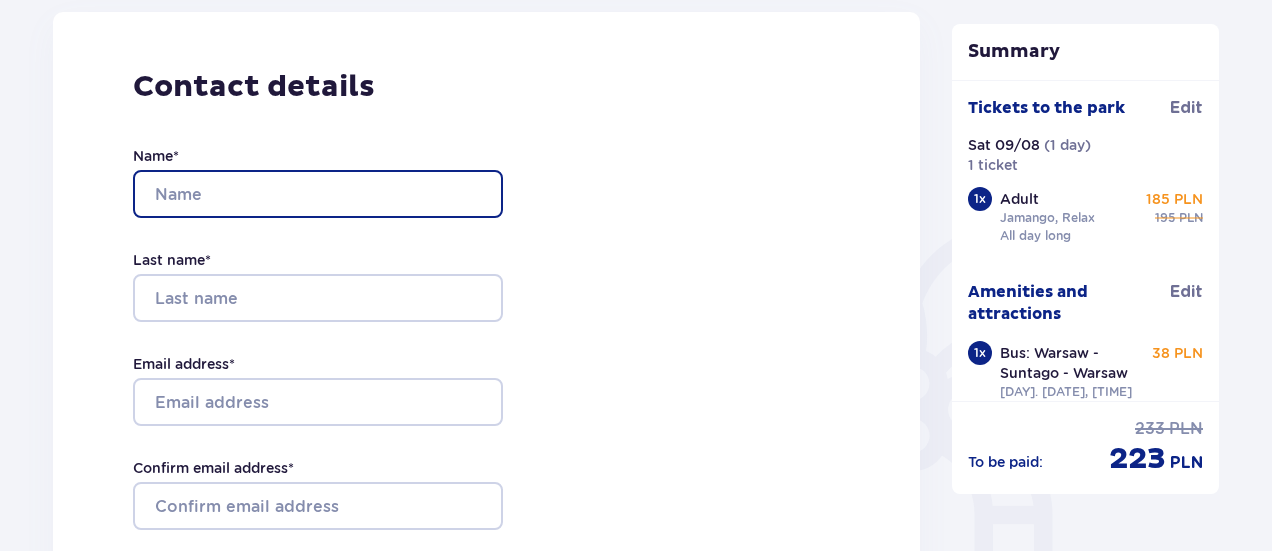 type on "Flávia" 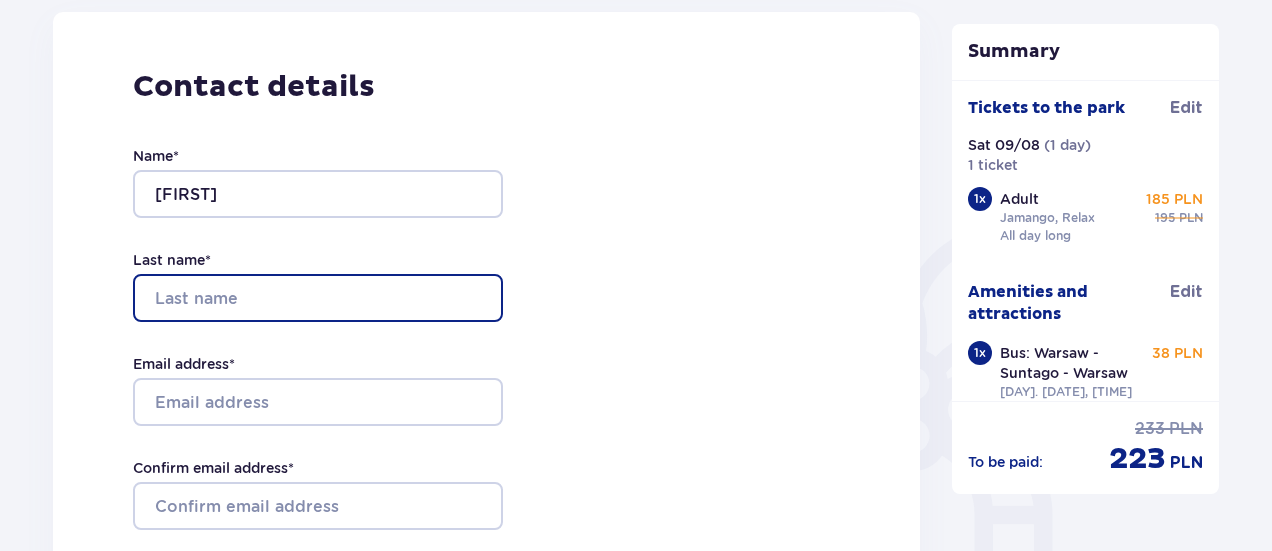 type on "Vembane" 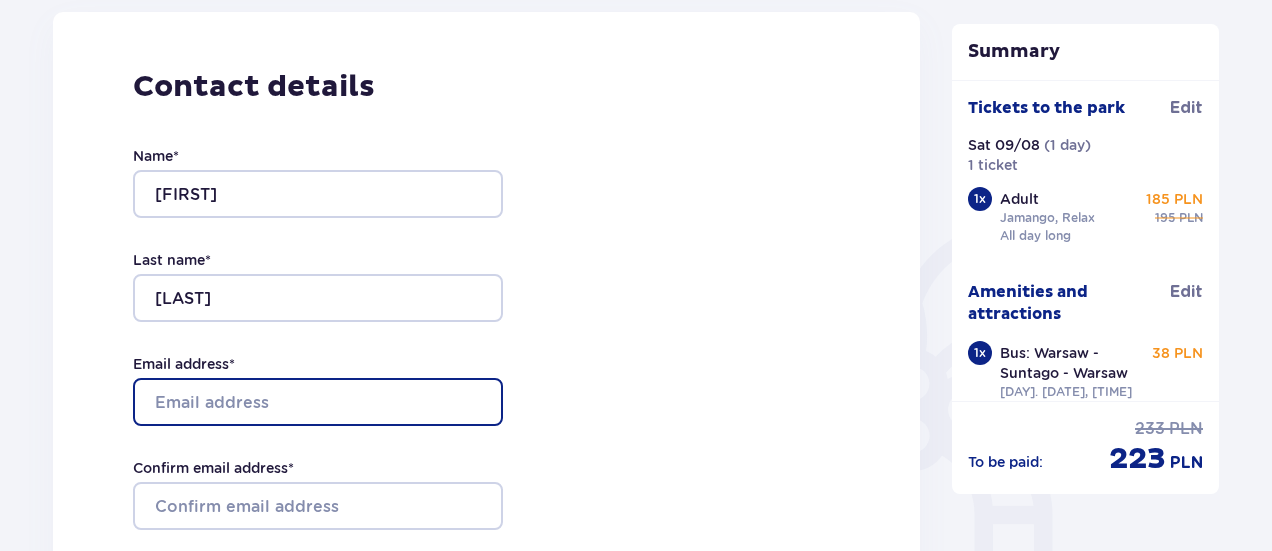 type on "flavia.vembane@gmail.com" 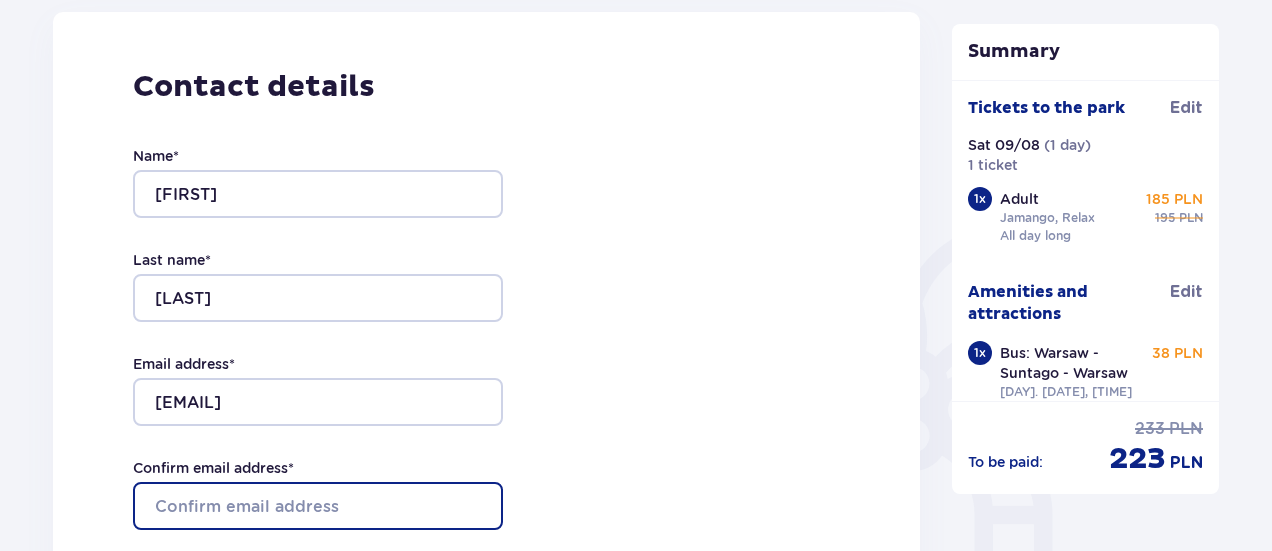 type on "flavia.vembane@gmail.com" 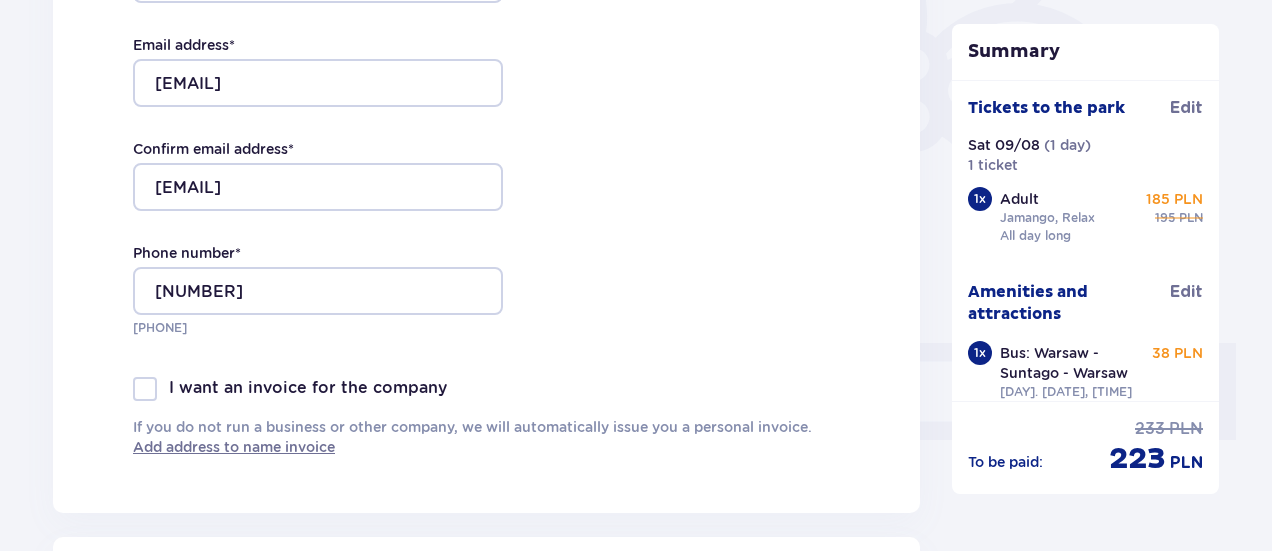 scroll, scrollTop: 590, scrollLeft: 0, axis: vertical 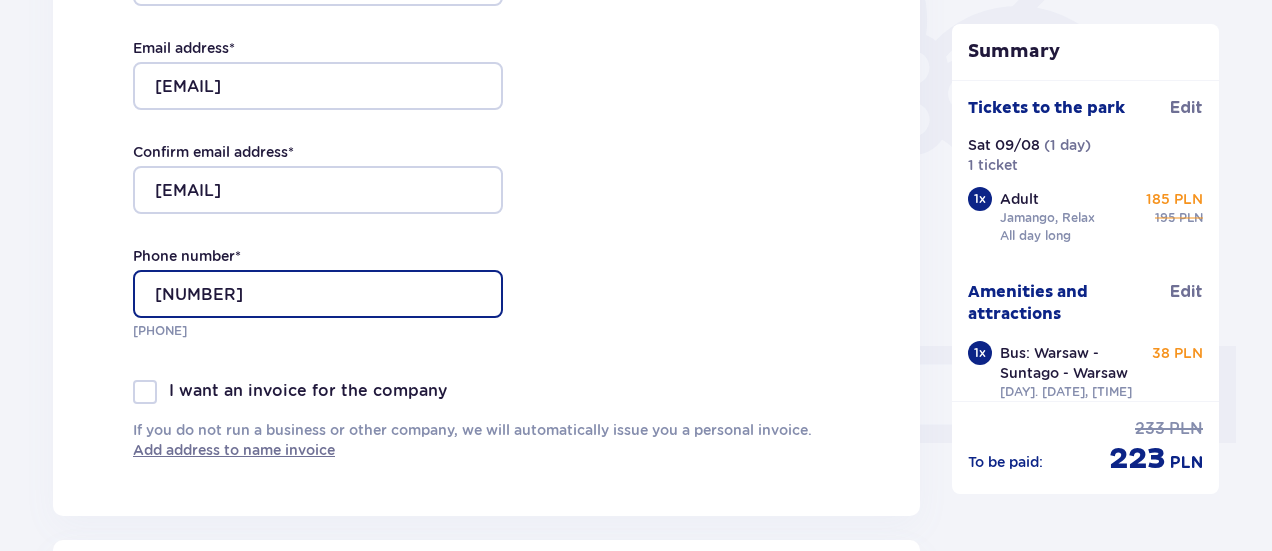 click on "849486895" at bounding box center (318, 294) 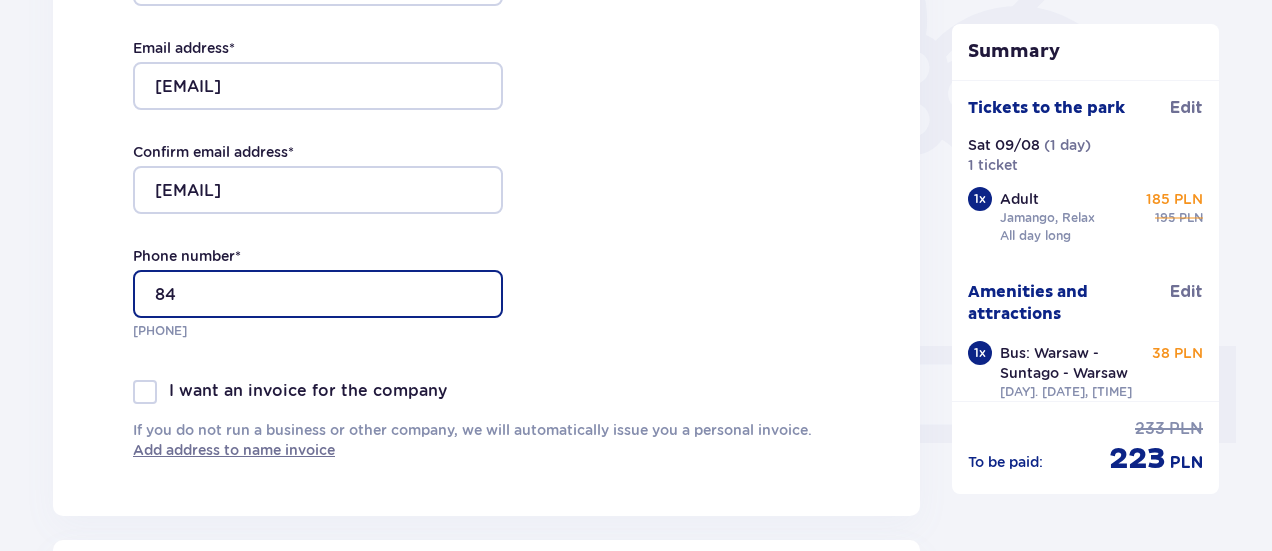 type on "8" 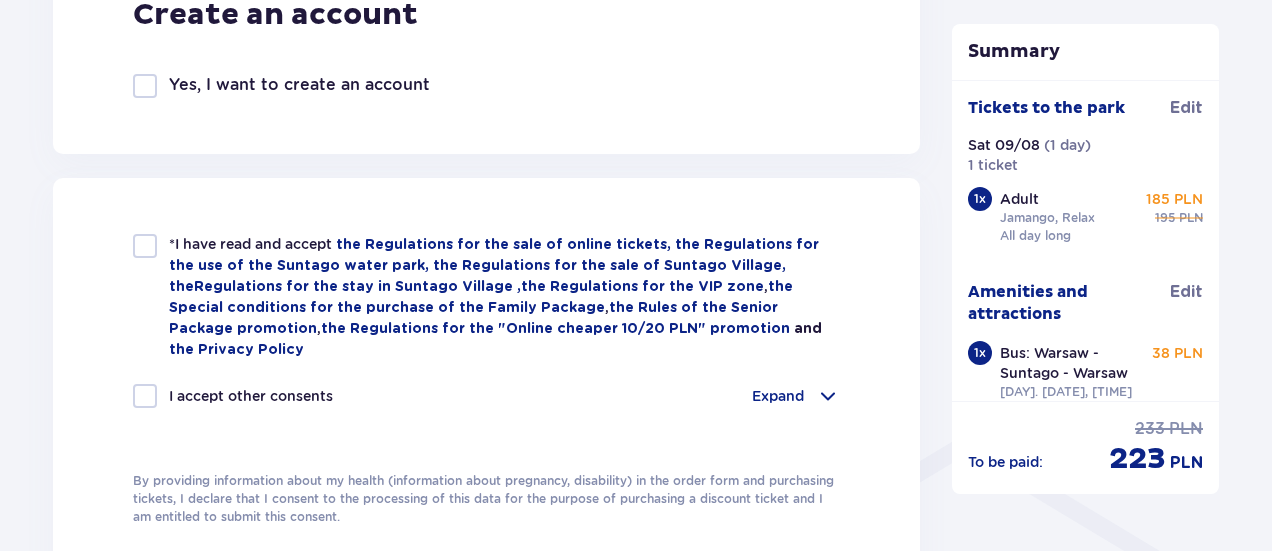 scroll, scrollTop: 1192, scrollLeft: 0, axis: vertical 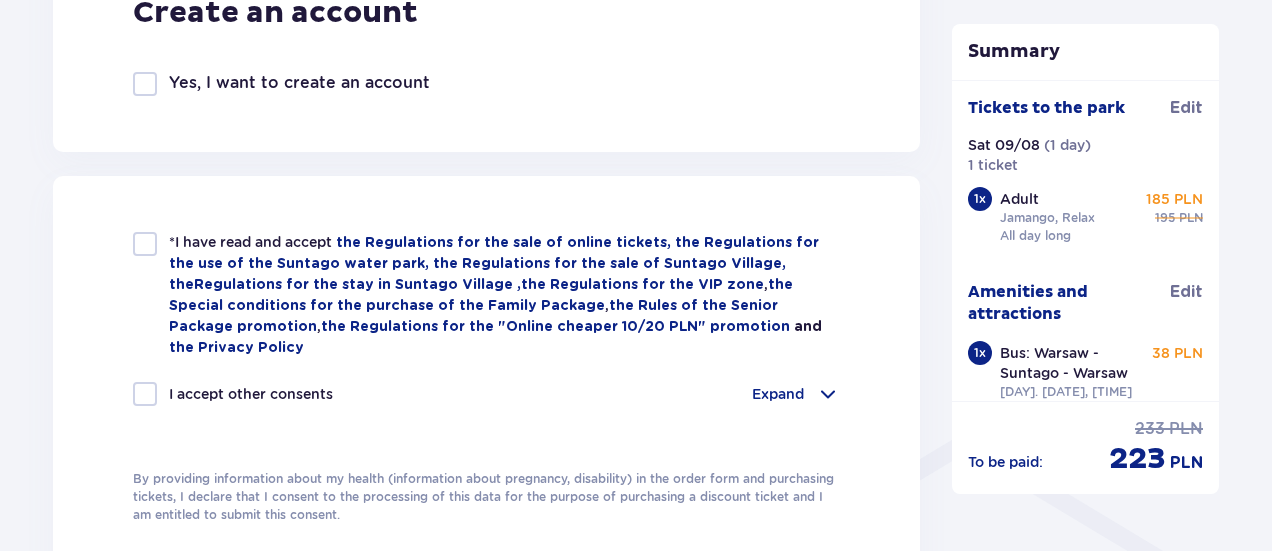 type on "48571004649" 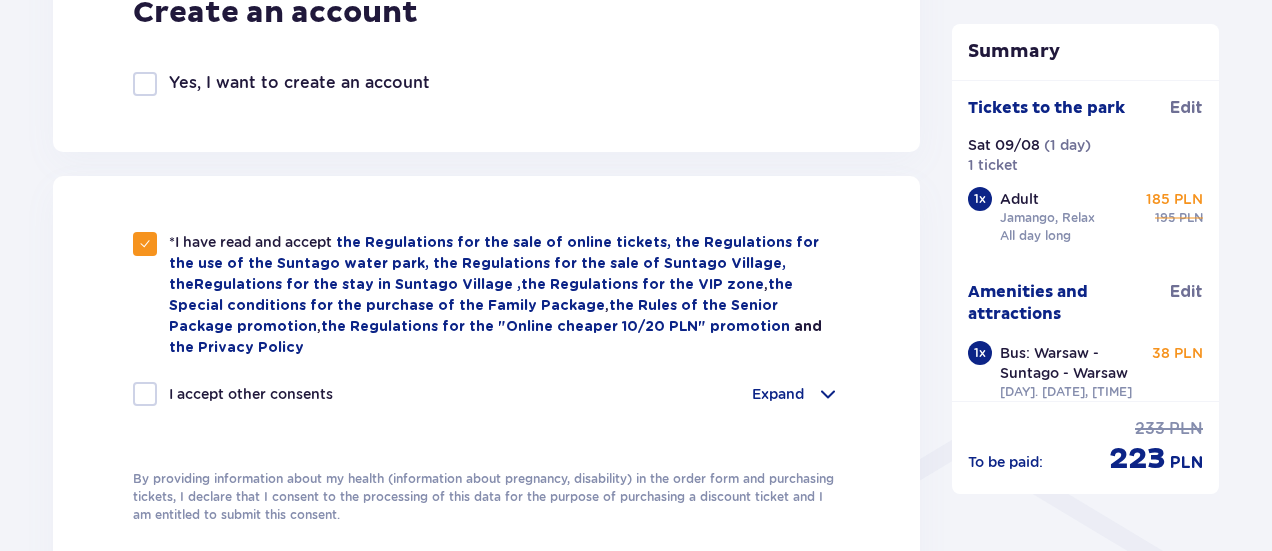 click at bounding box center (145, 394) 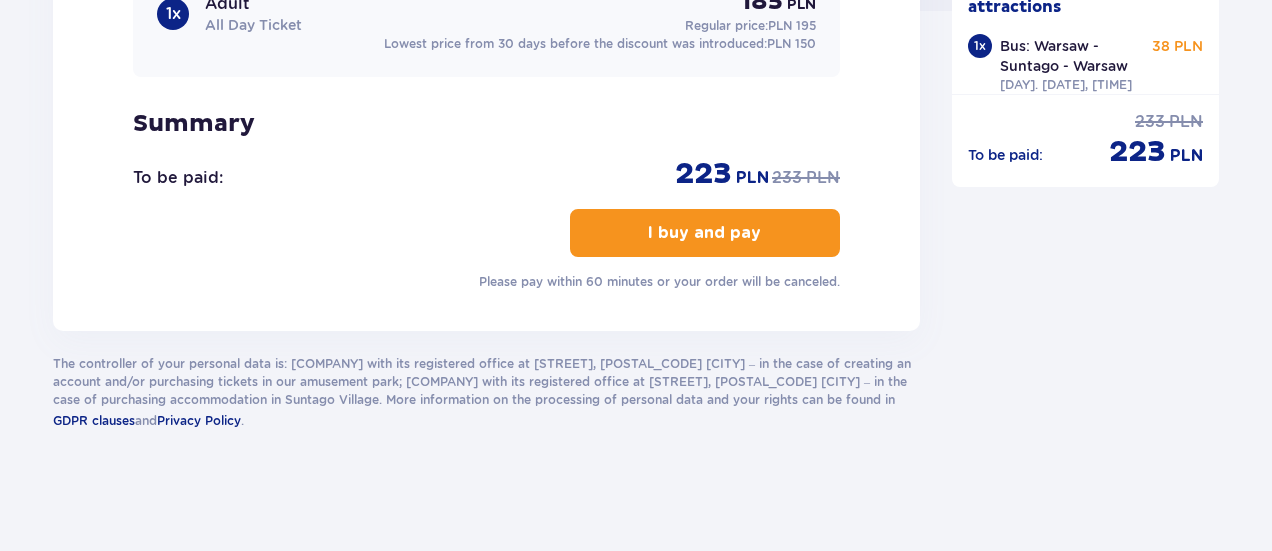 scroll, scrollTop: 2114, scrollLeft: 0, axis: vertical 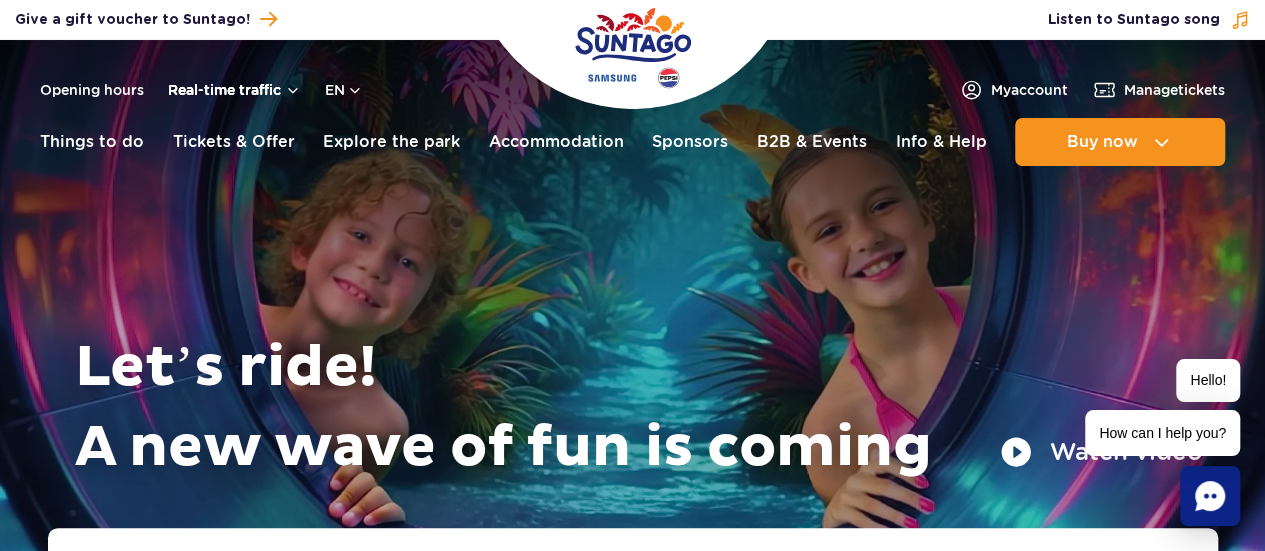 click on "Real-time traffic" at bounding box center (234, 90) 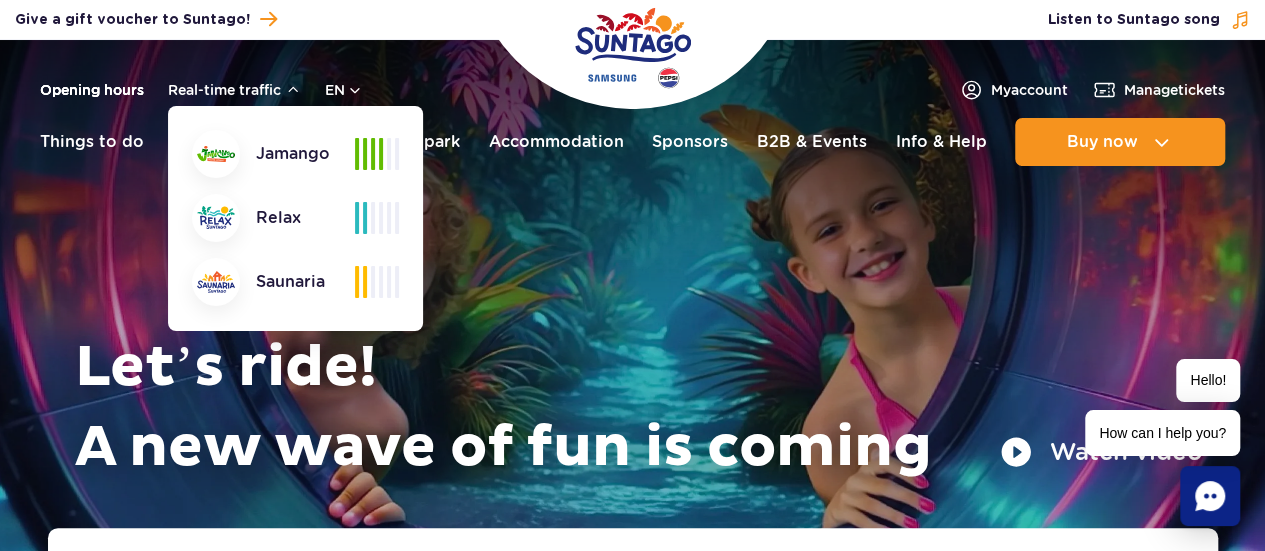 click on "Opening hours" at bounding box center [92, 90] 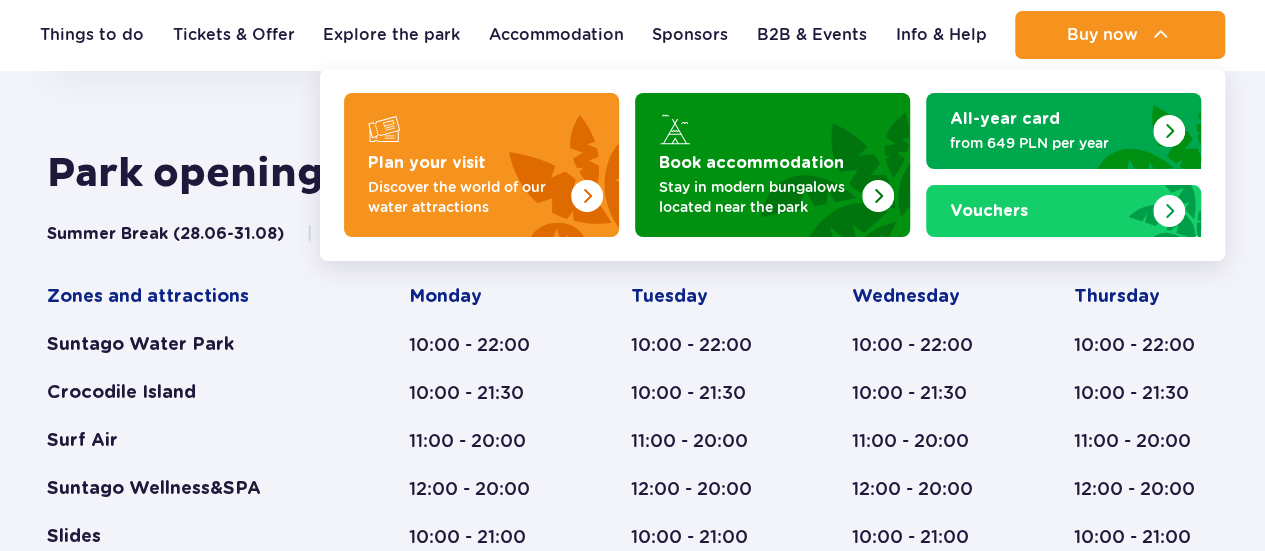 scroll, scrollTop: 826, scrollLeft: 0, axis: vertical 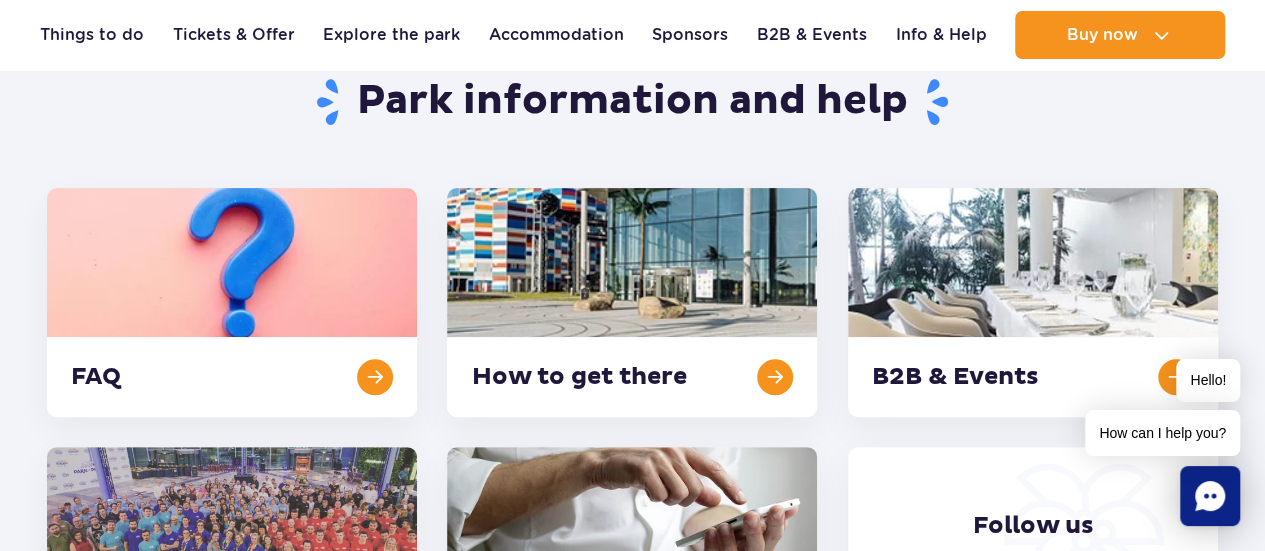 click on "Opening hours
Real-time traffic
en
PL
EN
UA
My  account
Manage  tickets
Real-time traffic
Things to do
Slides
Aster
Rainbow Narval See more" 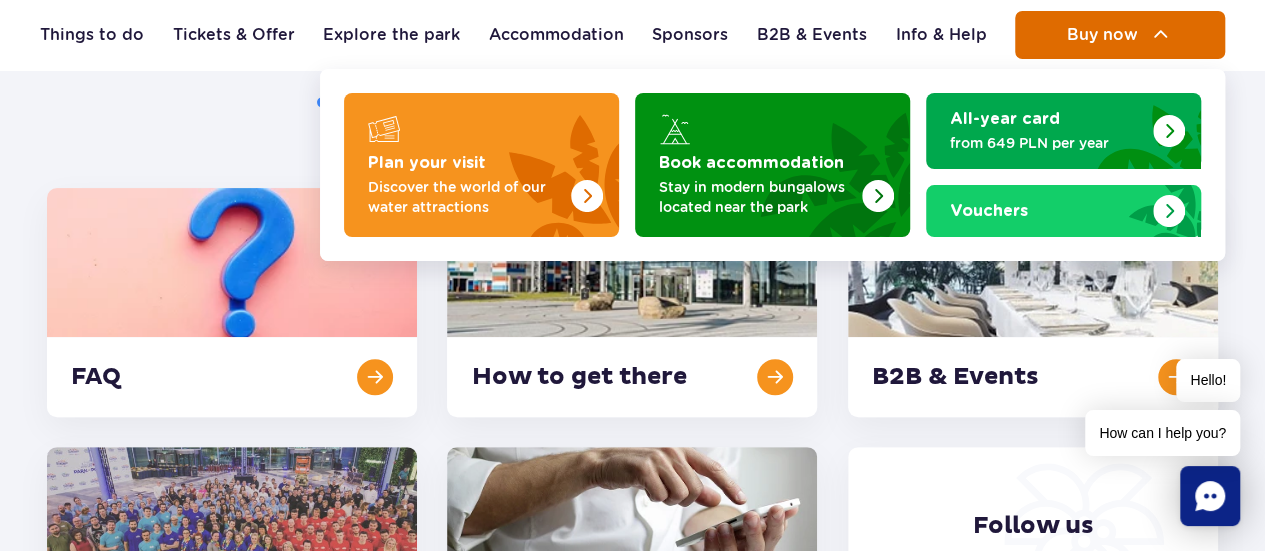 click on "Buy now" 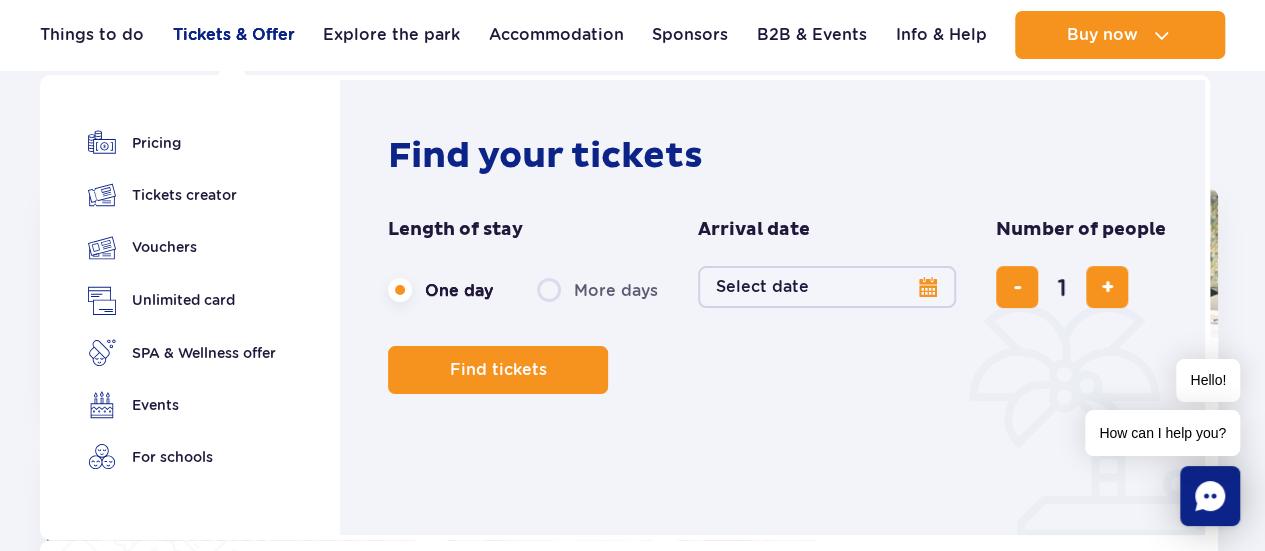 click on "Tickets & Offer" 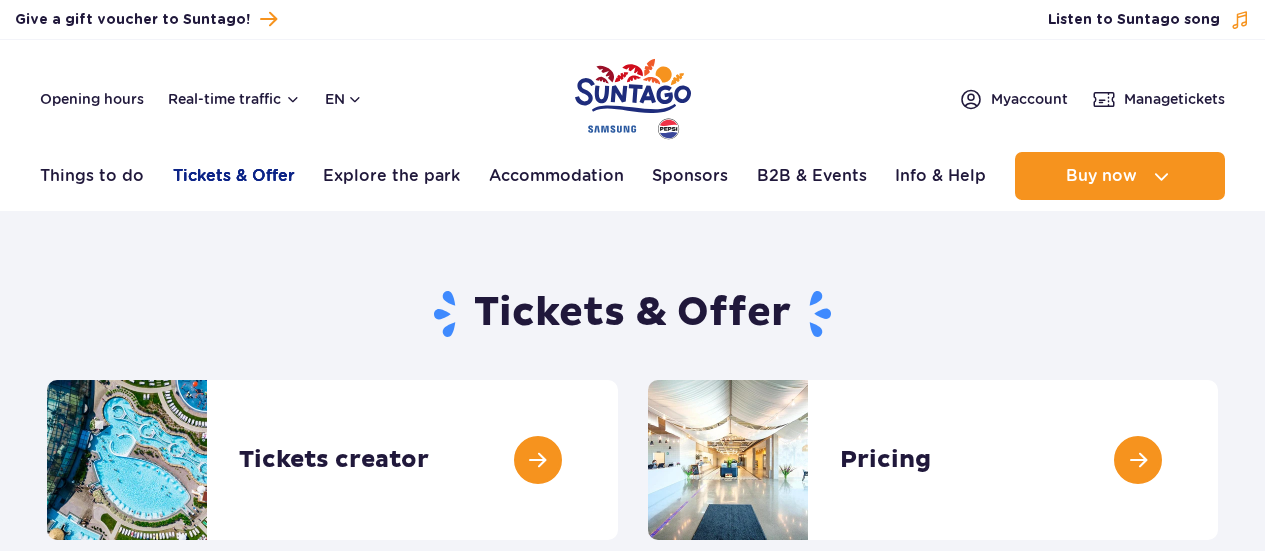 scroll, scrollTop: 0, scrollLeft: 0, axis: both 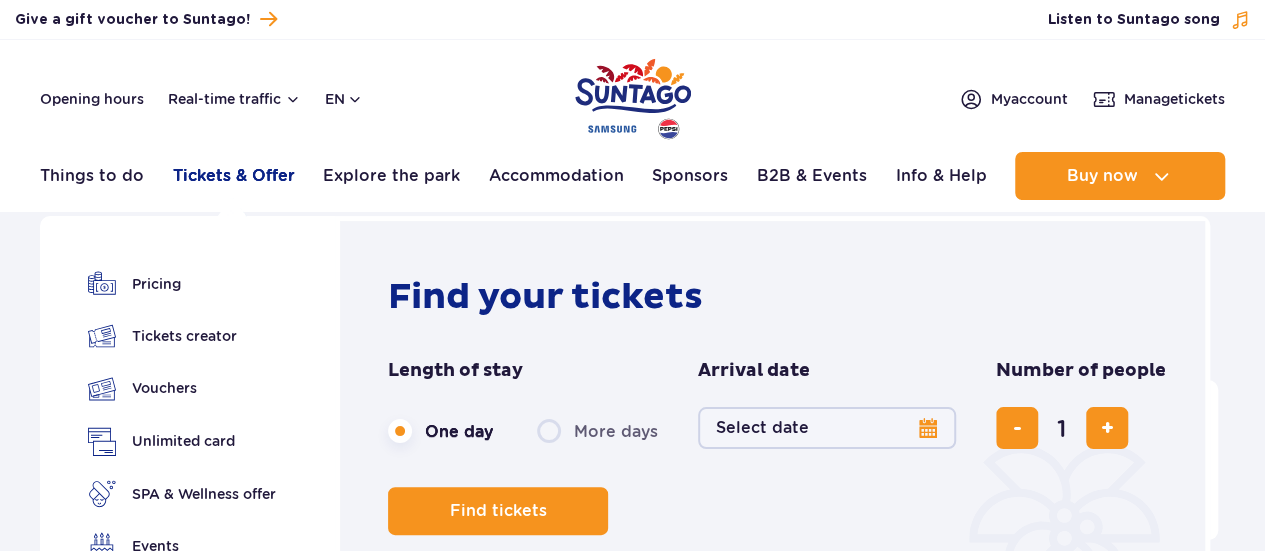 click on "Tickets & Offer" at bounding box center (234, 176) 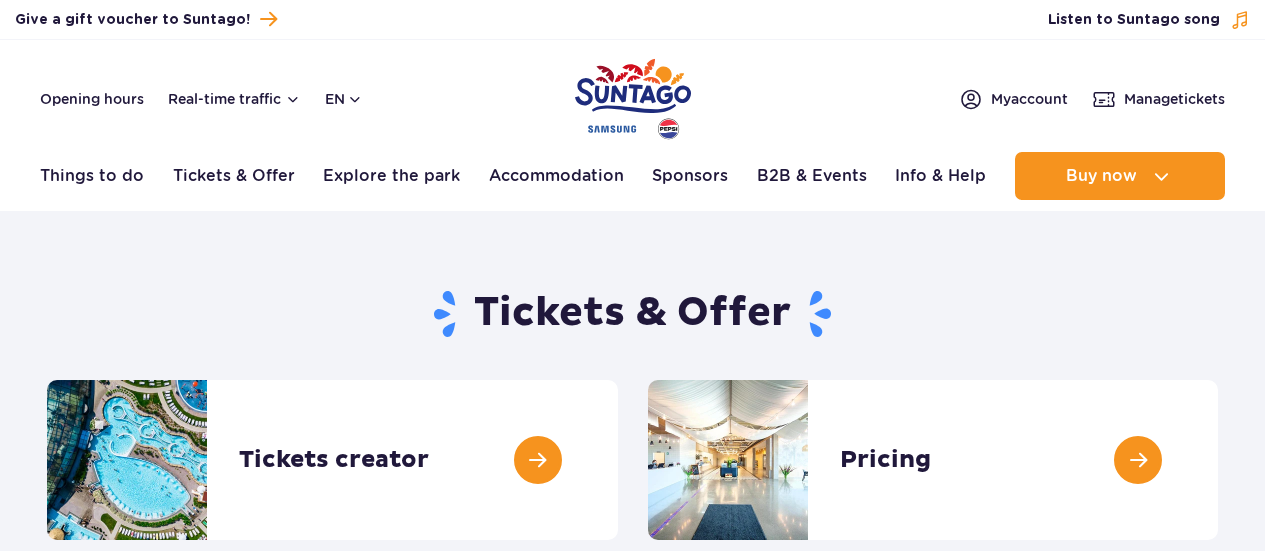 scroll, scrollTop: 0, scrollLeft: 0, axis: both 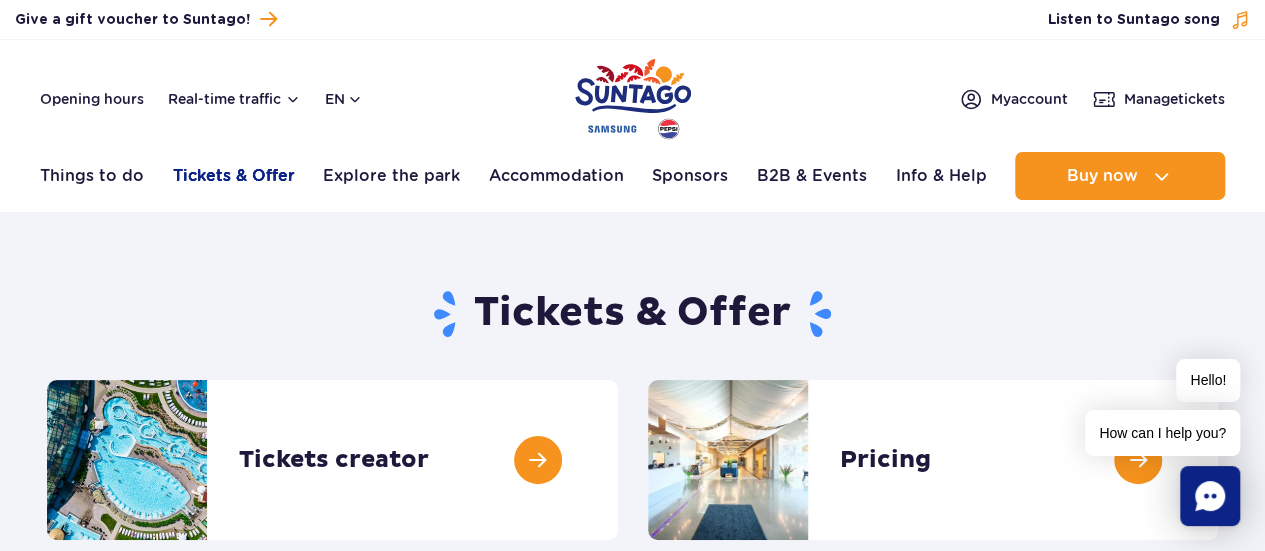 drag, startPoint x: 0, startPoint y: 0, endPoint x: 213, endPoint y: 176, distance: 276.306 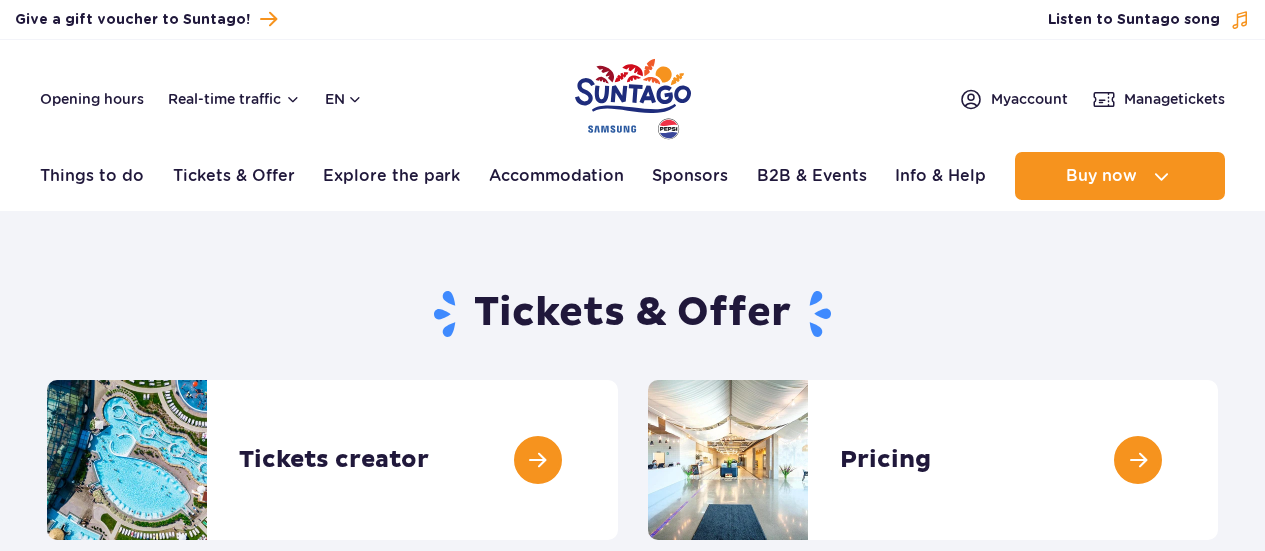 scroll, scrollTop: 0, scrollLeft: 0, axis: both 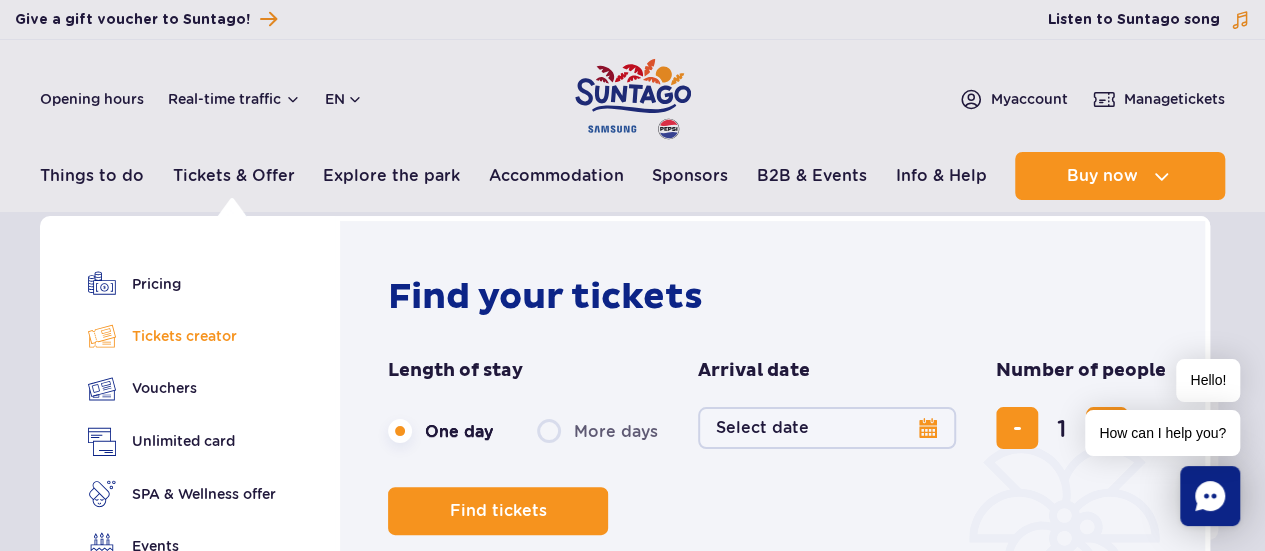 click on "Tickets creator" at bounding box center [182, 336] 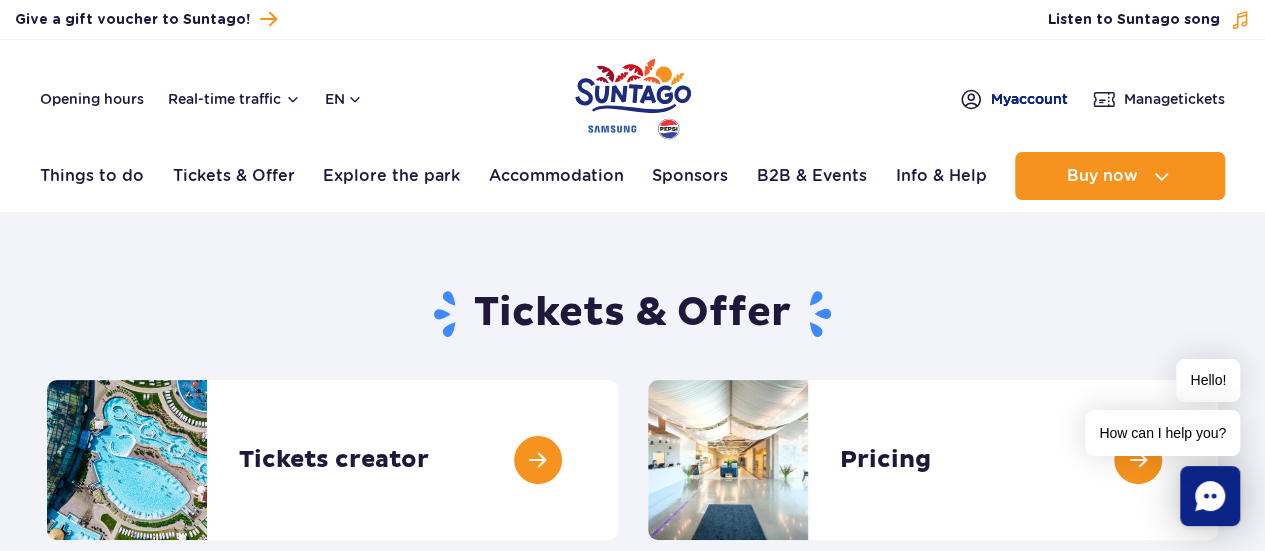 click on "My  account" at bounding box center [1029, 99] 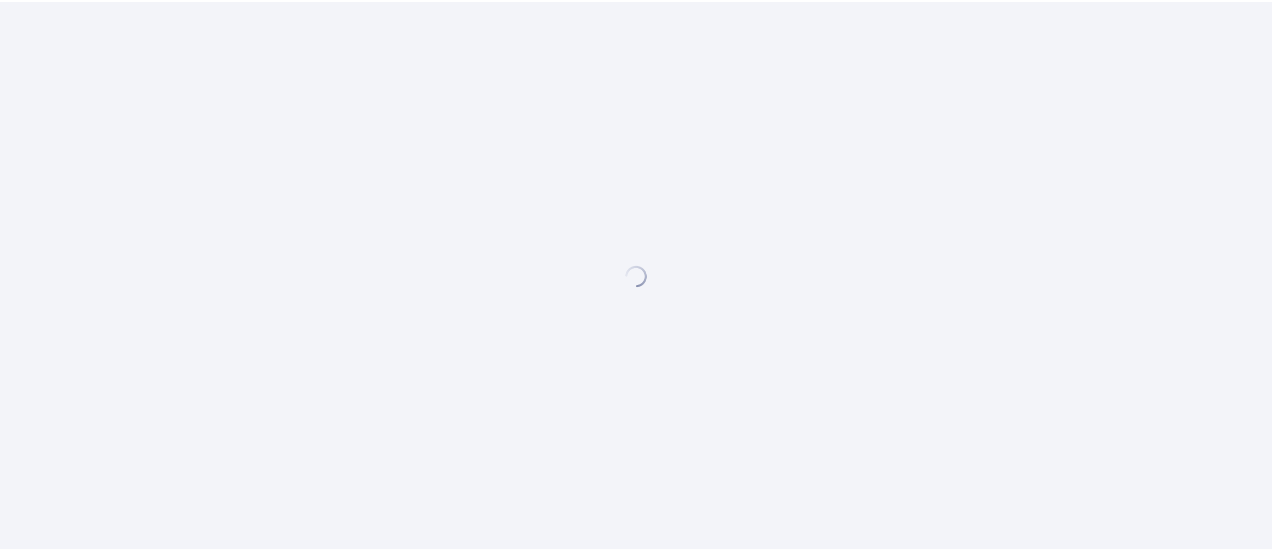 scroll, scrollTop: 0, scrollLeft: 0, axis: both 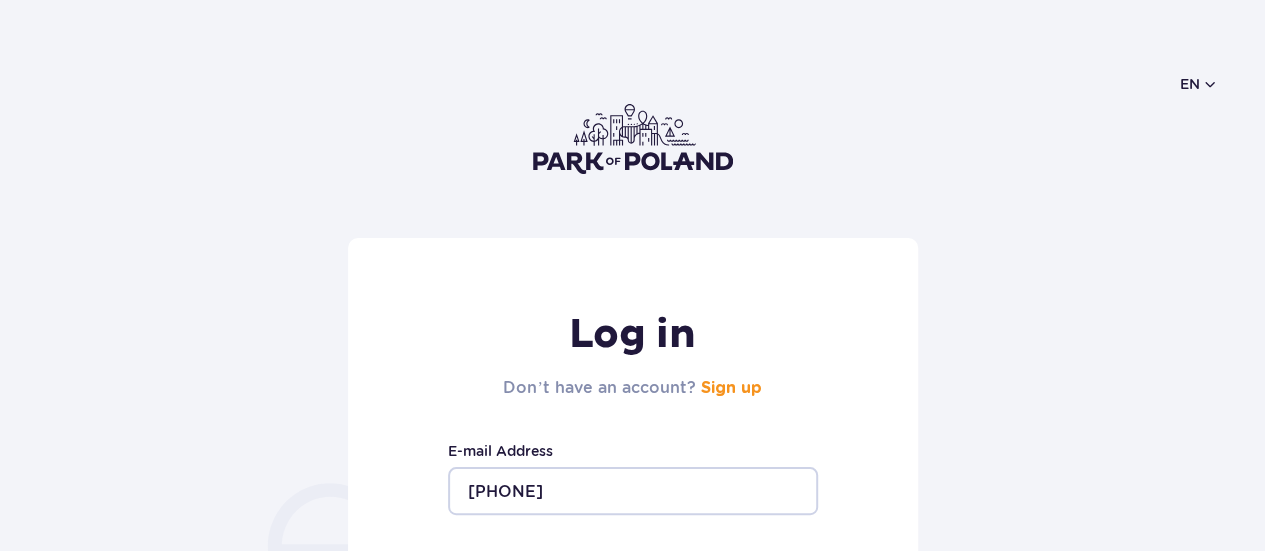click on "849486895" at bounding box center [633, 491] 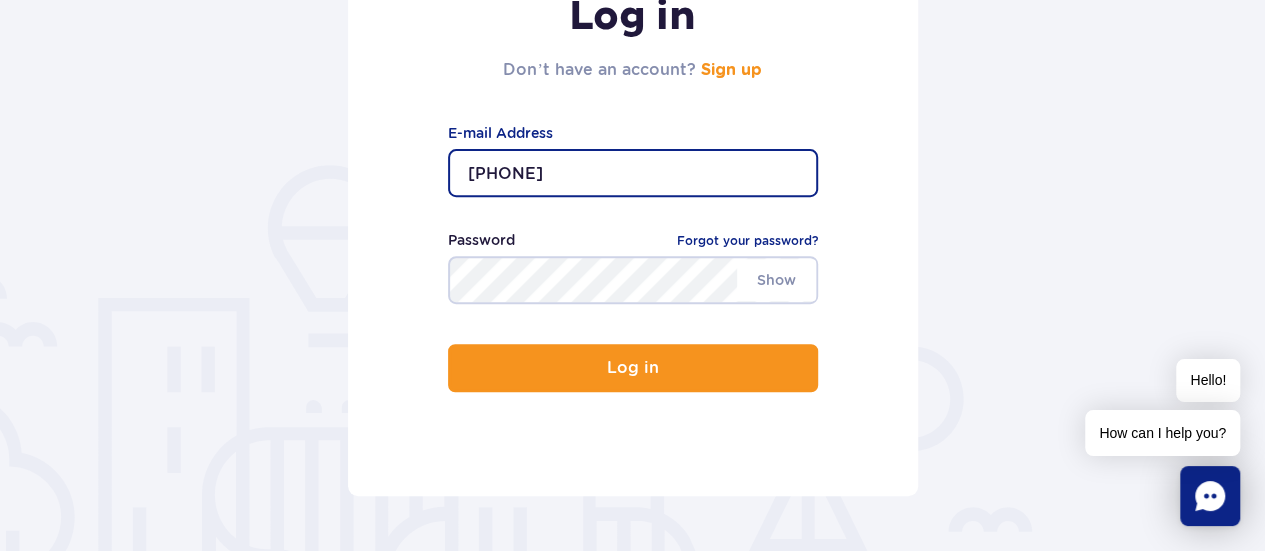 scroll, scrollTop: 371, scrollLeft: 0, axis: vertical 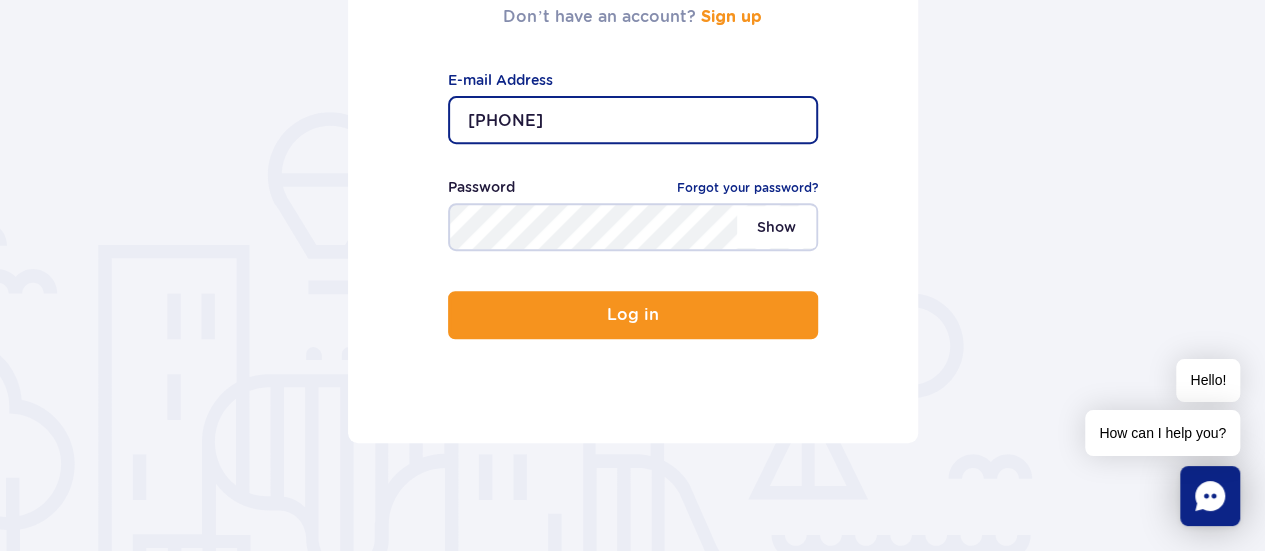 click on "Show" at bounding box center (776, 227) 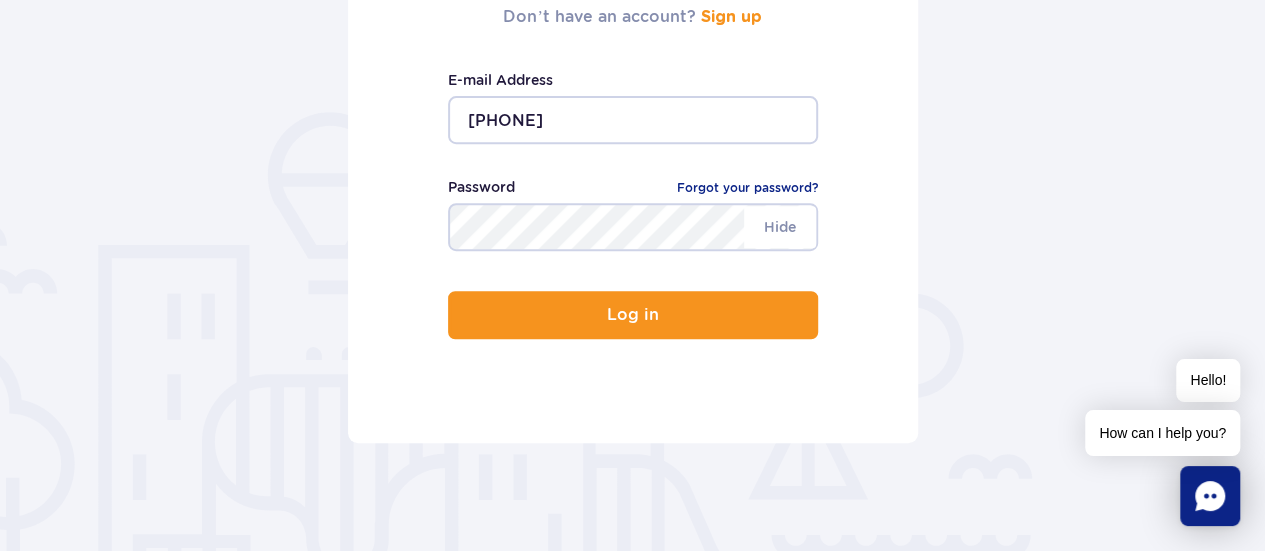 click on "849486895" at bounding box center (633, 120) 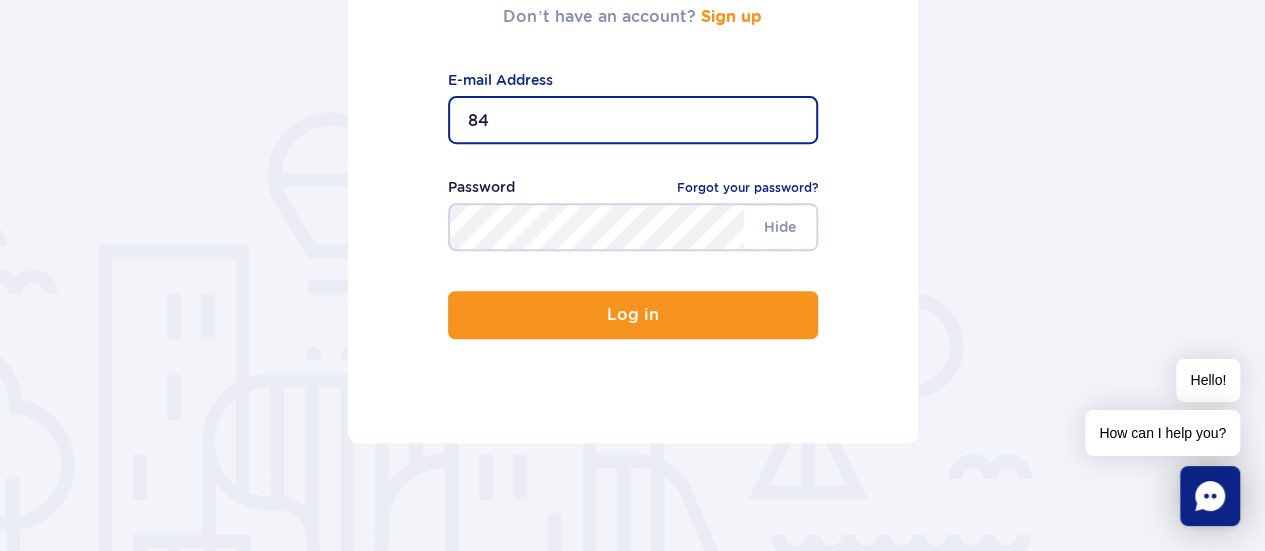 type on "8" 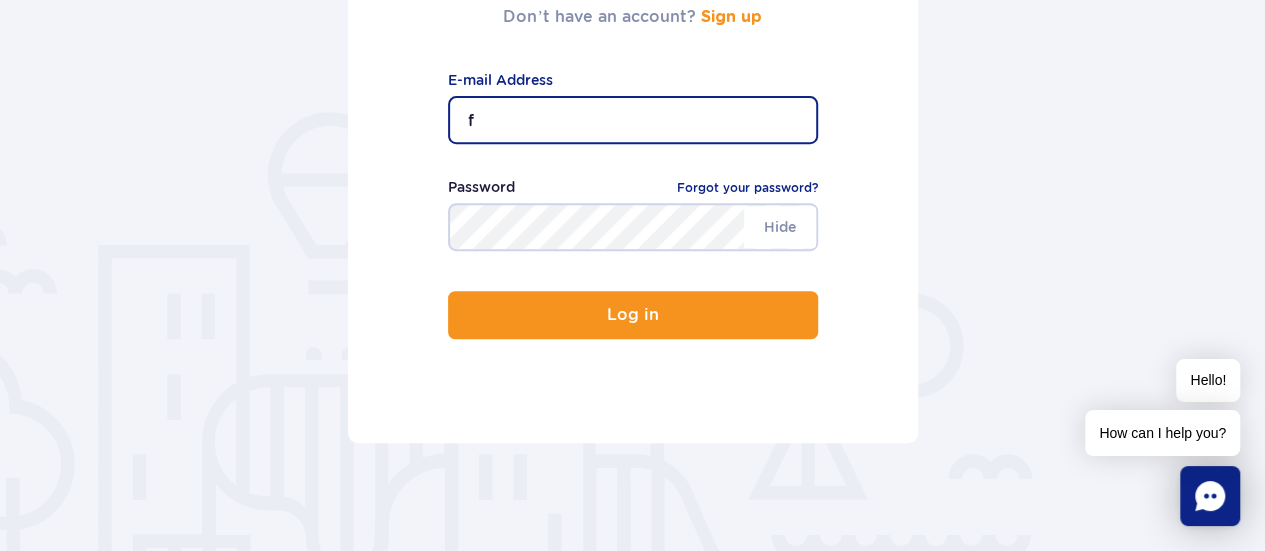 type on "flavia.vembane@gmail.com" 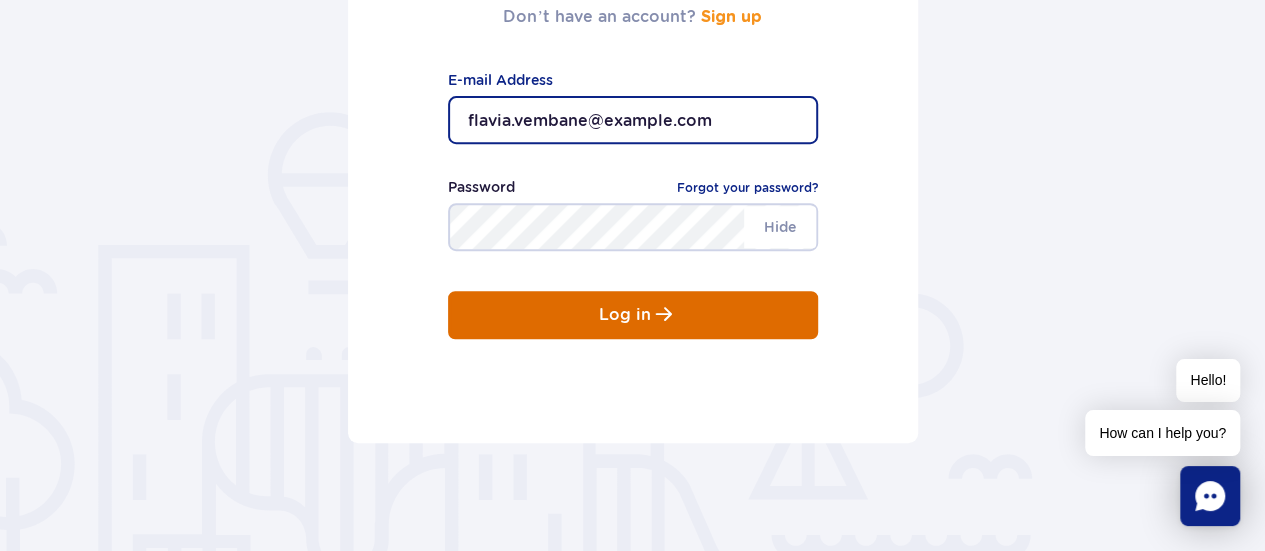 click on "Log in" at bounding box center (625, 315) 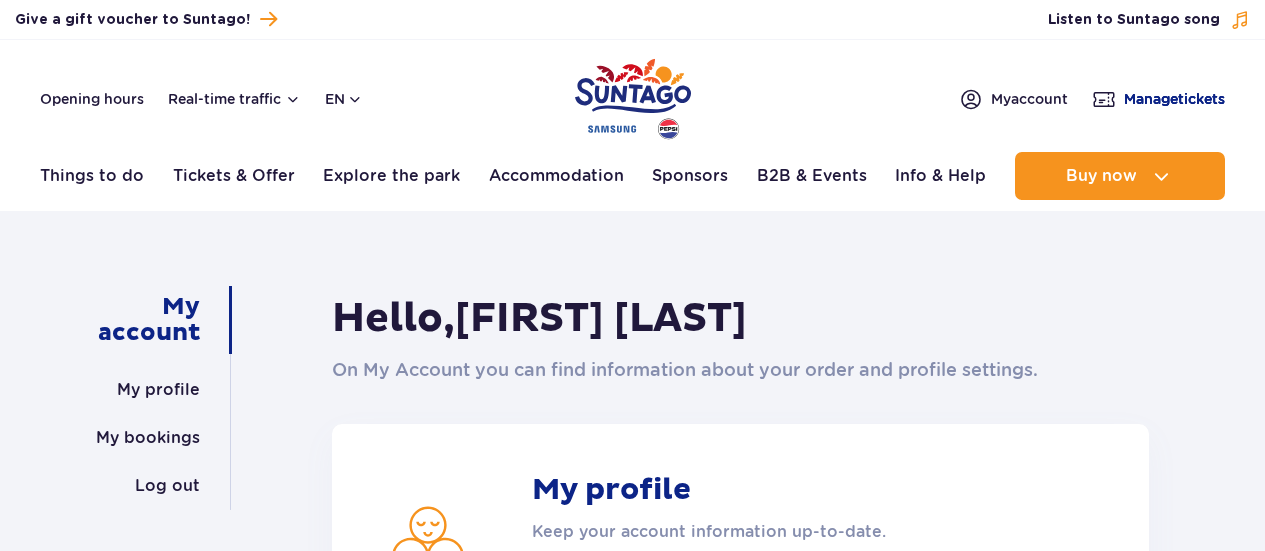 scroll, scrollTop: 0, scrollLeft: 0, axis: both 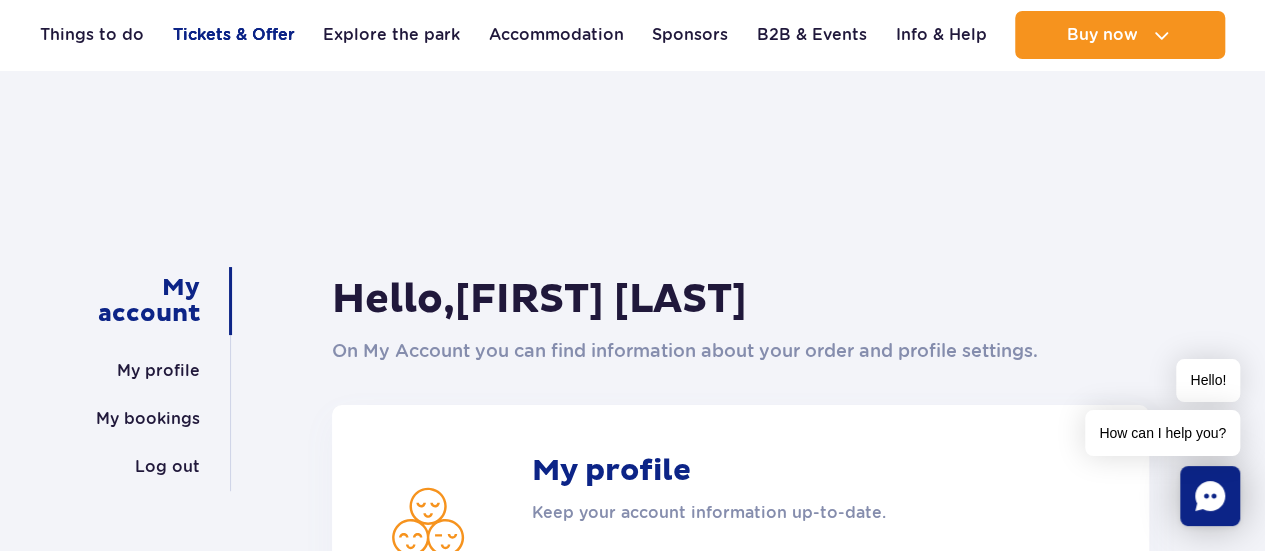 click on "Tickets & Offer" at bounding box center [234, 35] 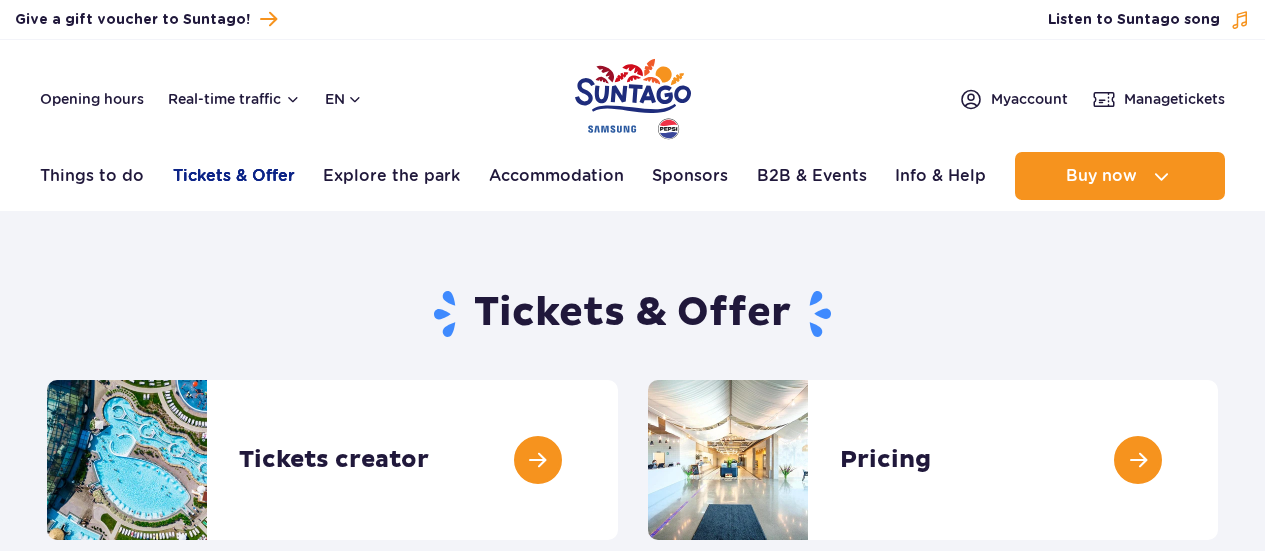 scroll, scrollTop: 0, scrollLeft: 0, axis: both 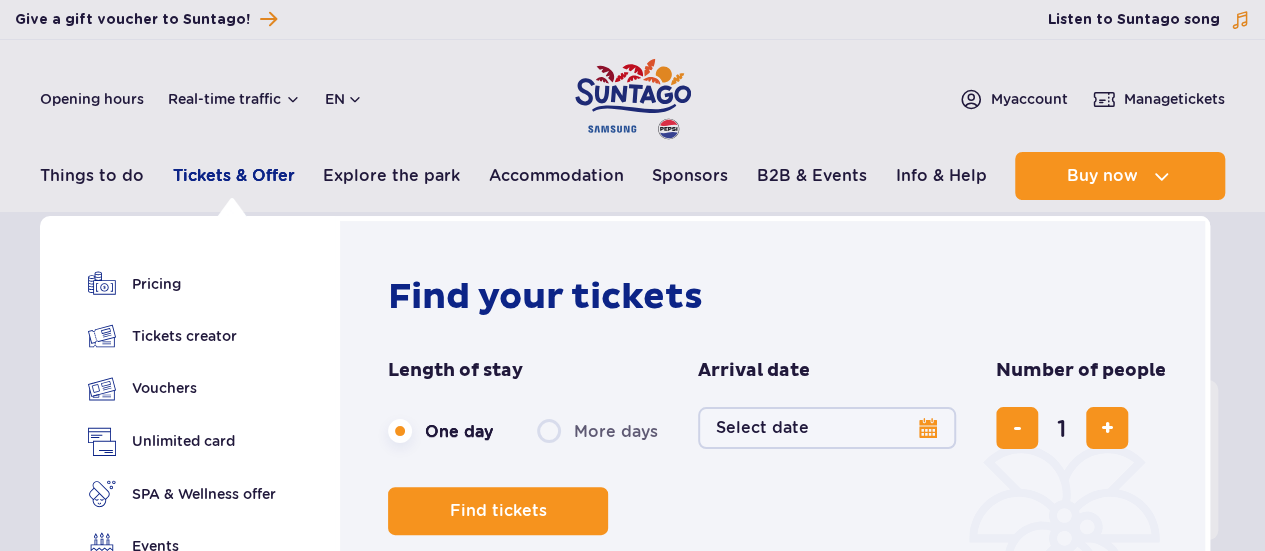 click on "Tickets & Offer" at bounding box center (234, 176) 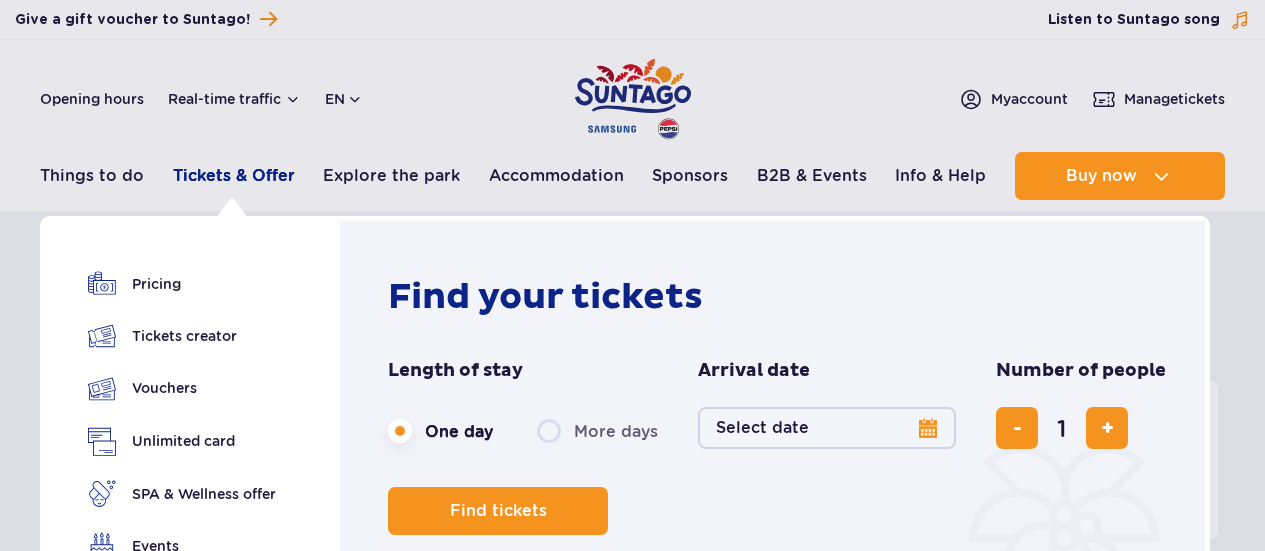 click on "Tickets & Offer" at bounding box center [234, 176] 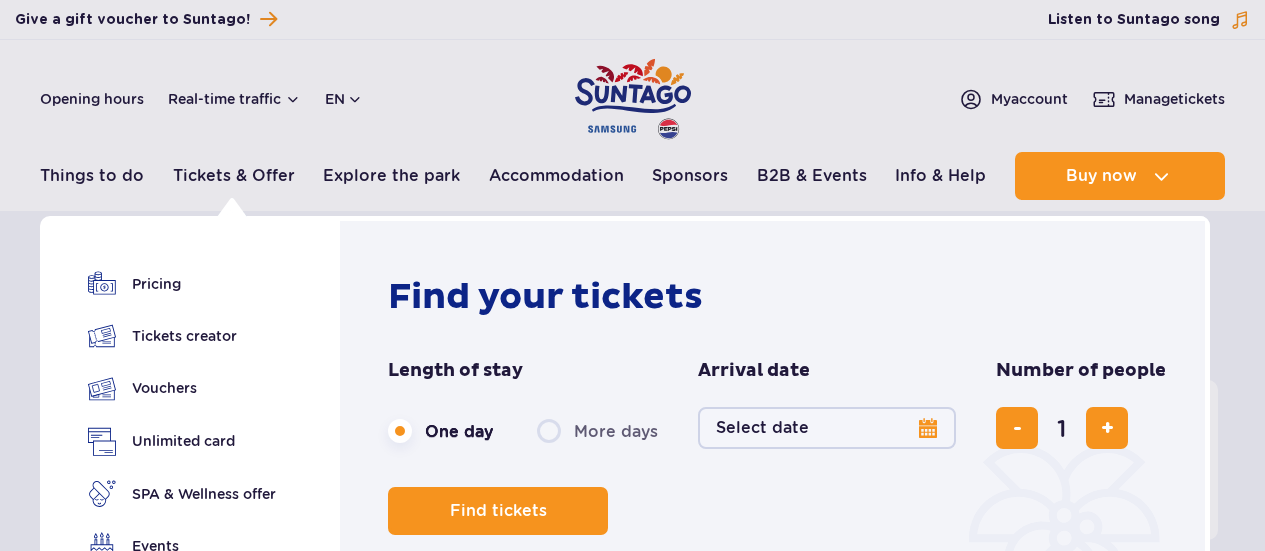 scroll, scrollTop: 0, scrollLeft: 0, axis: both 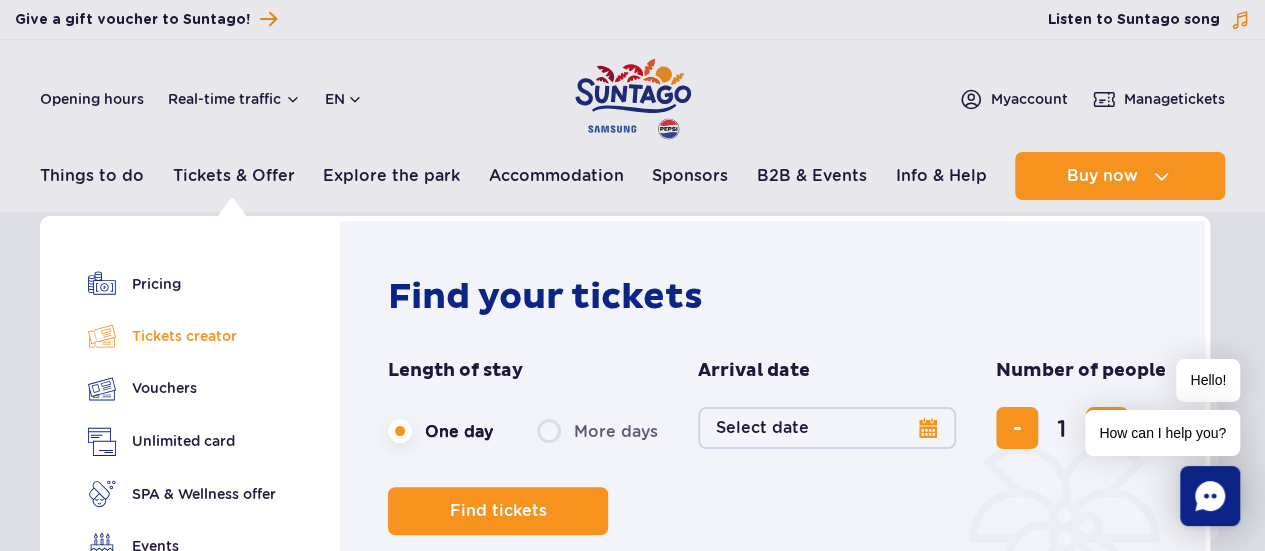 click on "Tickets creator" at bounding box center (182, 336) 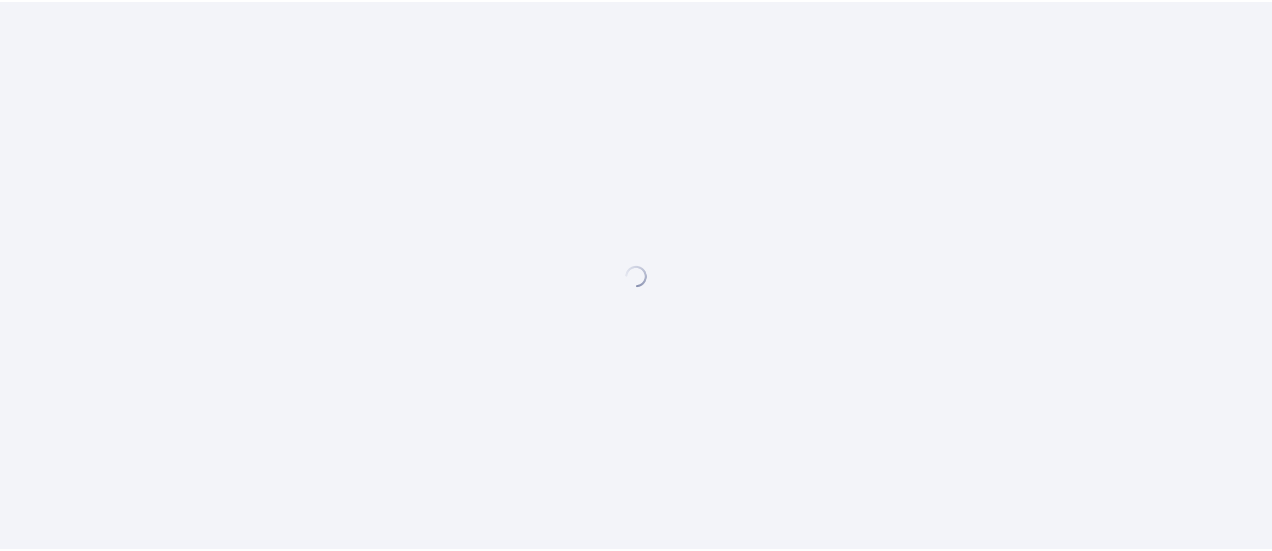scroll, scrollTop: 0, scrollLeft: 0, axis: both 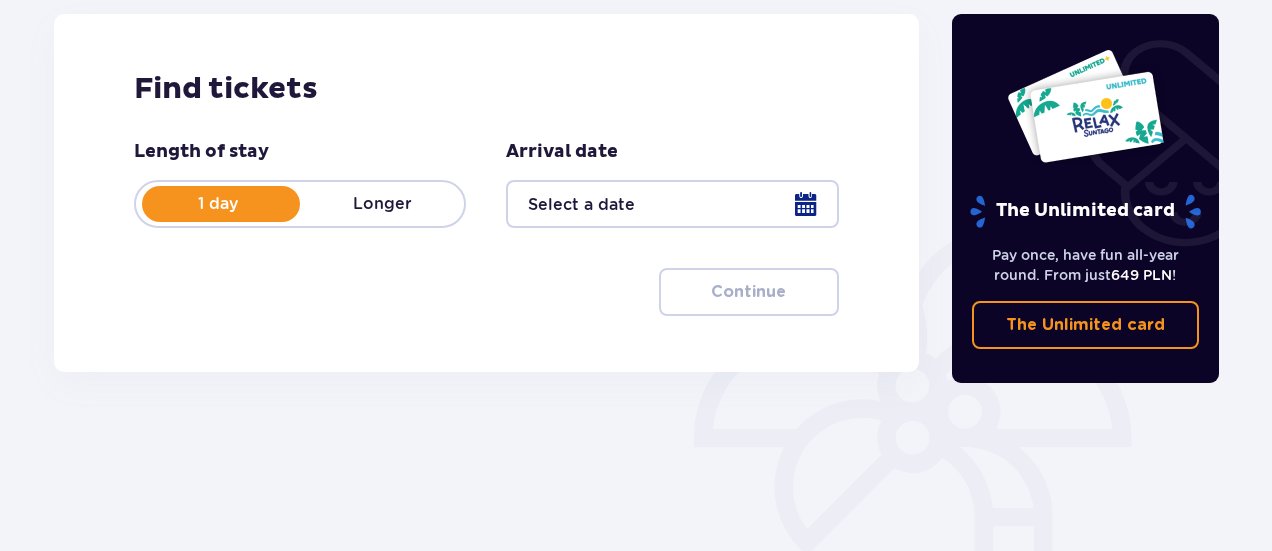 click at bounding box center [672, 204] 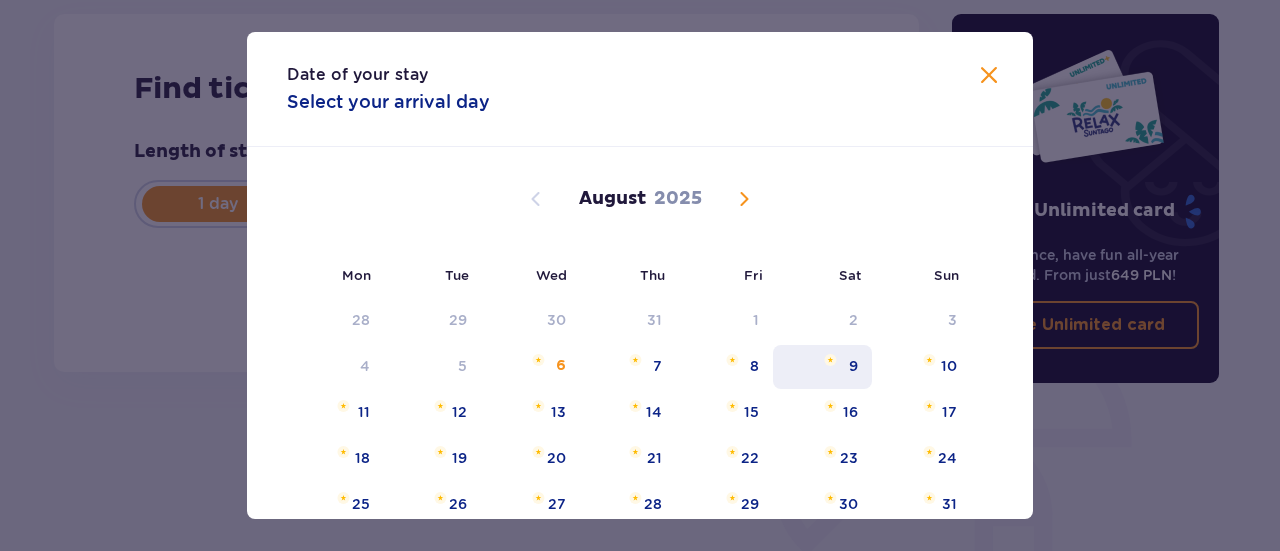 click at bounding box center [830, 360] 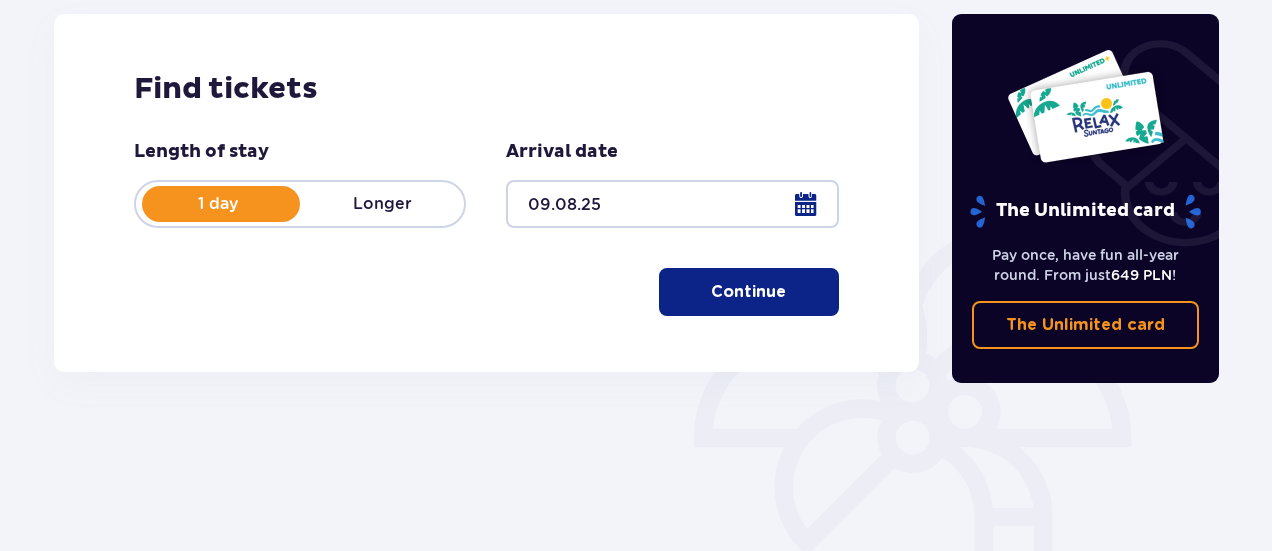 click at bounding box center (790, 292) 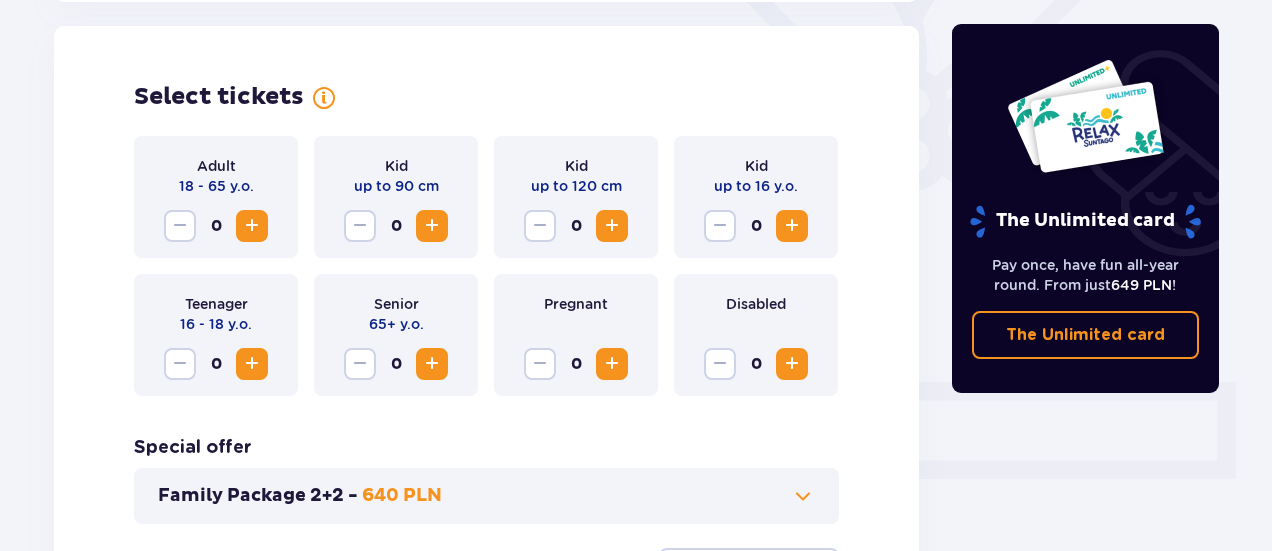 scroll, scrollTop: 556, scrollLeft: 0, axis: vertical 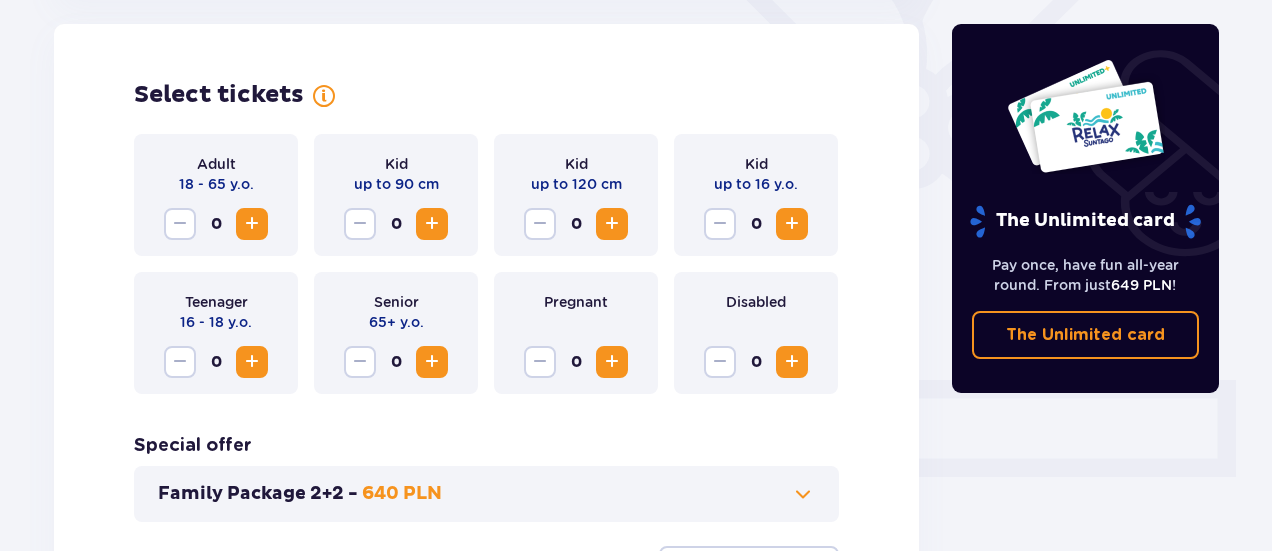click at bounding box center (252, 224) 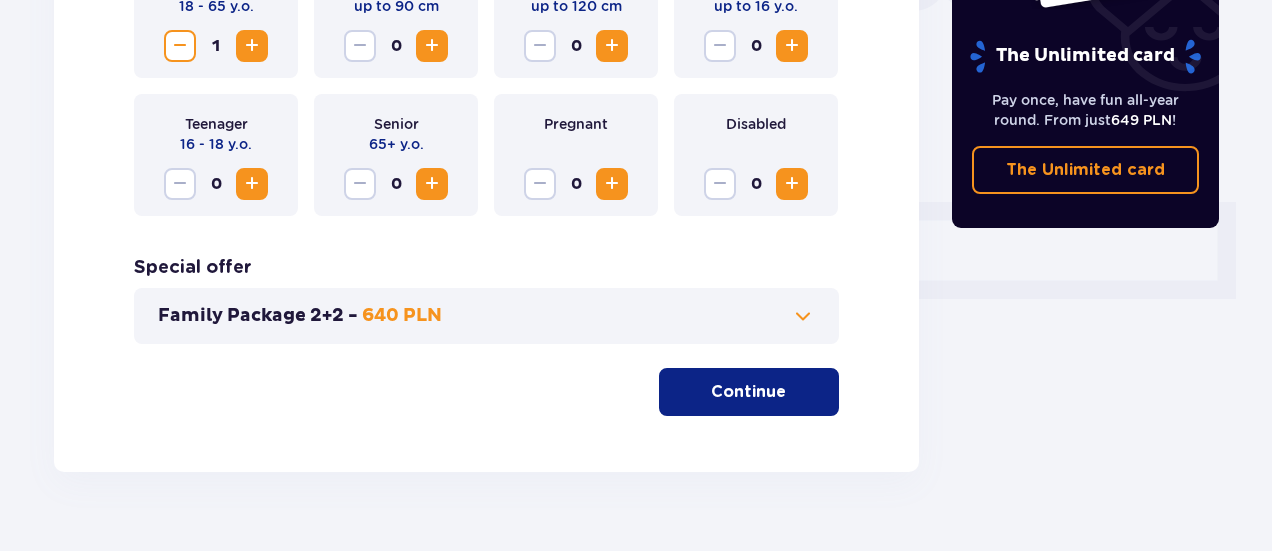 scroll, scrollTop: 774, scrollLeft: 0, axis: vertical 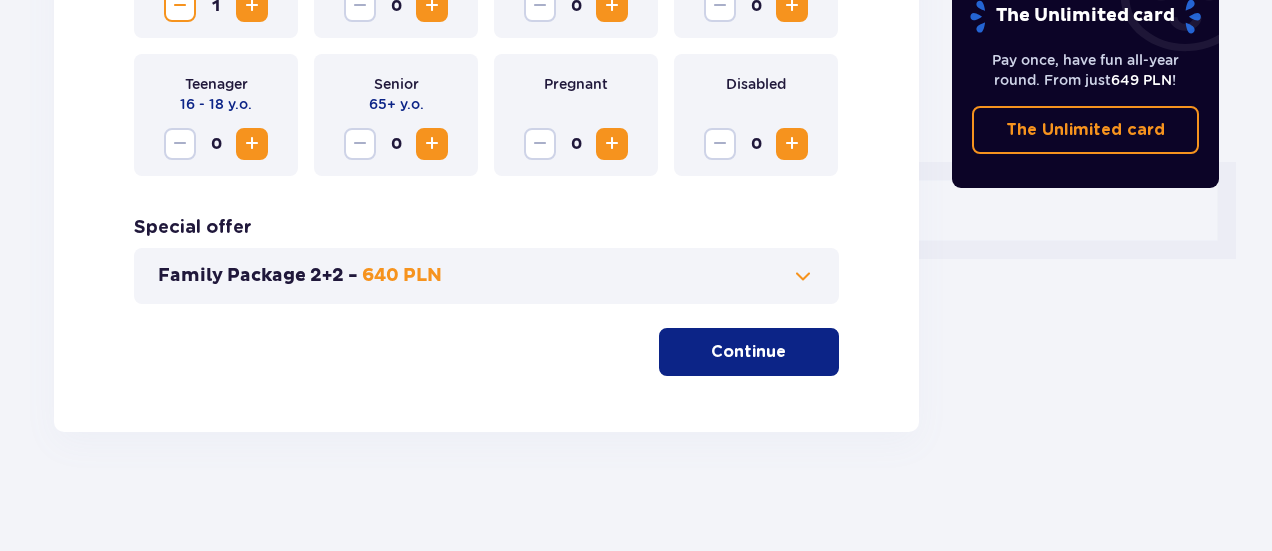 click on "Continue" at bounding box center [749, 352] 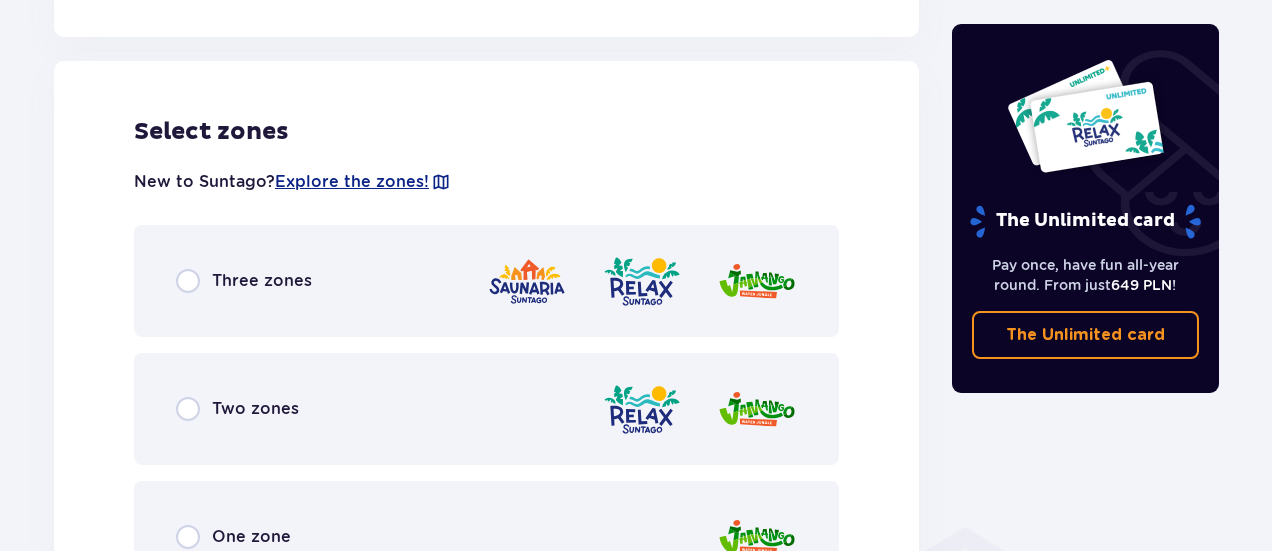 scroll, scrollTop: 1110, scrollLeft: 0, axis: vertical 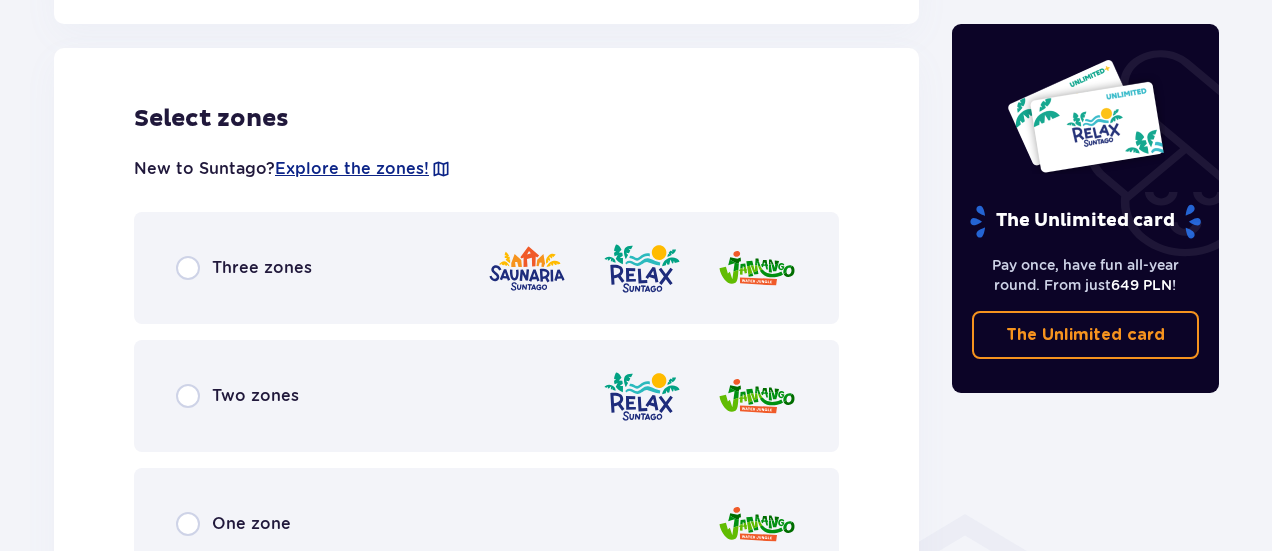 click on "Two zones" at bounding box center [486, 396] 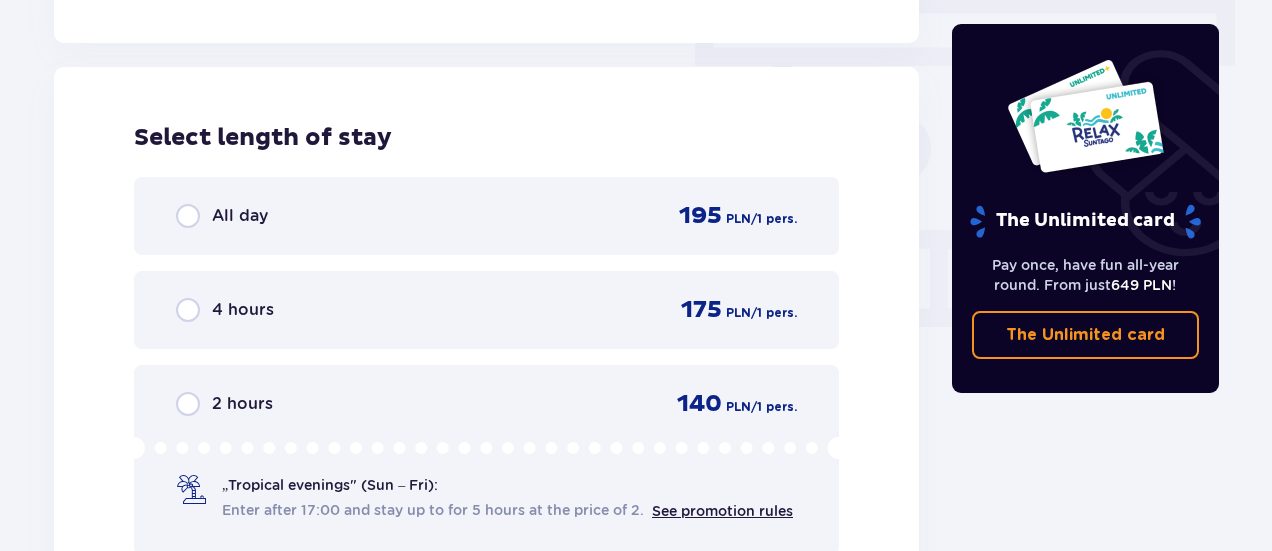 scroll, scrollTop: 1806, scrollLeft: 0, axis: vertical 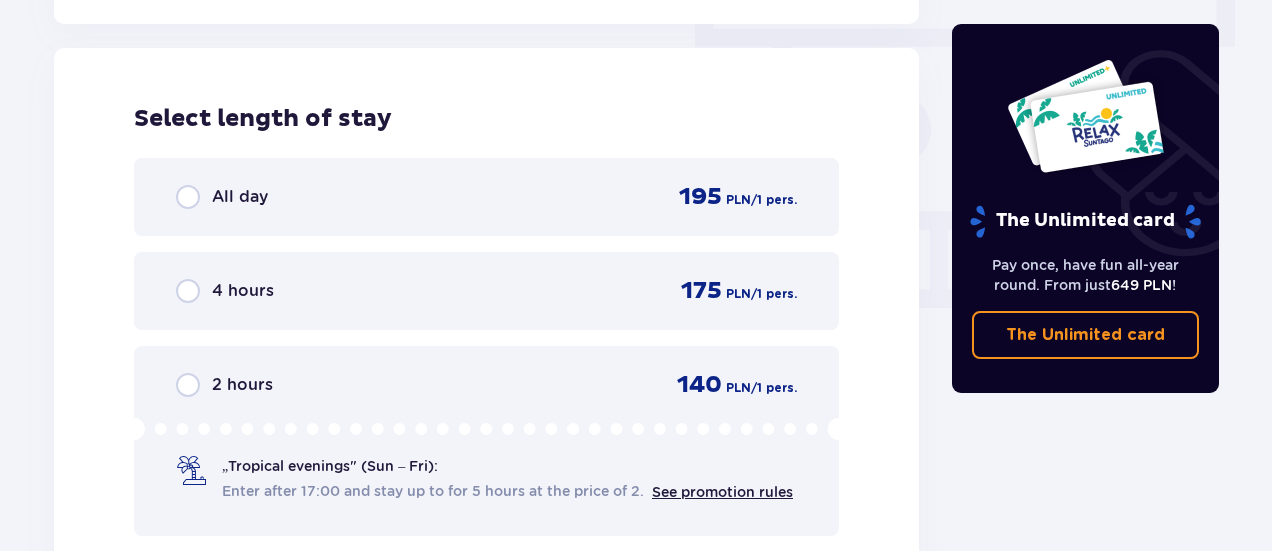 click on "All day   195 PLN / 1 pers." at bounding box center [486, 197] 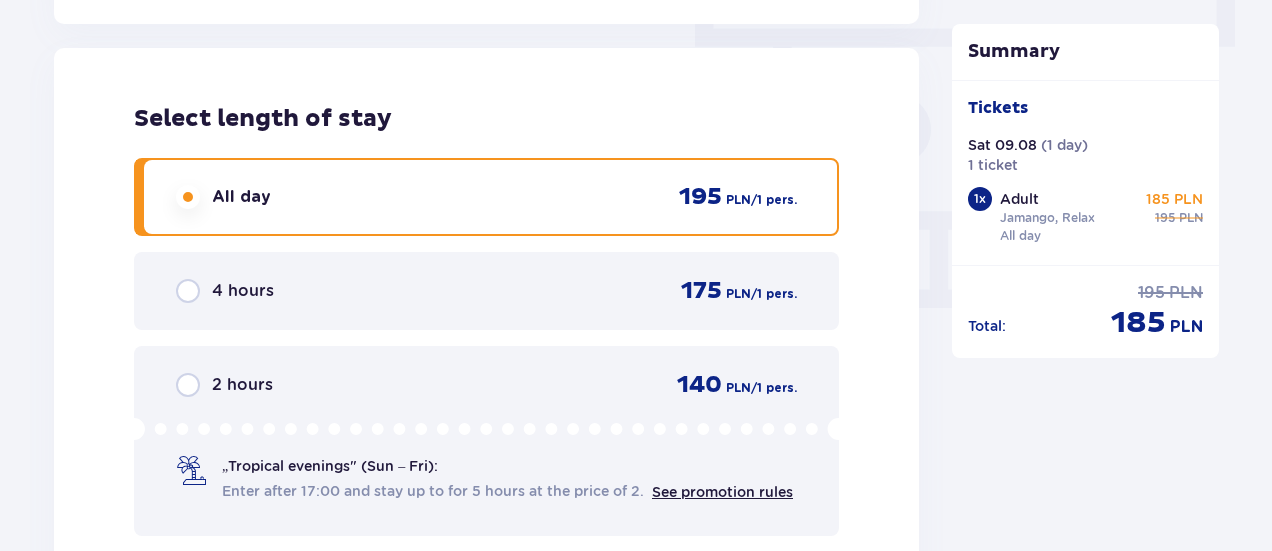scroll, scrollTop: 1860, scrollLeft: 0, axis: vertical 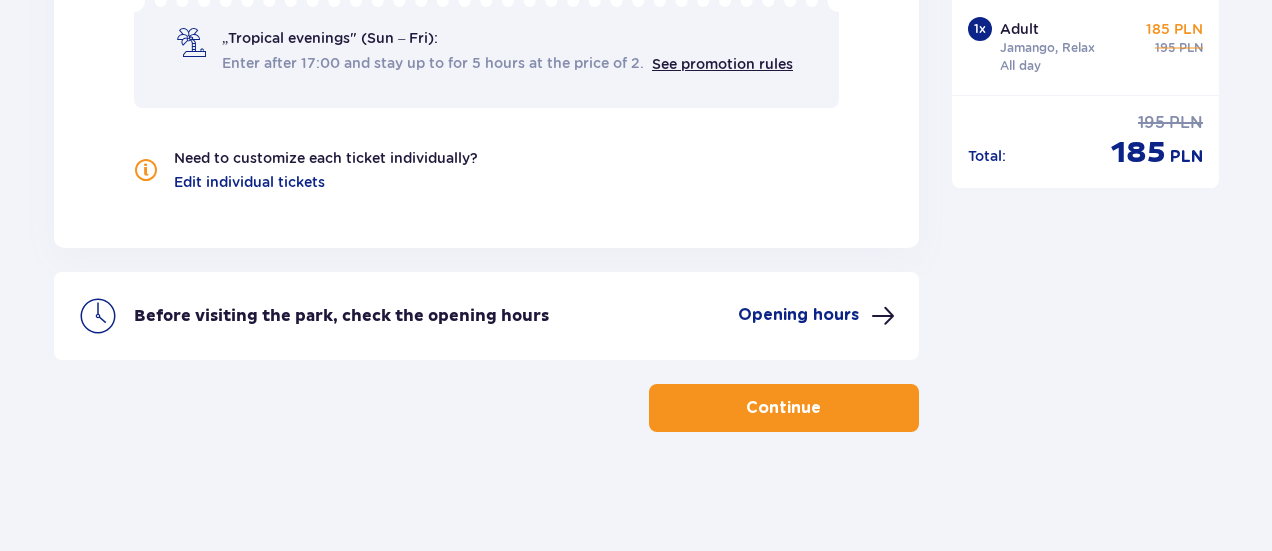 click on "Continue" at bounding box center (784, 408) 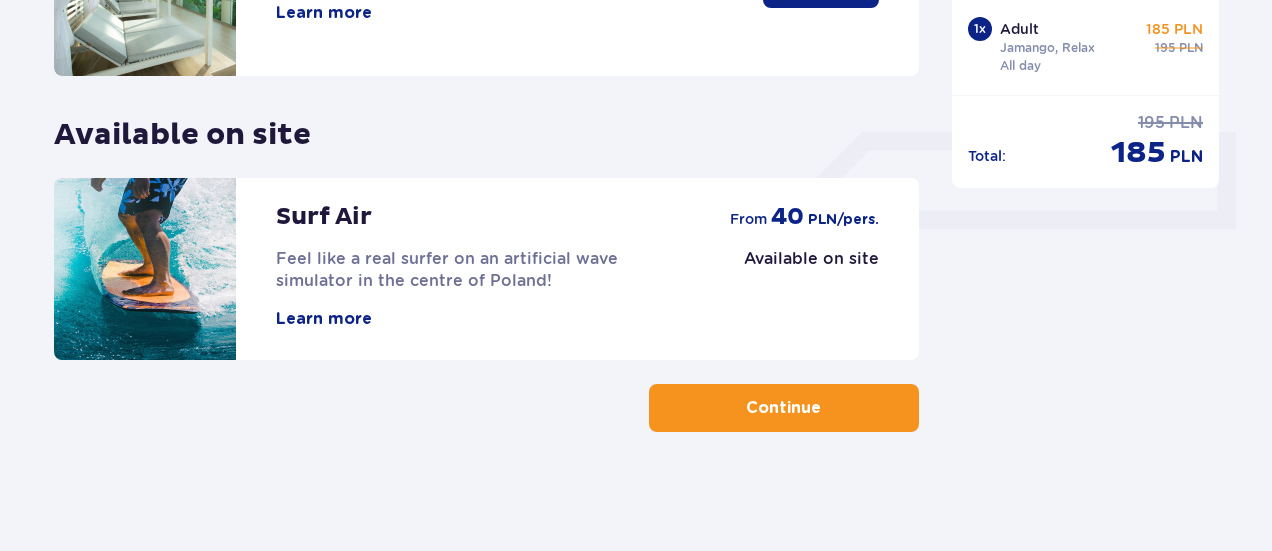 scroll, scrollTop: 0, scrollLeft: 0, axis: both 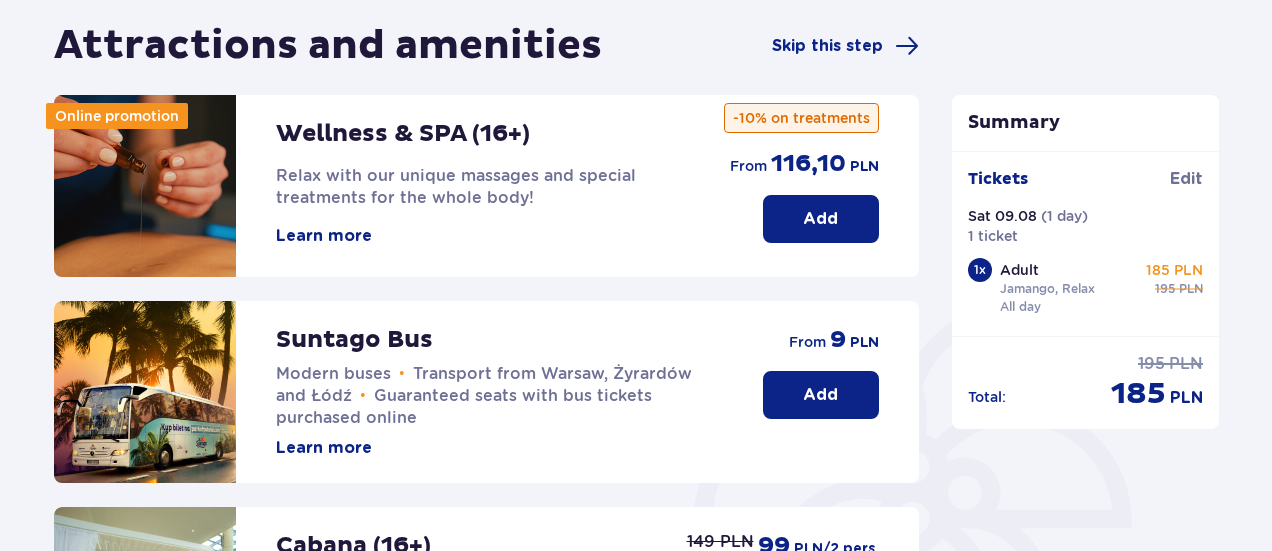 drag, startPoint x: 1249, startPoint y: 149, endPoint x: 1232, endPoint y: 177, distance: 32.75668 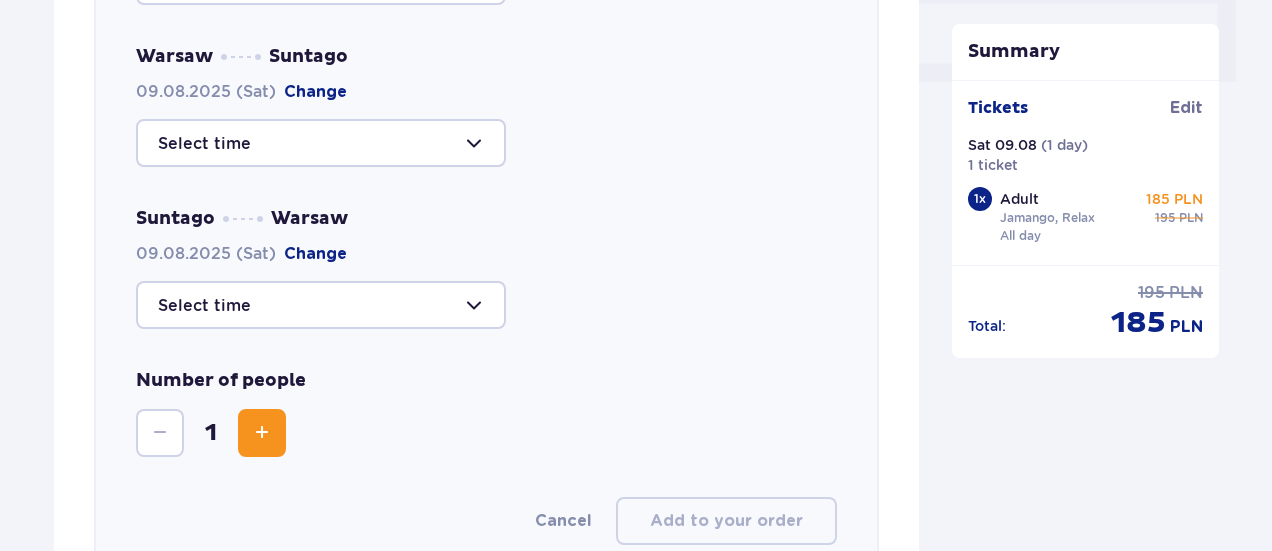 scroll, scrollTop: 959, scrollLeft: 0, axis: vertical 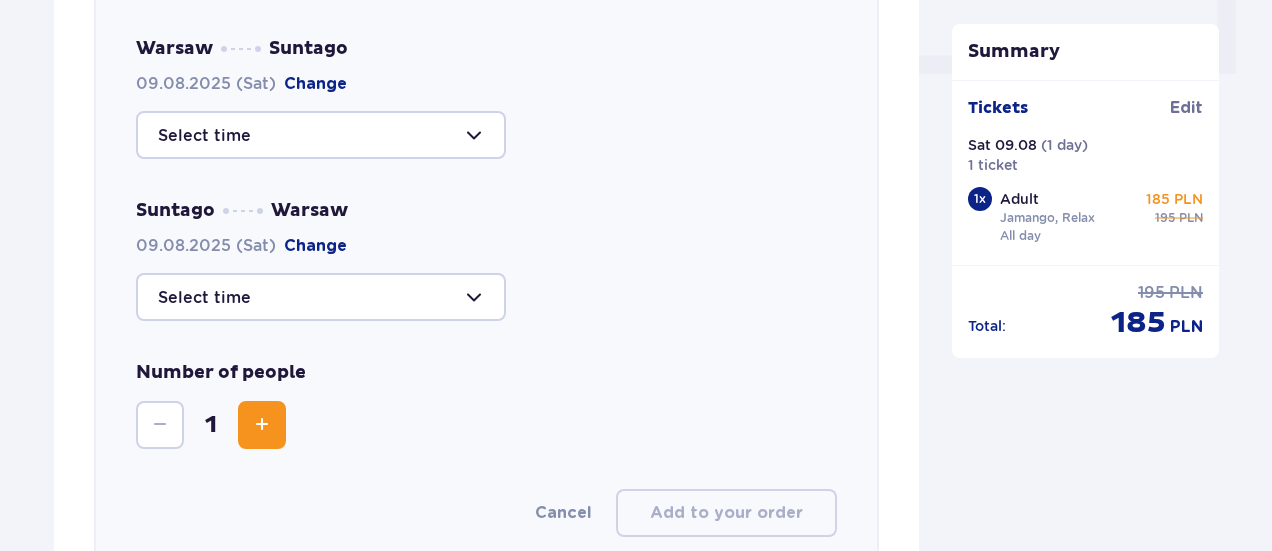 click at bounding box center [321, 135] 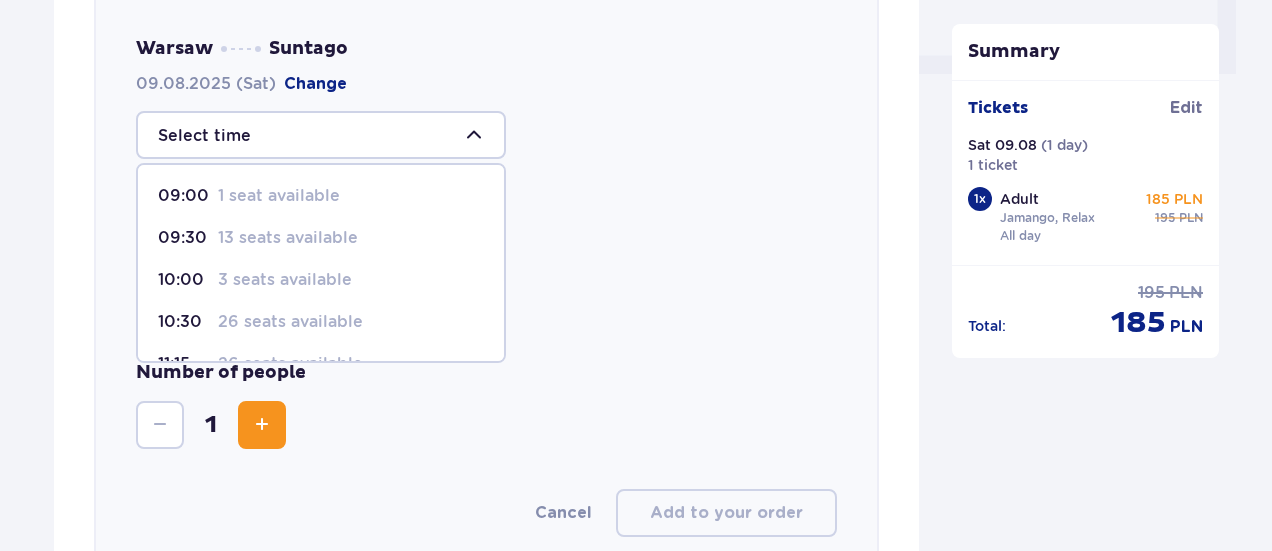 click on "10:30 26 seats available" at bounding box center (321, 322) 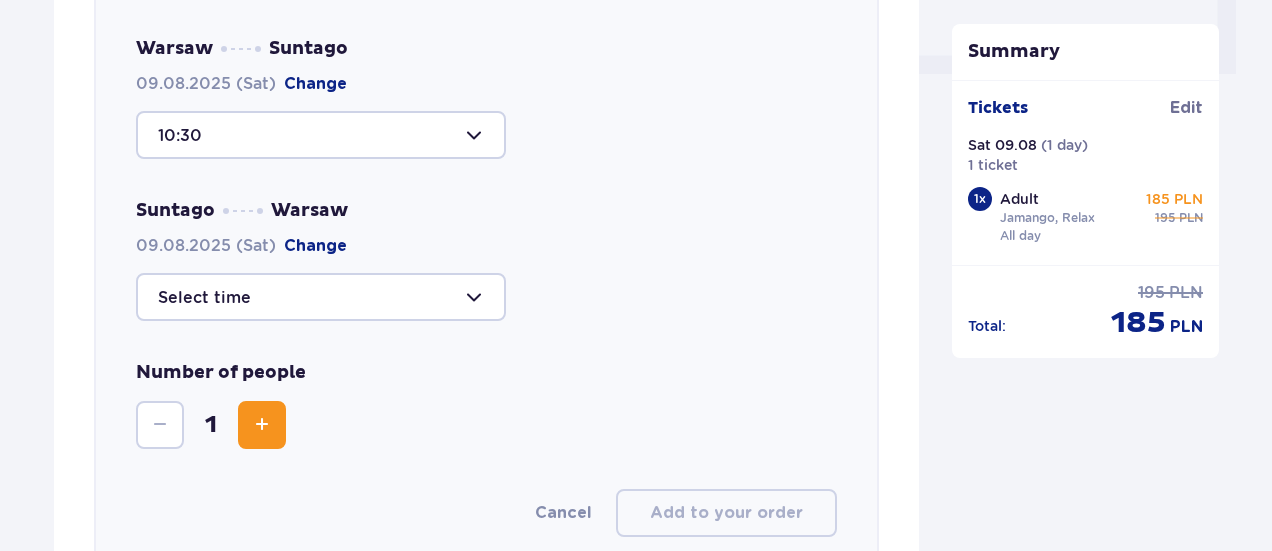 click at bounding box center [321, 297] 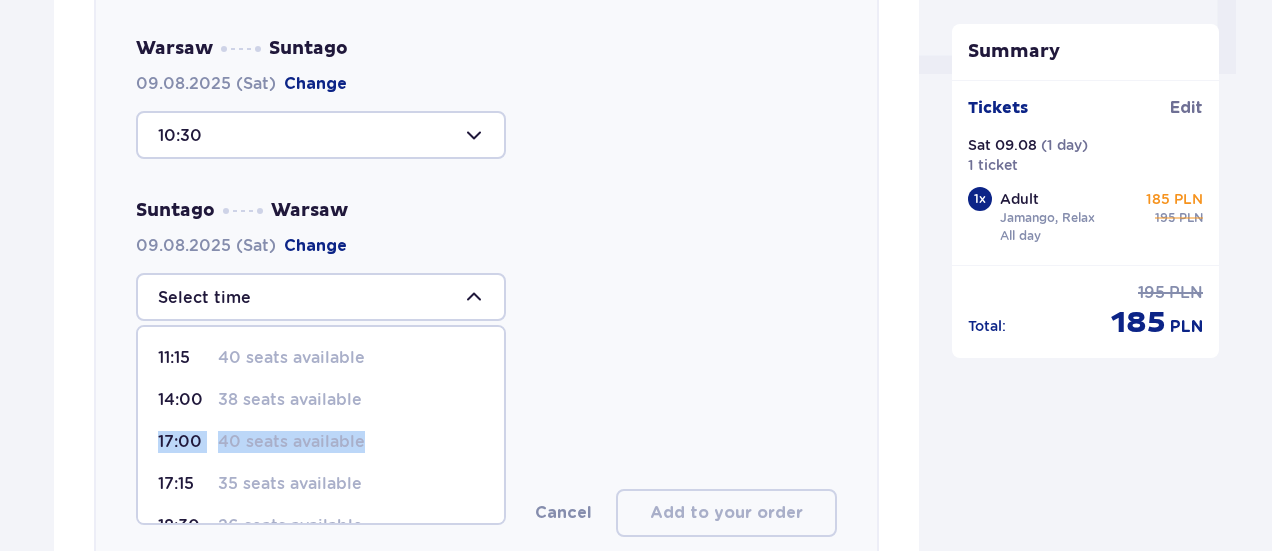 drag, startPoint x: 504, startPoint y: 379, endPoint x: 484, endPoint y: 453, distance: 76.655075 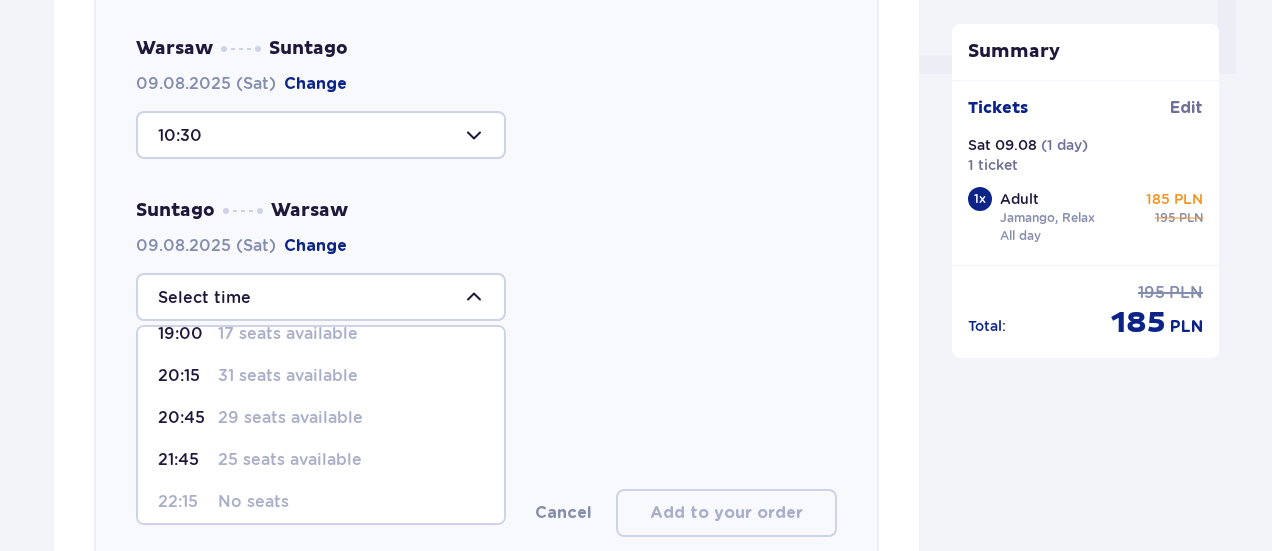 scroll, scrollTop: 244, scrollLeft: 0, axis: vertical 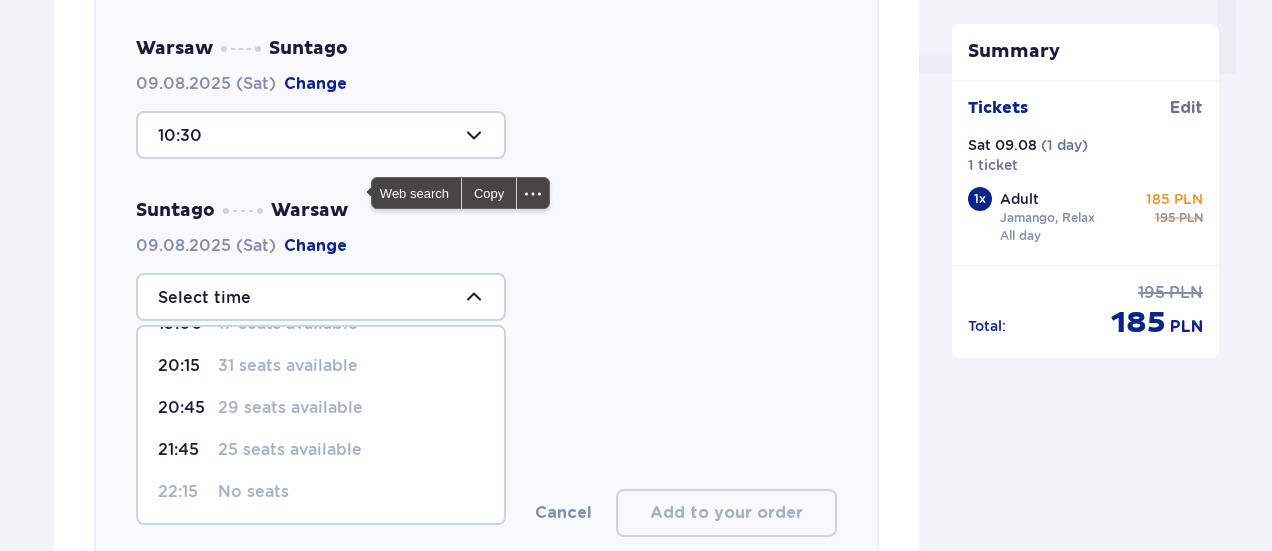 click on "25 seats available" at bounding box center (290, 450) 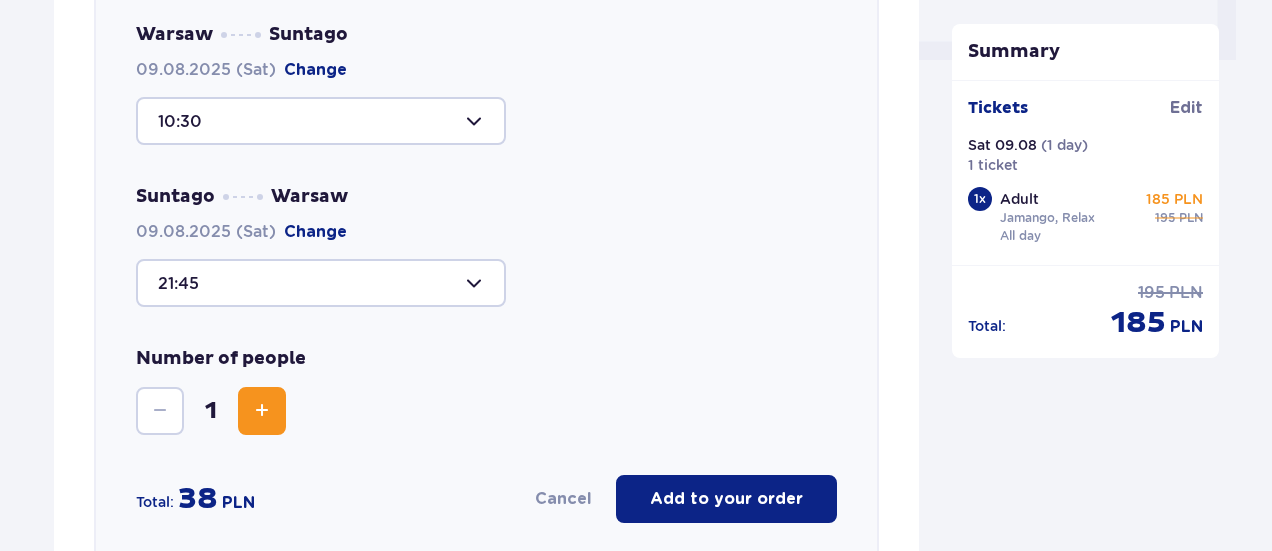 scroll, scrollTop: 982, scrollLeft: 0, axis: vertical 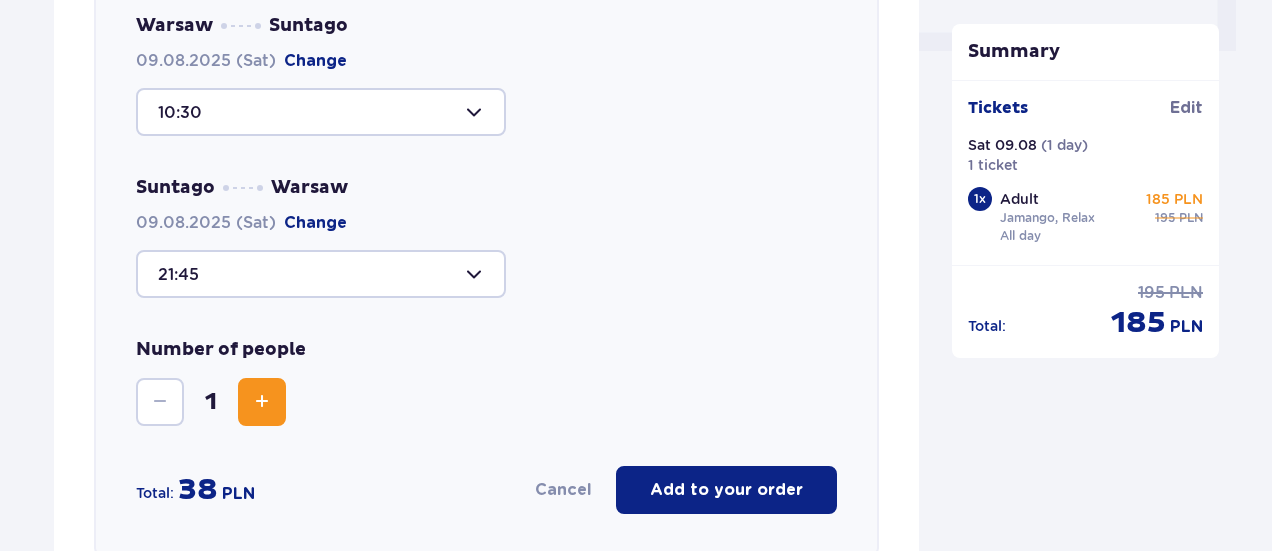 click on "Add to your order" at bounding box center [726, 490] 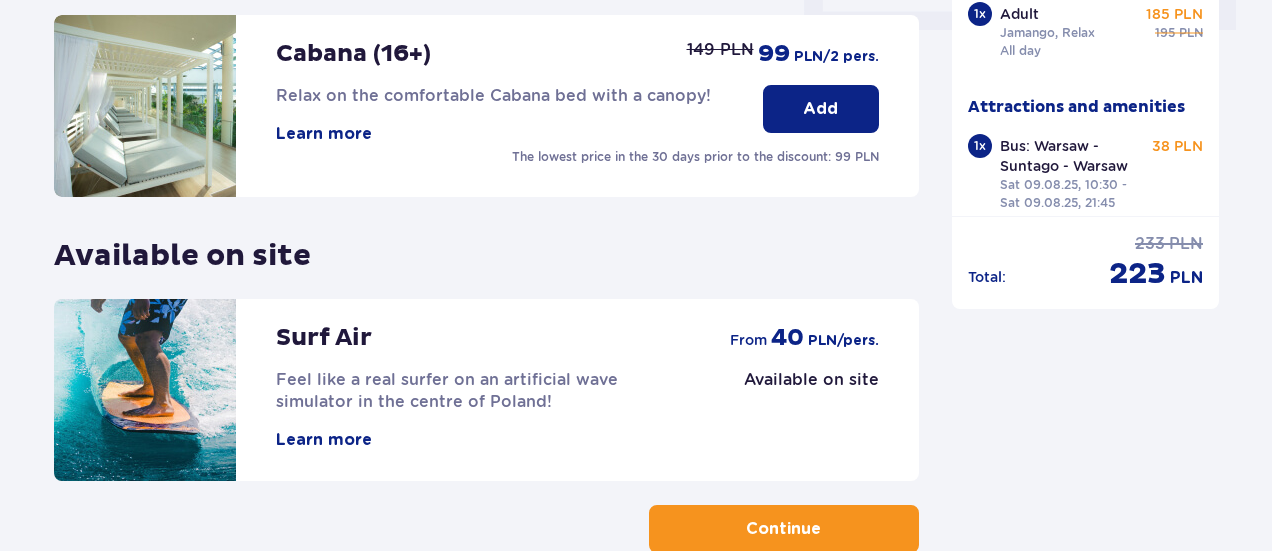 scroll, scrollTop: 1124, scrollLeft: 0, axis: vertical 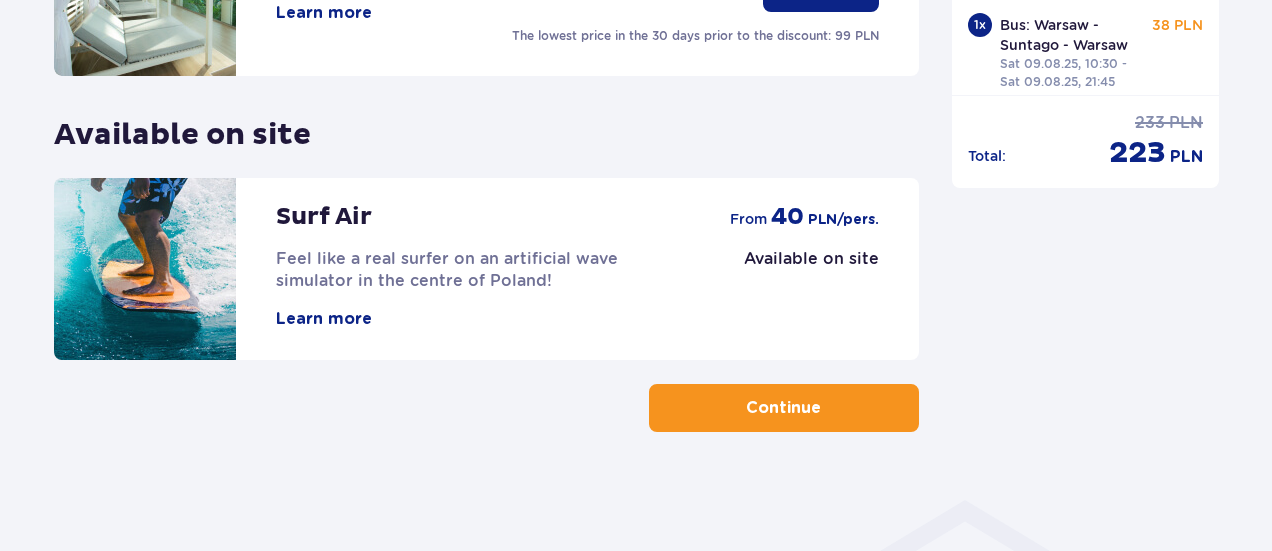 click on "Continue" at bounding box center (783, 408) 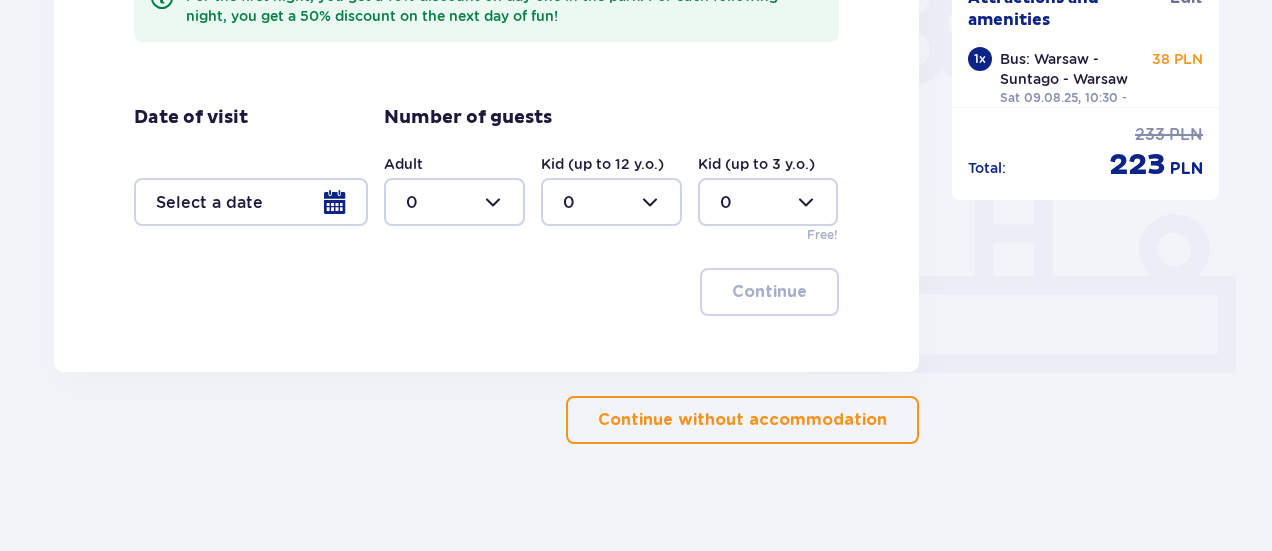 scroll, scrollTop: 0, scrollLeft: 0, axis: both 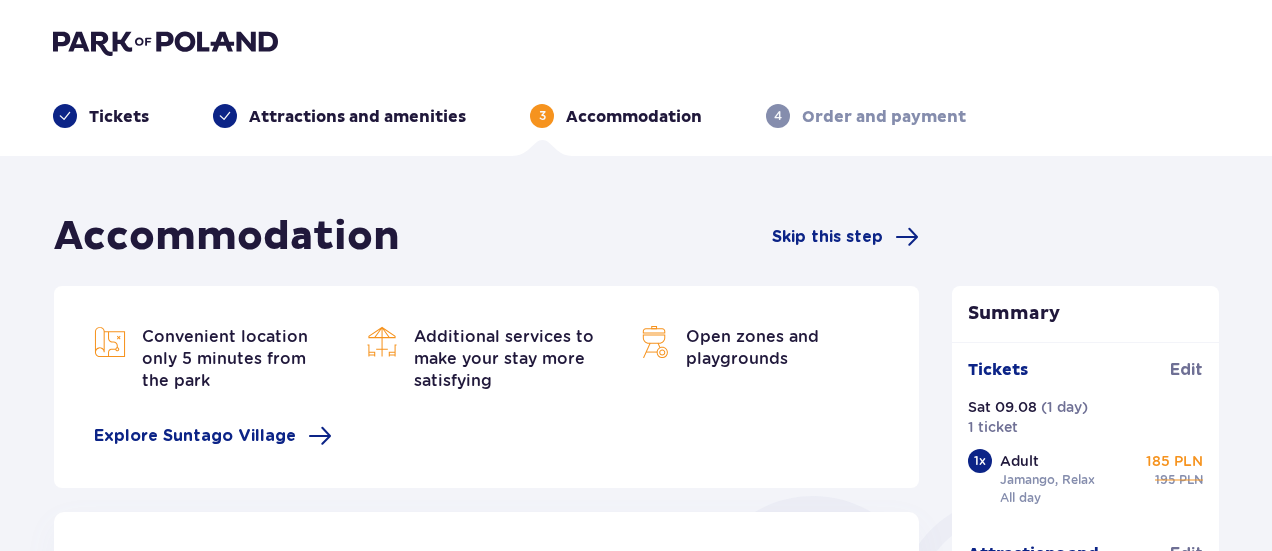 drag, startPoint x: 1270, startPoint y: 209, endPoint x: 1244, endPoint y: 322, distance: 115.952576 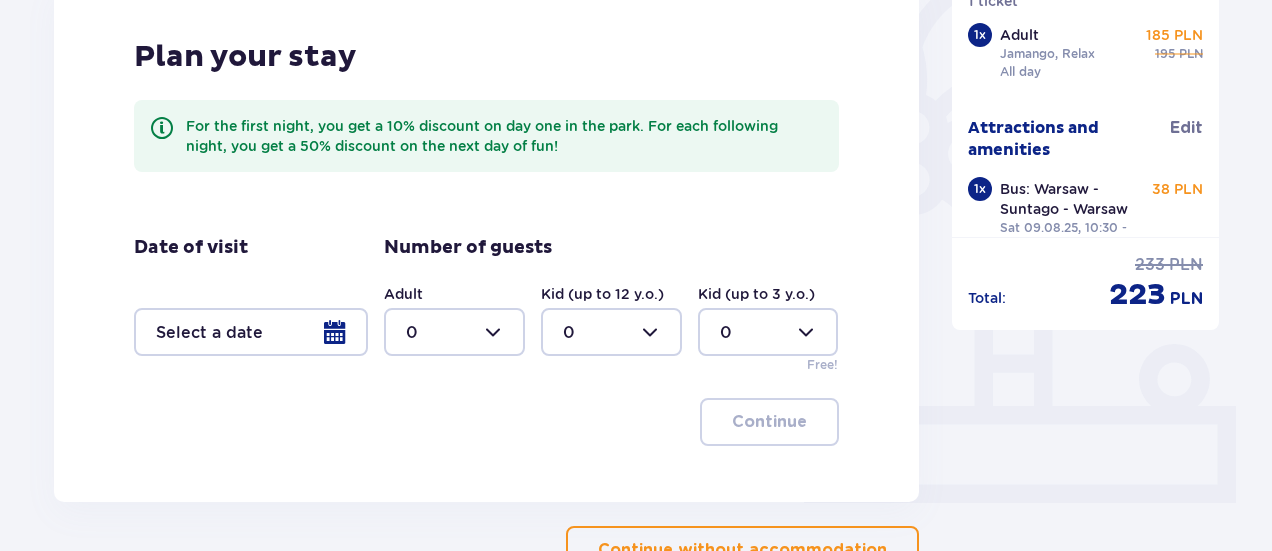 scroll, scrollTop: 539, scrollLeft: 0, axis: vertical 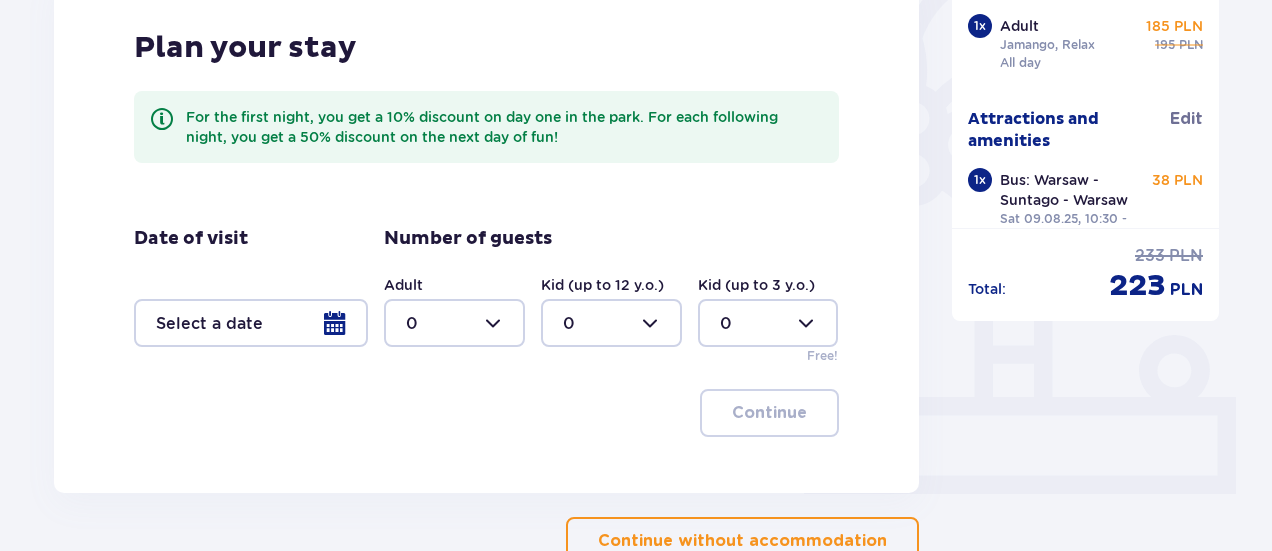 click at bounding box center (454, 323) 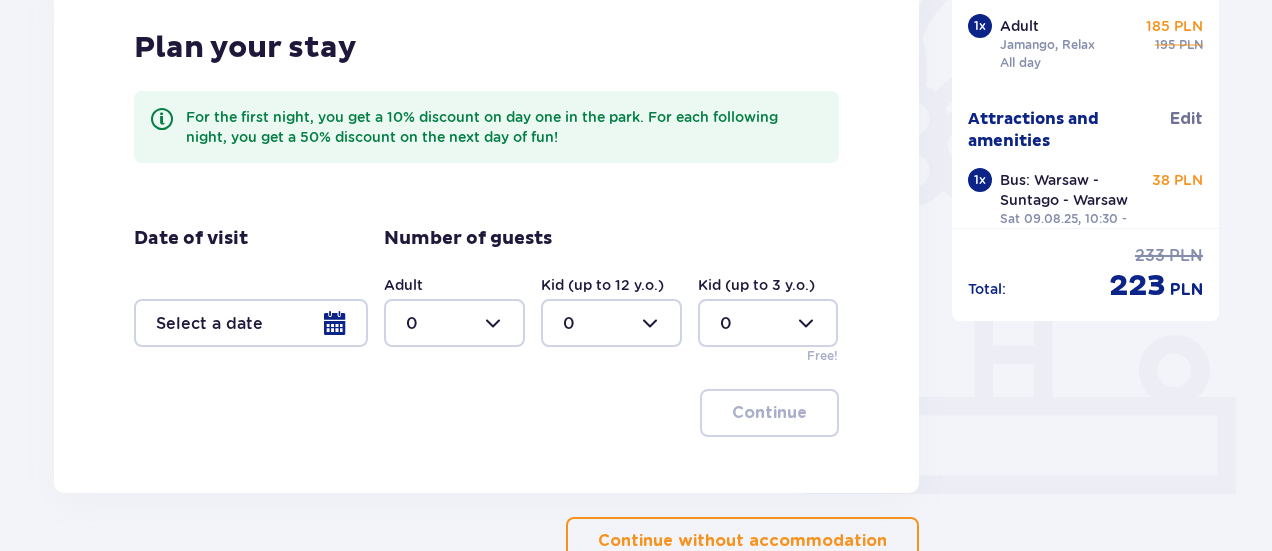 click on "Continue without accommodation" at bounding box center (742, 541) 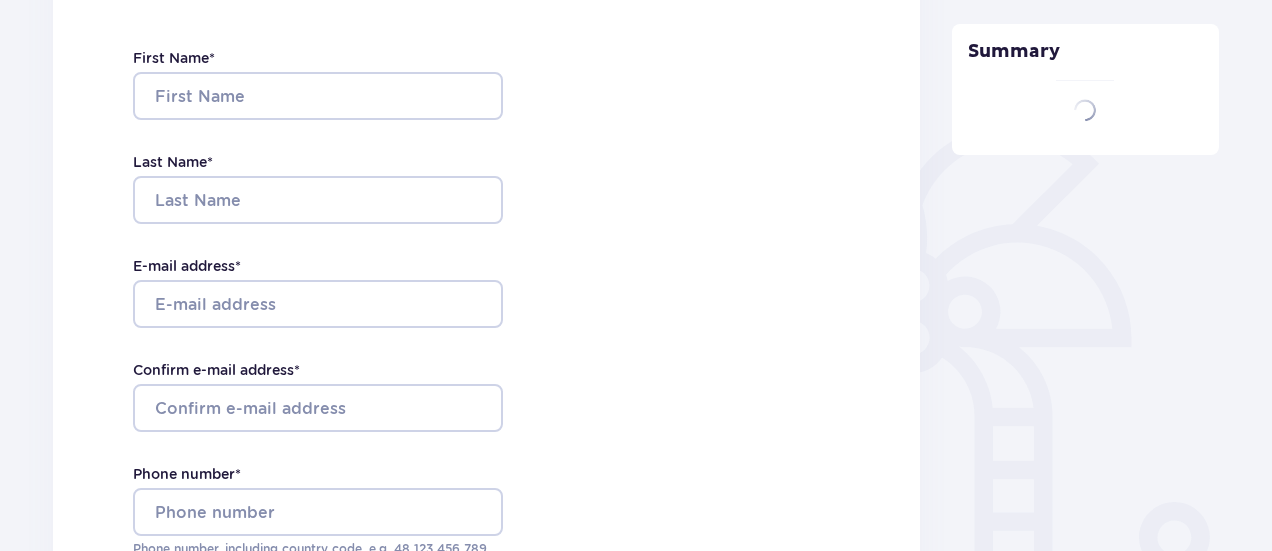 type on "Flávia" 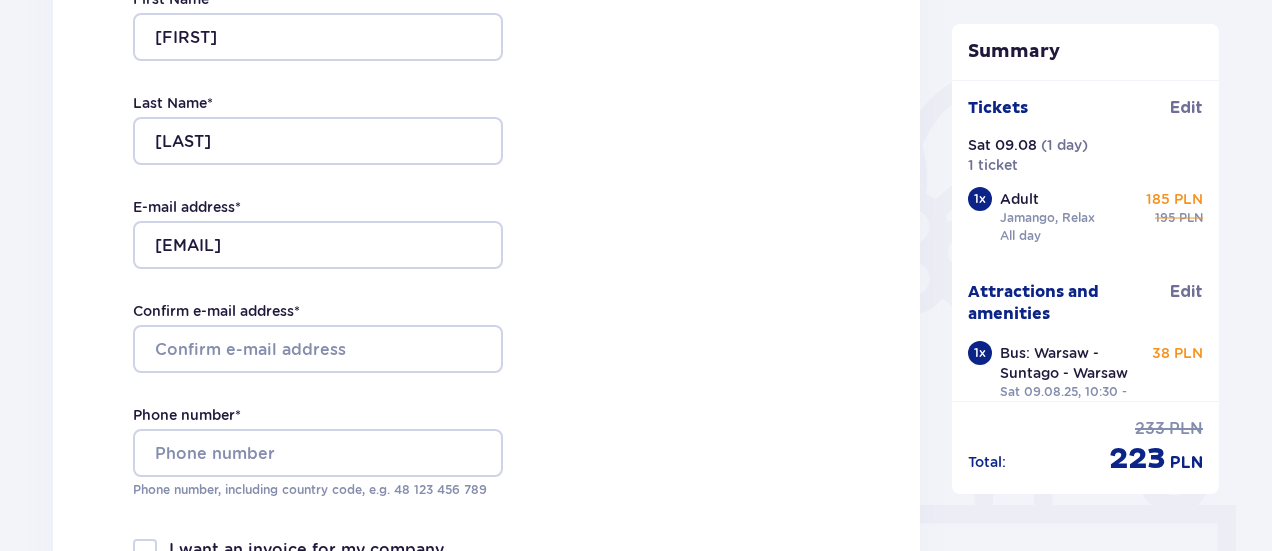 scroll, scrollTop: 469, scrollLeft: 0, axis: vertical 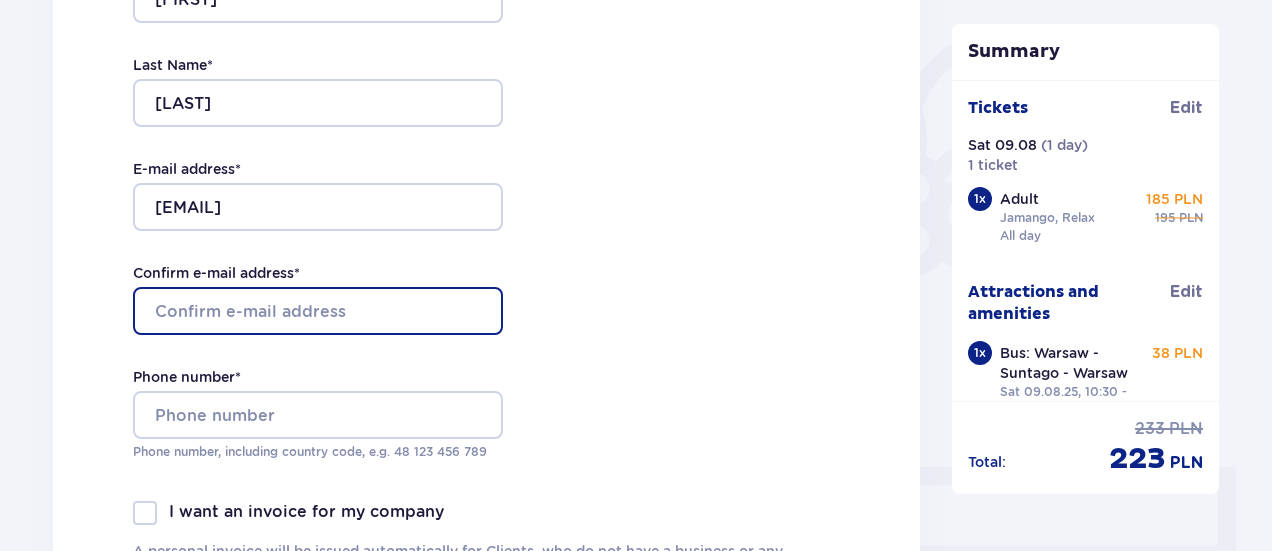 click on "Confirm e-mail address *" at bounding box center [318, 311] 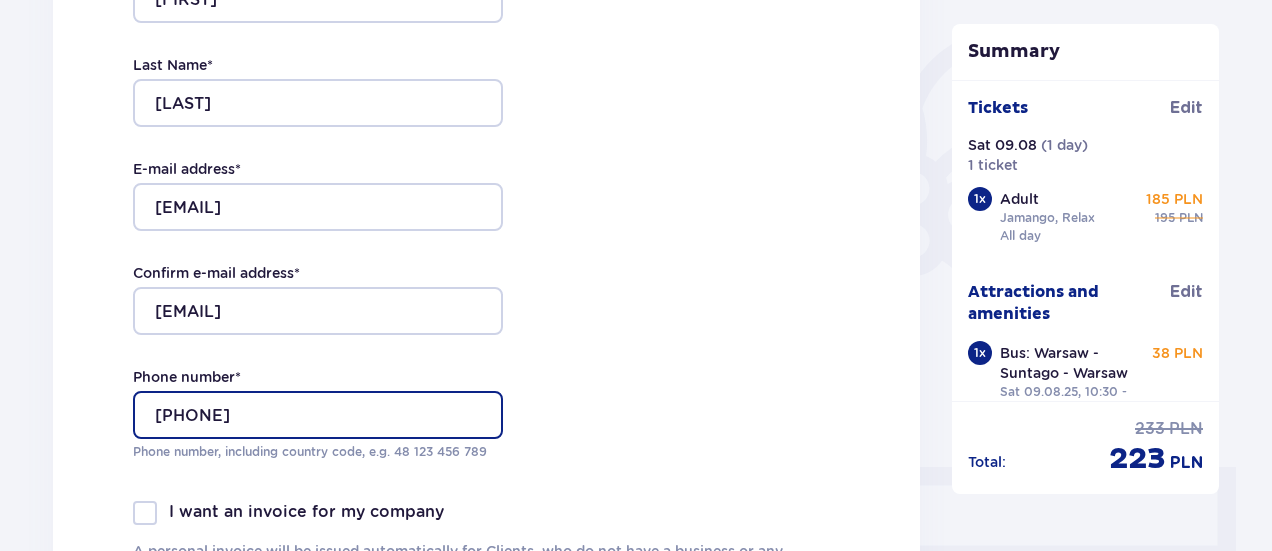 click on "849486895" at bounding box center (318, 415) 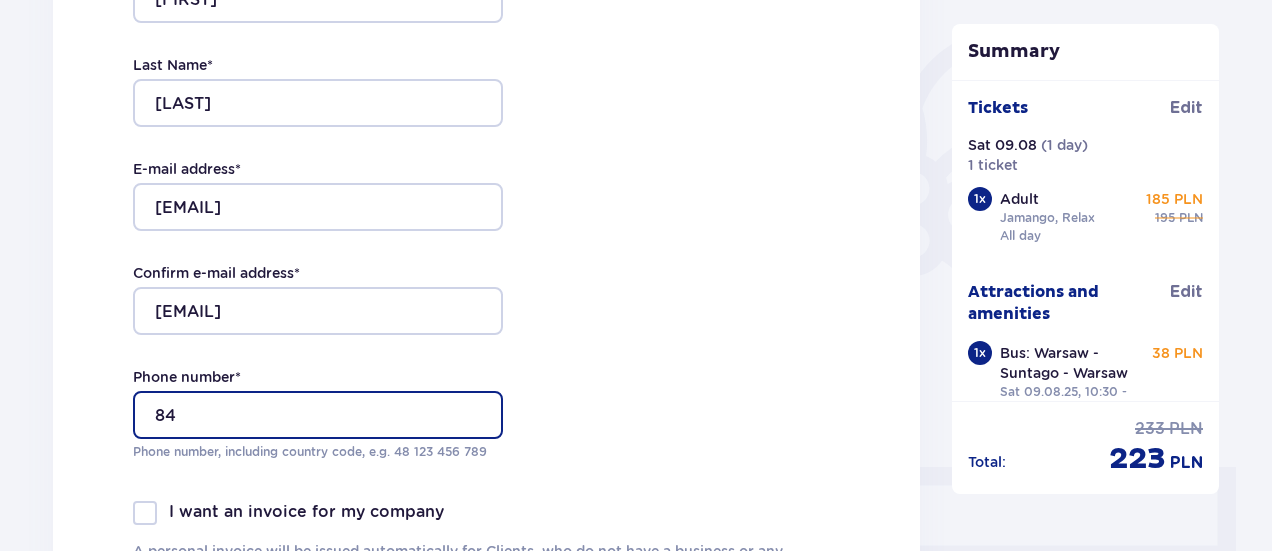 type on "8" 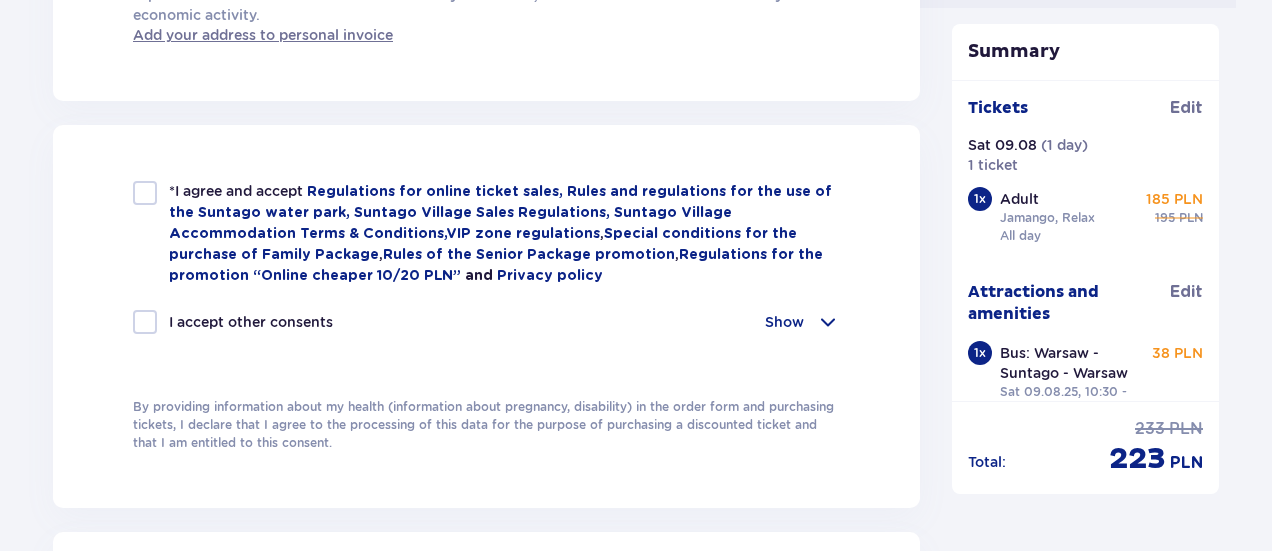scroll, scrollTop: 1037, scrollLeft: 0, axis: vertical 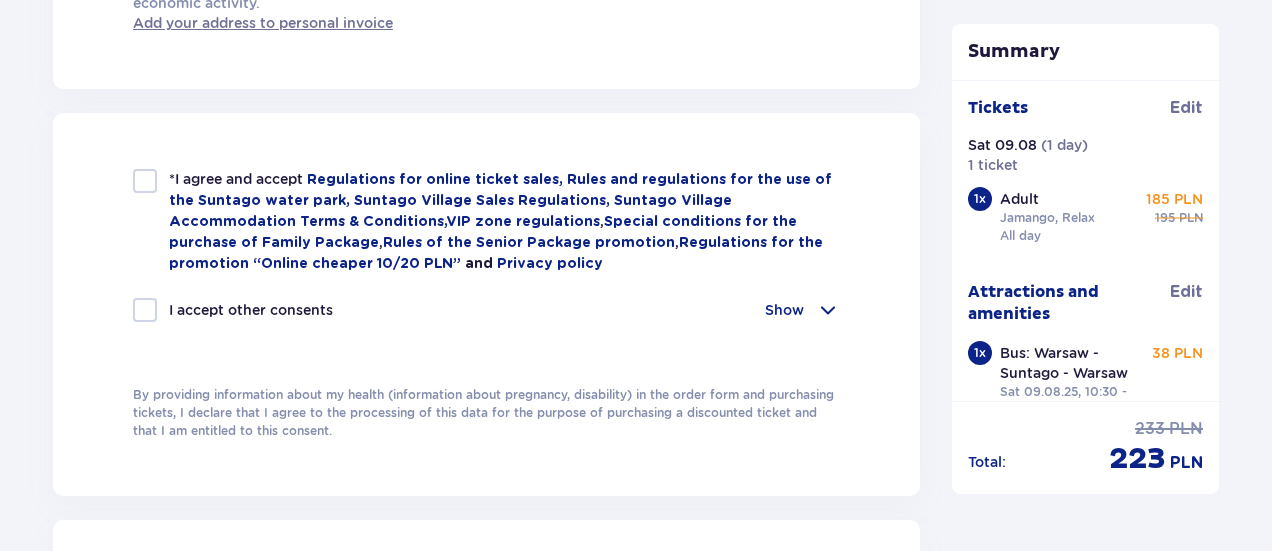 type on "571004649" 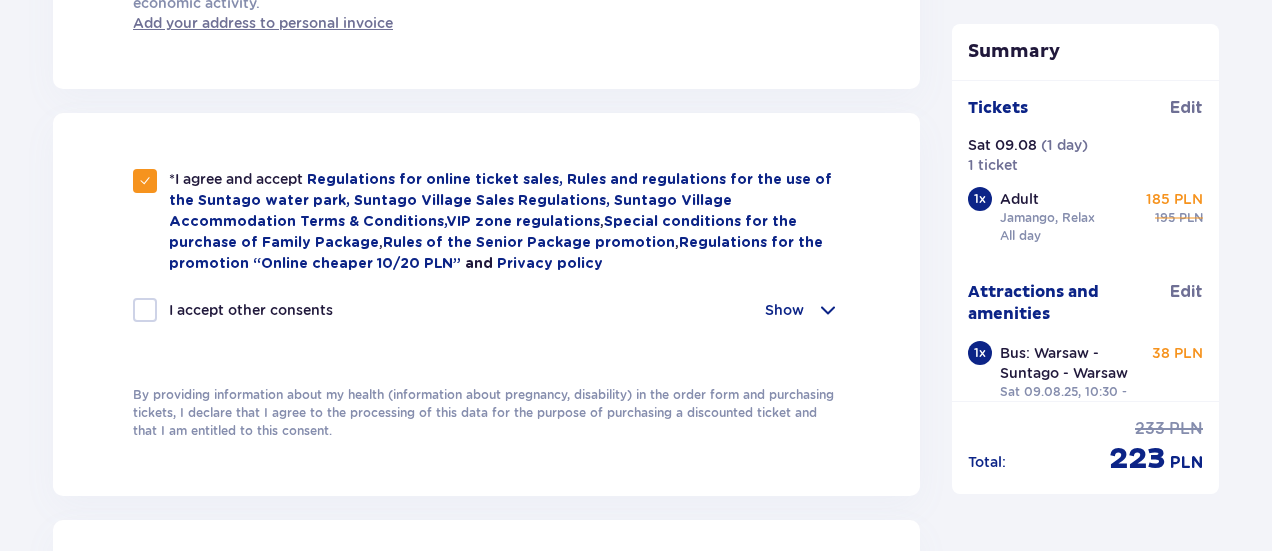 click at bounding box center (145, 310) 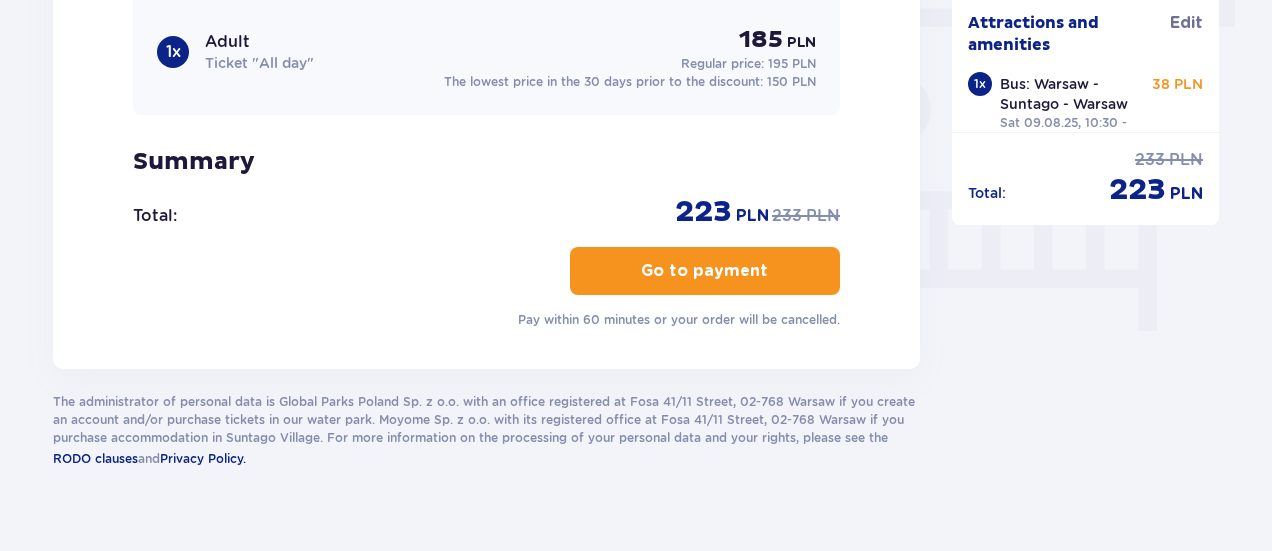 scroll, scrollTop: 1846, scrollLeft: 0, axis: vertical 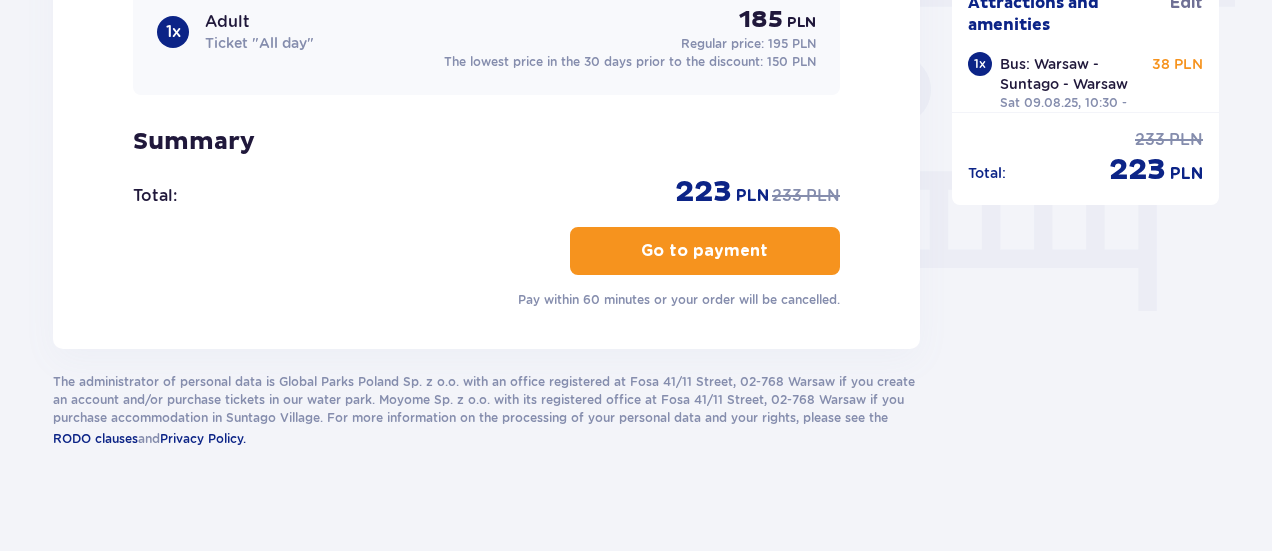 click on "Go to payment" at bounding box center [705, 251] 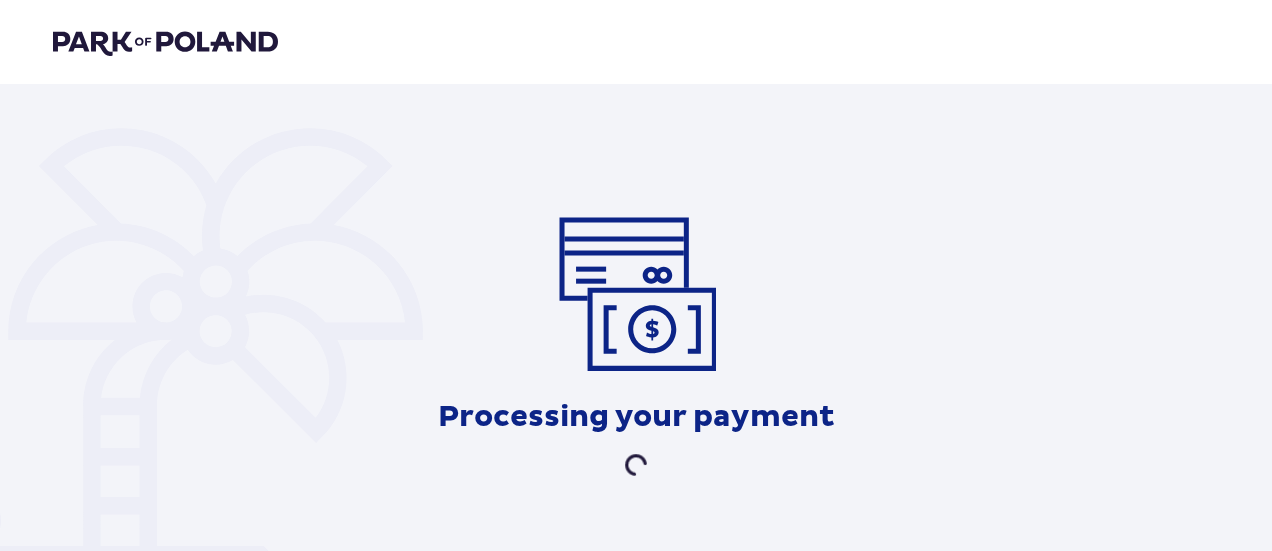 scroll, scrollTop: 0, scrollLeft: 0, axis: both 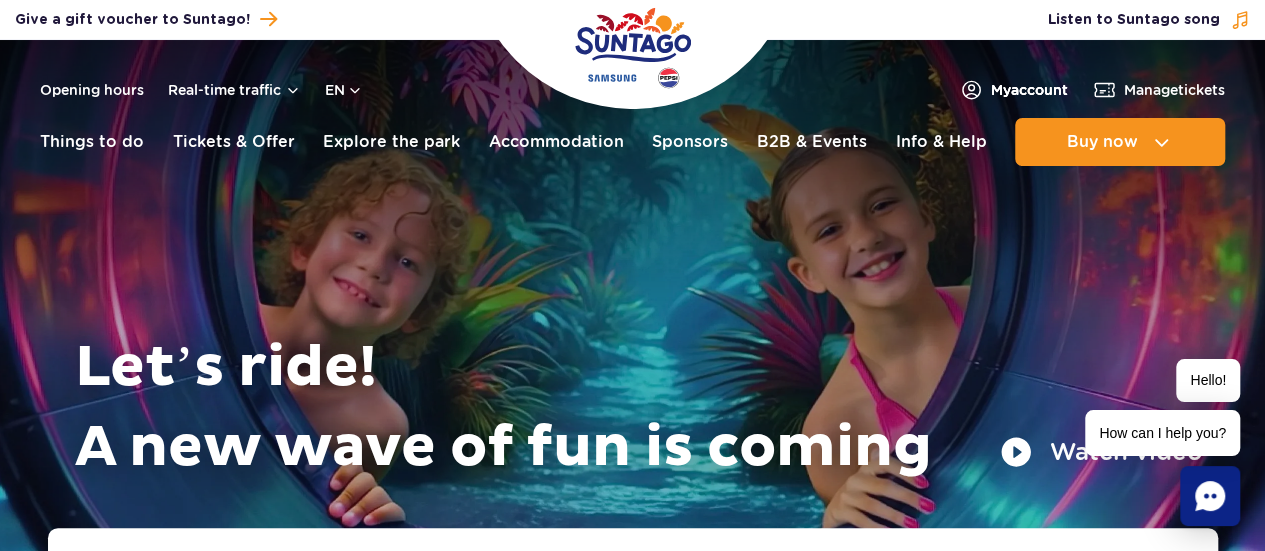 click on "My  account" at bounding box center [1029, 90] 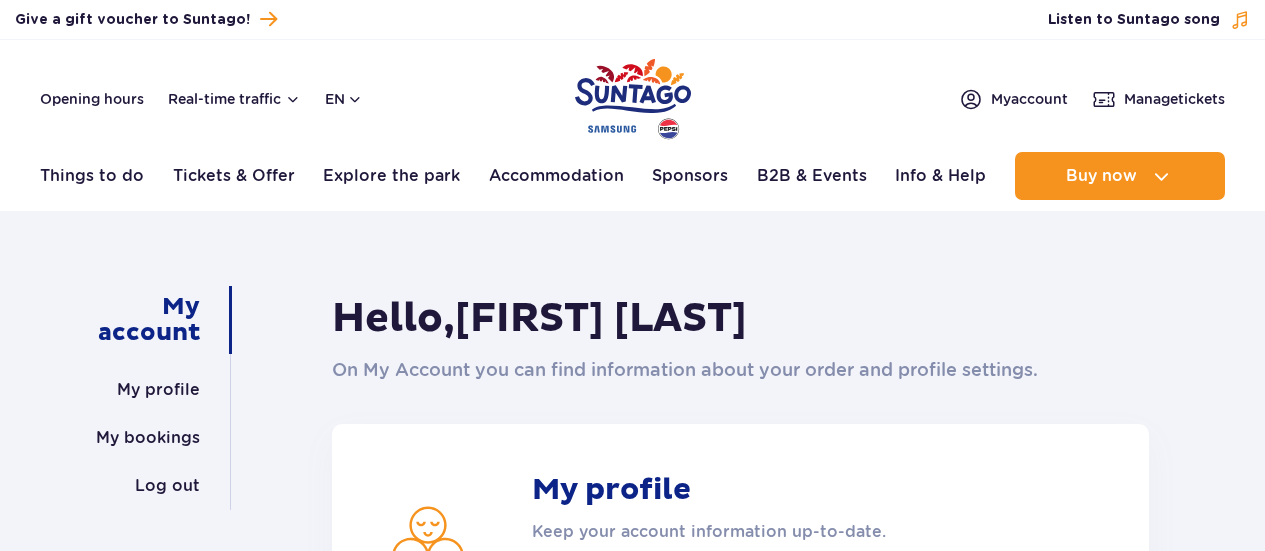 scroll, scrollTop: 0, scrollLeft: 0, axis: both 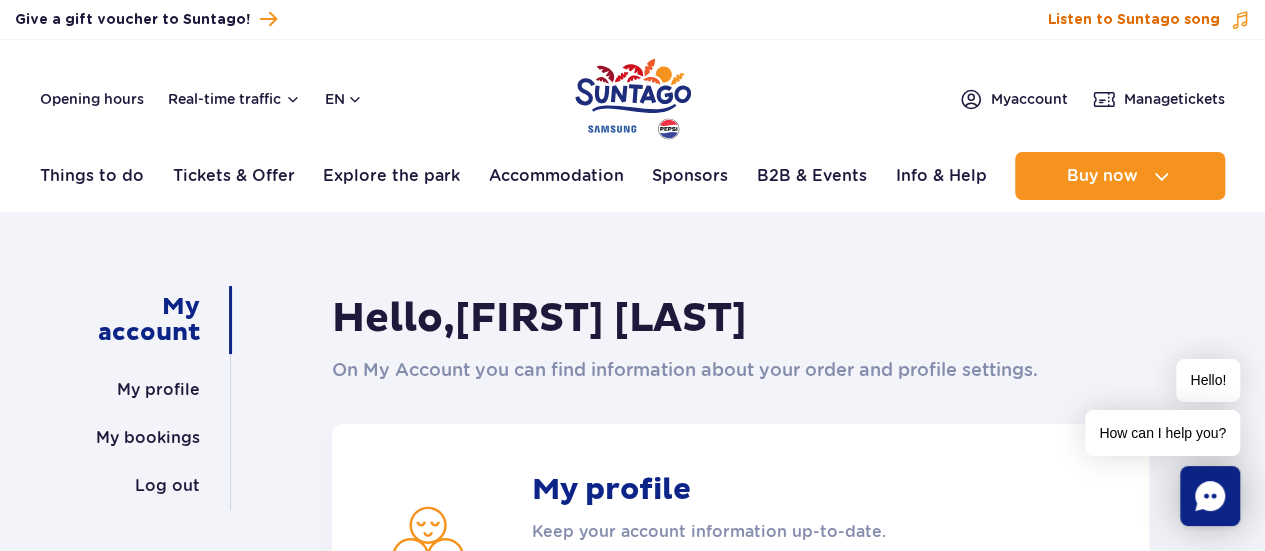 click at bounding box center [1240, 20] 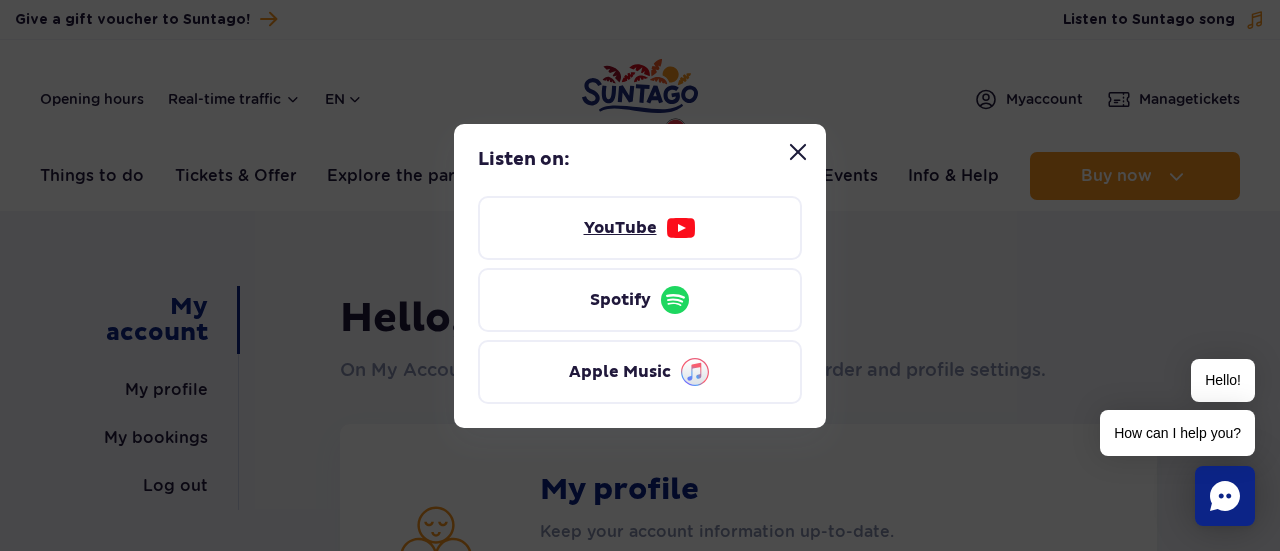 click on "YouTube" at bounding box center [640, 228] 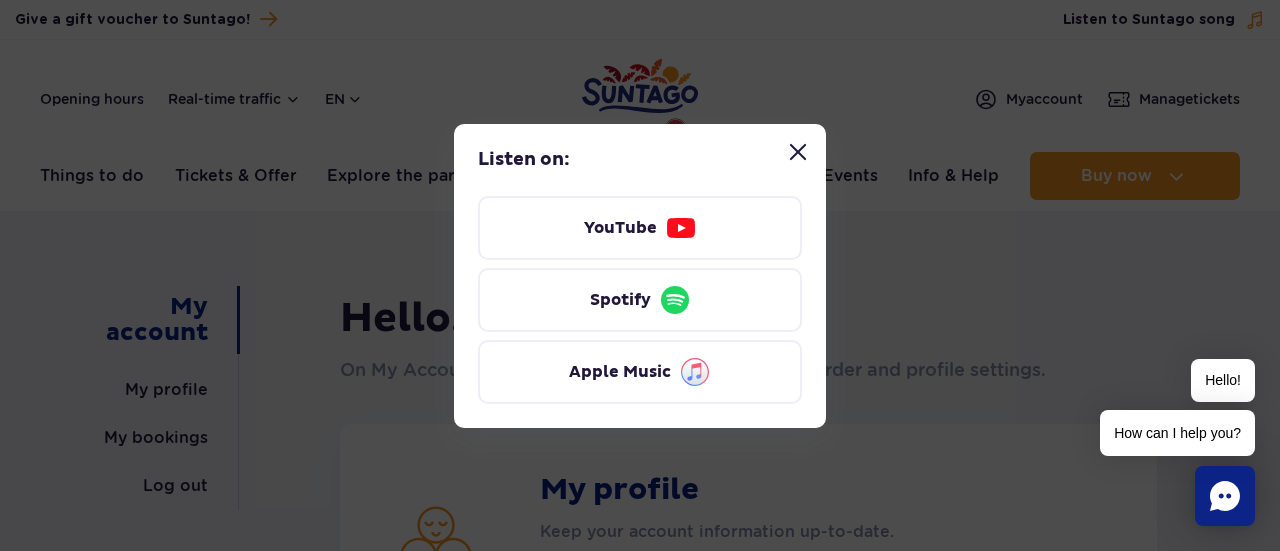 click at bounding box center [798, 152] 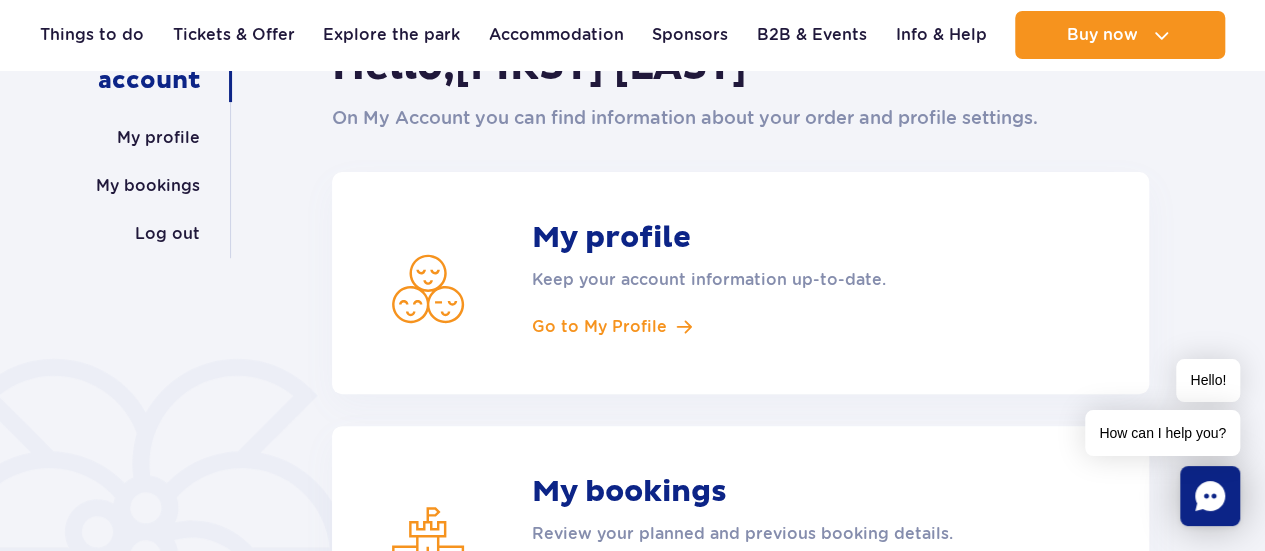 scroll, scrollTop: 235, scrollLeft: 0, axis: vertical 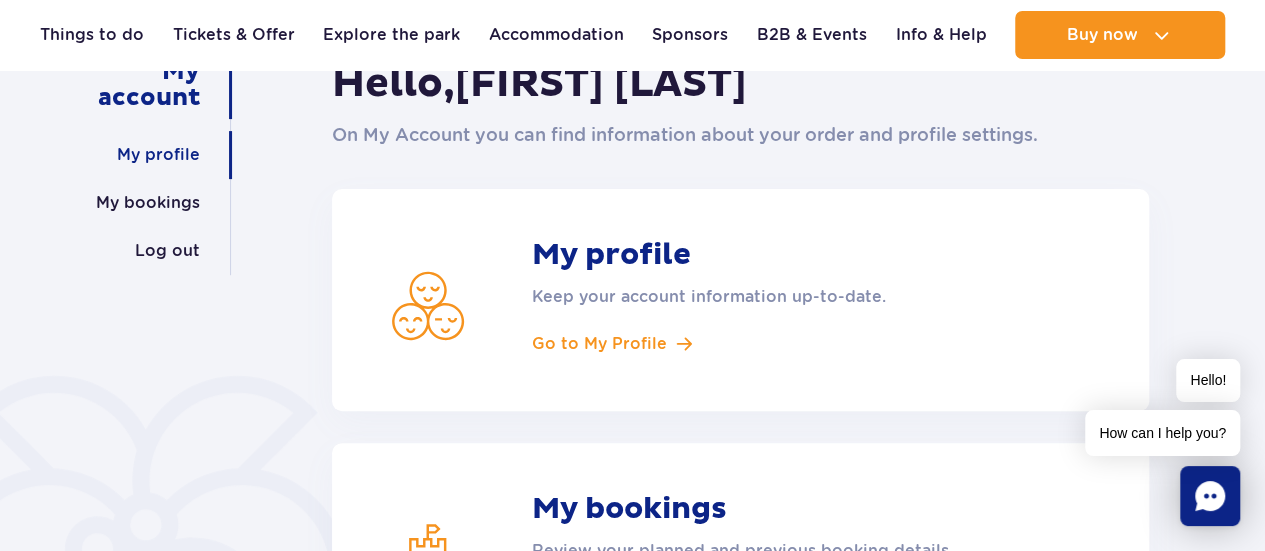 click on "My profile" at bounding box center (158, 155) 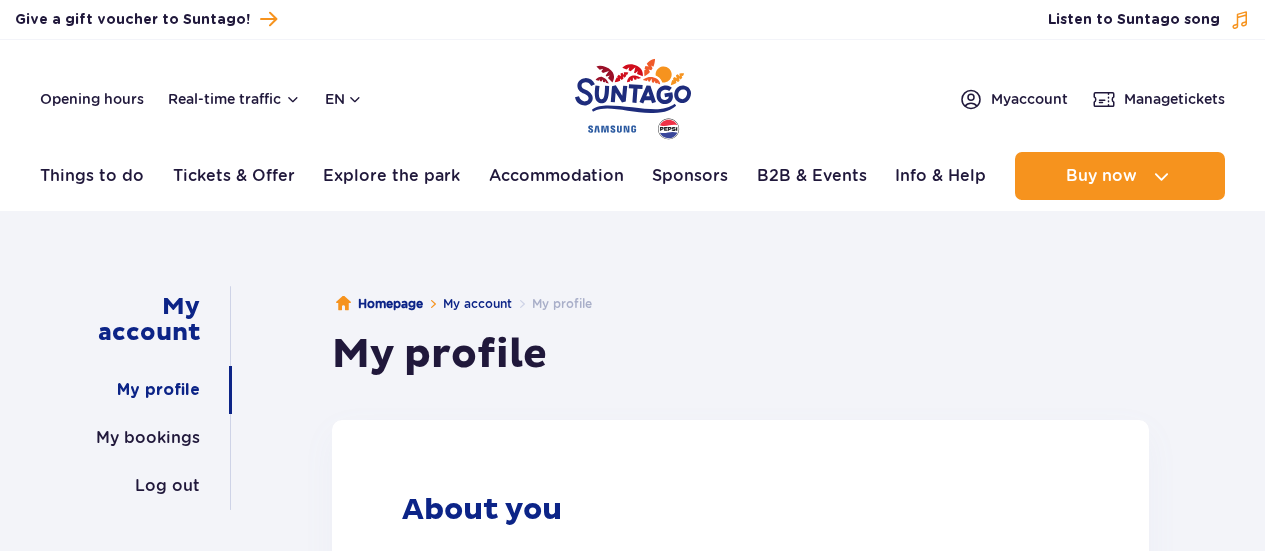 scroll, scrollTop: 0, scrollLeft: 0, axis: both 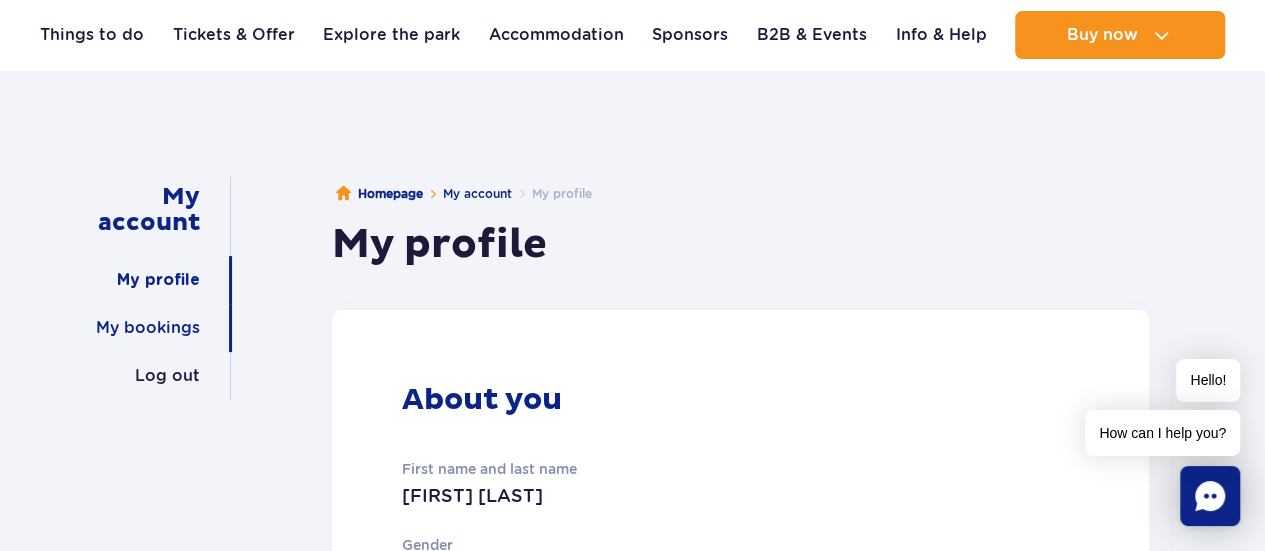 click on "My bookings" at bounding box center (148, 328) 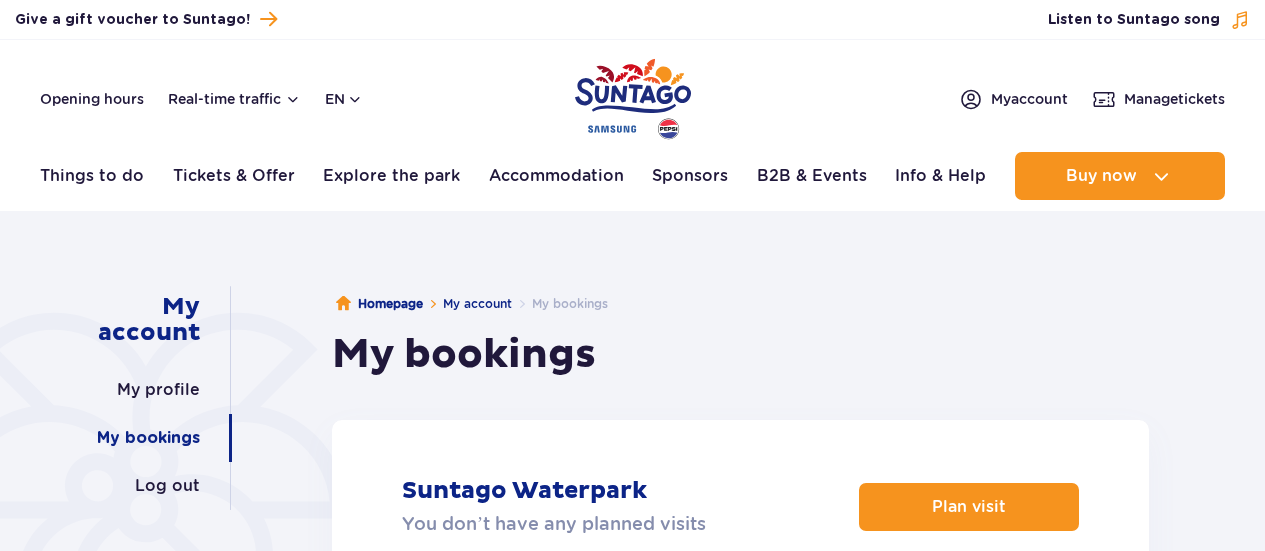 scroll, scrollTop: 0, scrollLeft: 0, axis: both 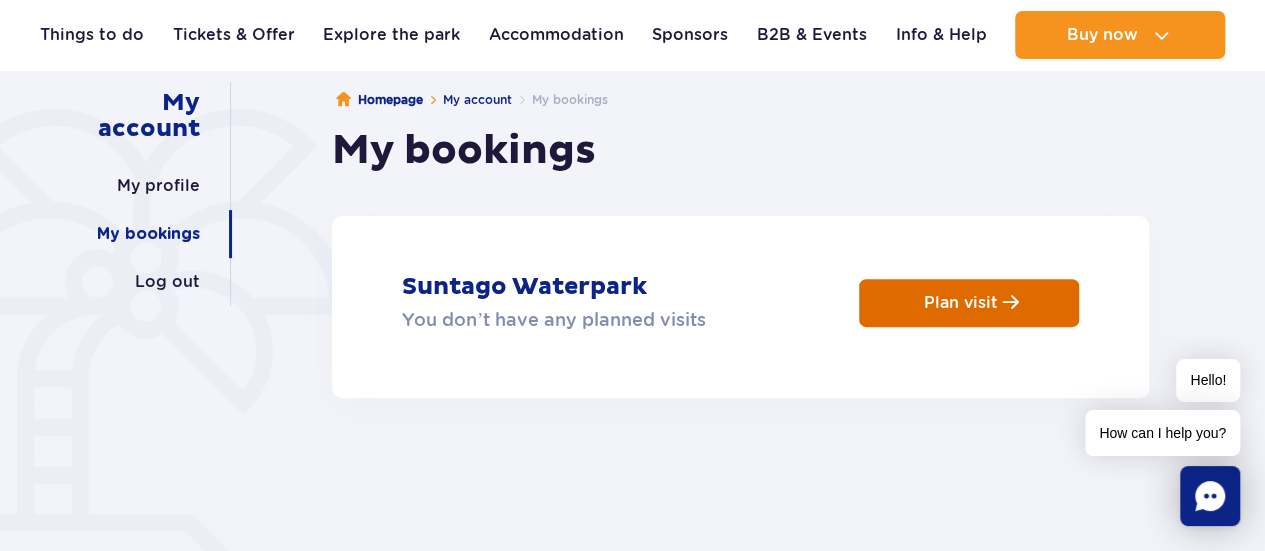 click on "Plan visit" at bounding box center [961, 302] 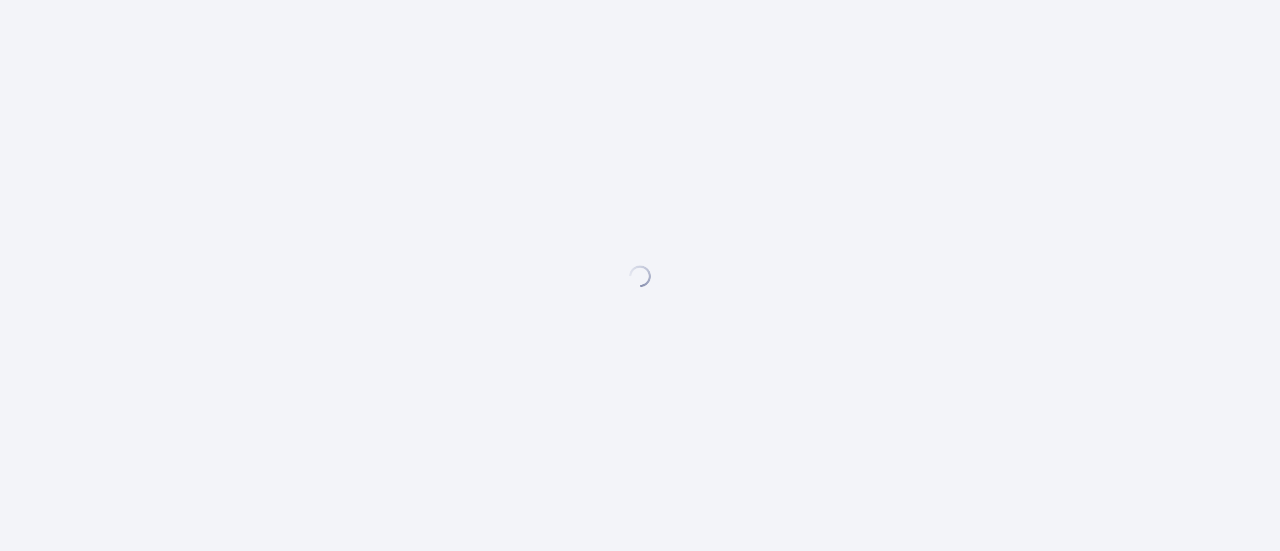 scroll, scrollTop: 0, scrollLeft: 0, axis: both 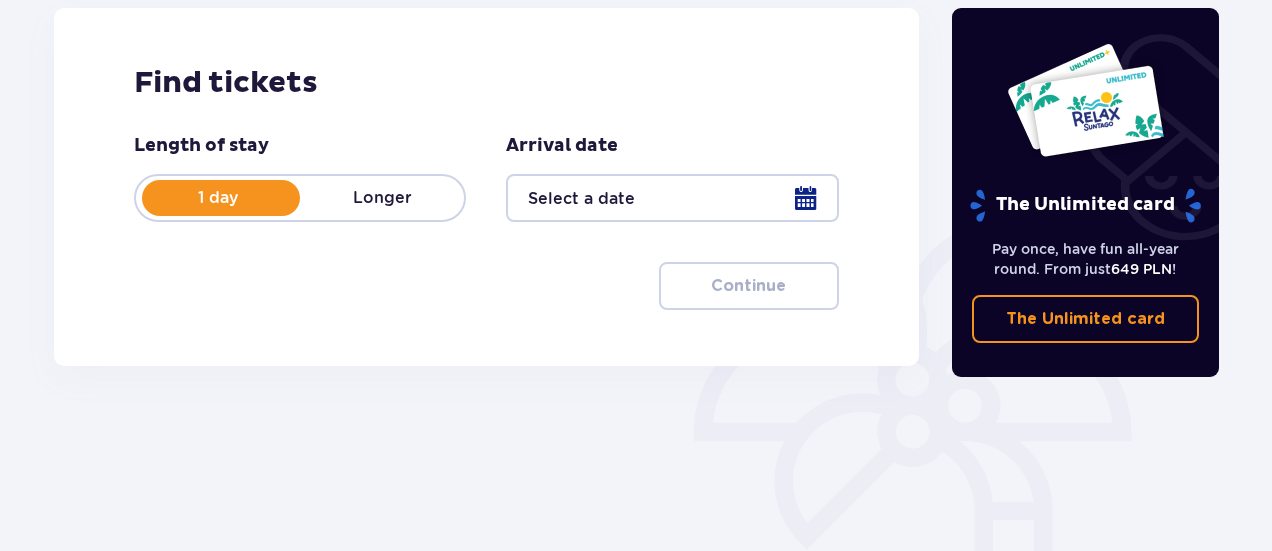 click at bounding box center [672, 198] 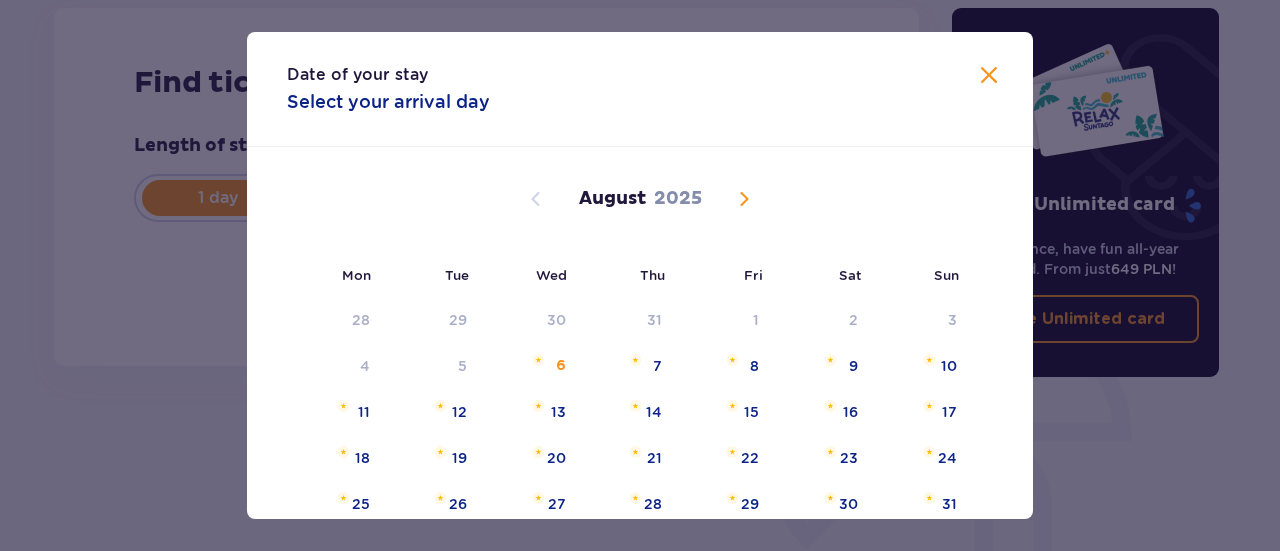 click on "August 2025" at bounding box center (640, 199) 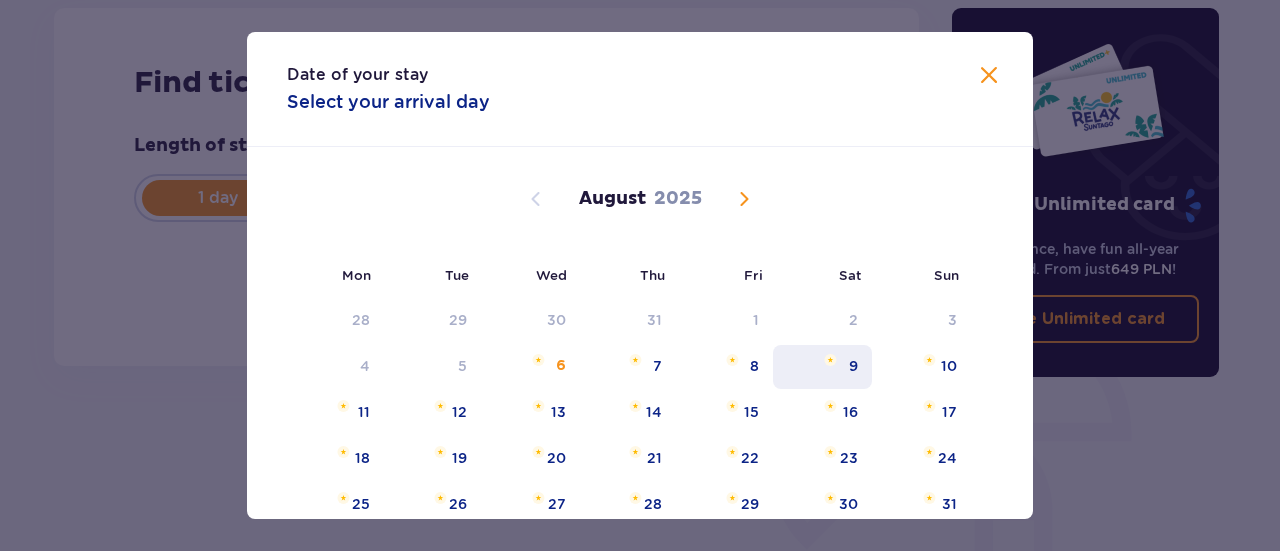 click on "9" at bounding box center [822, 367] 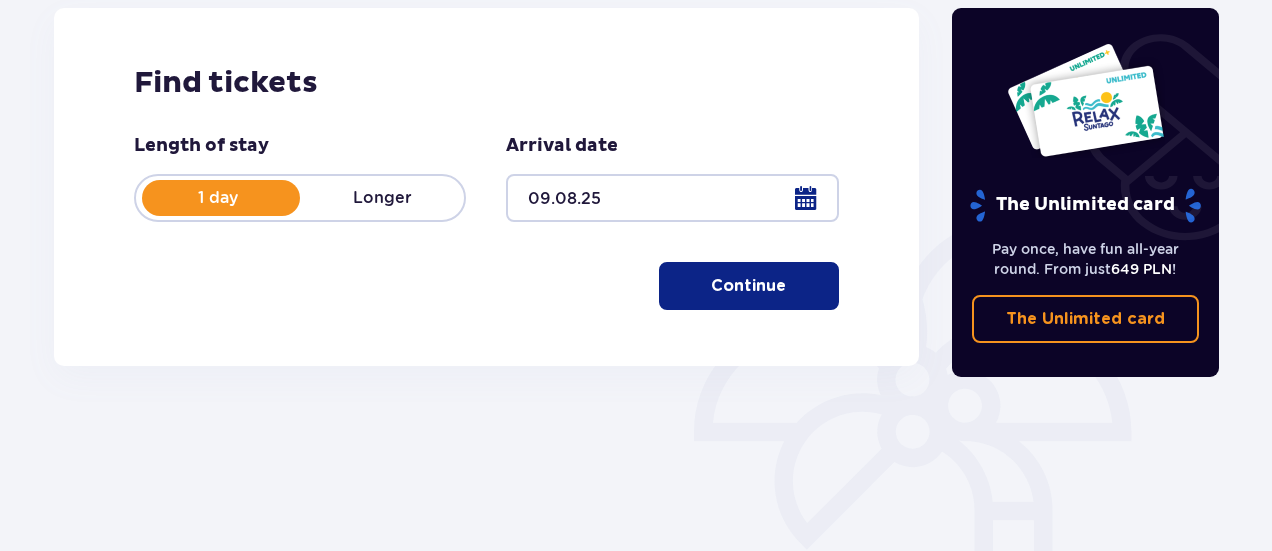 click on "Continue" at bounding box center (749, 286) 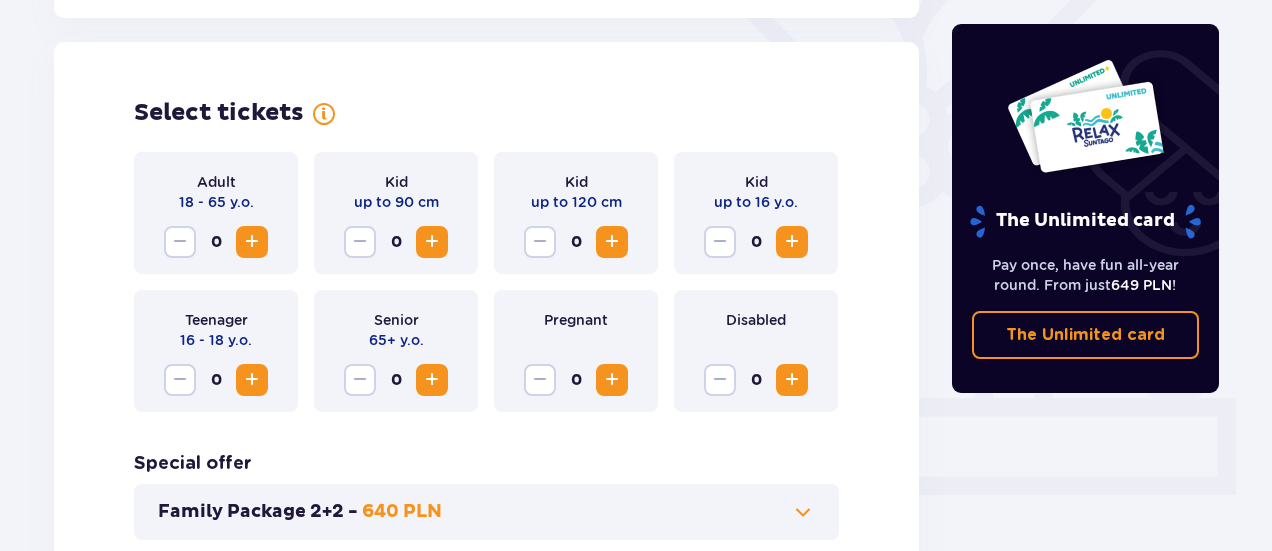 scroll, scrollTop: 556, scrollLeft: 0, axis: vertical 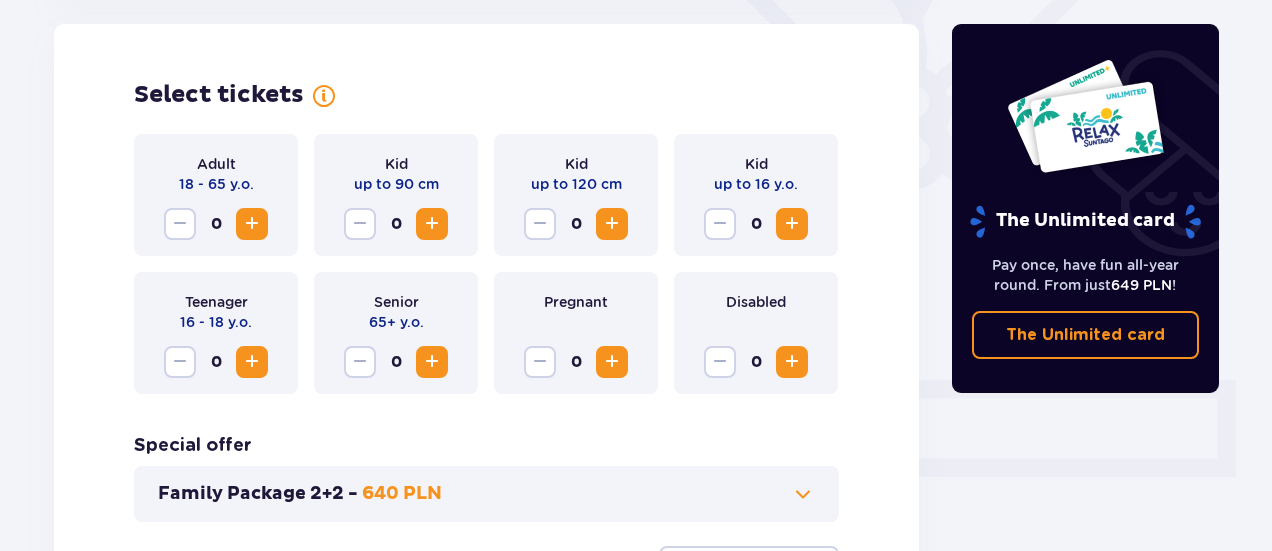 click at bounding box center (252, 224) 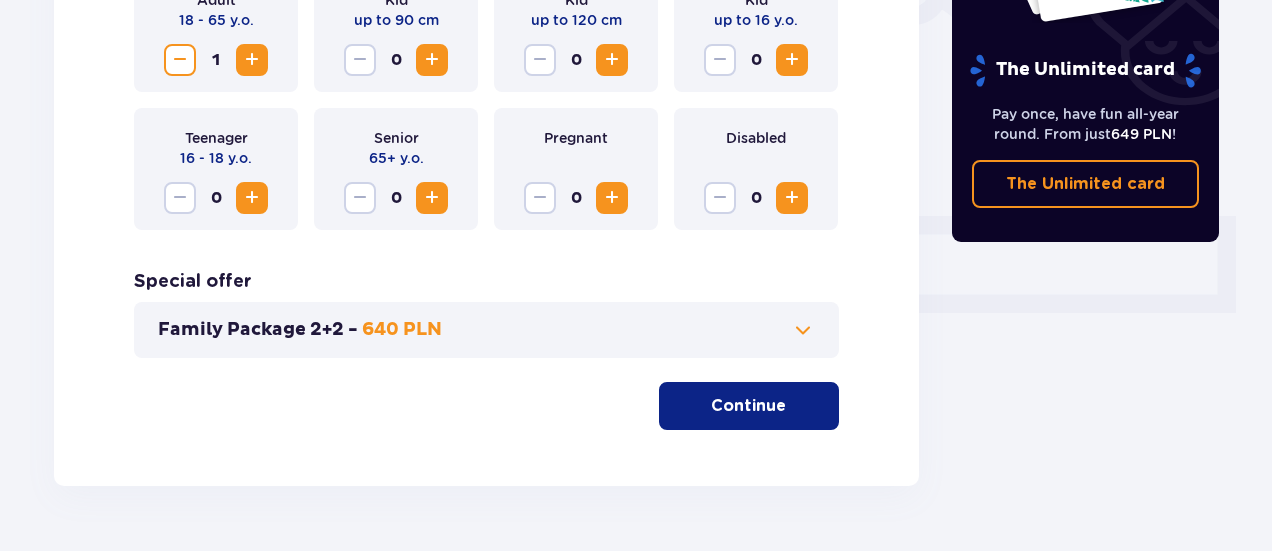 scroll, scrollTop: 774, scrollLeft: 0, axis: vertical 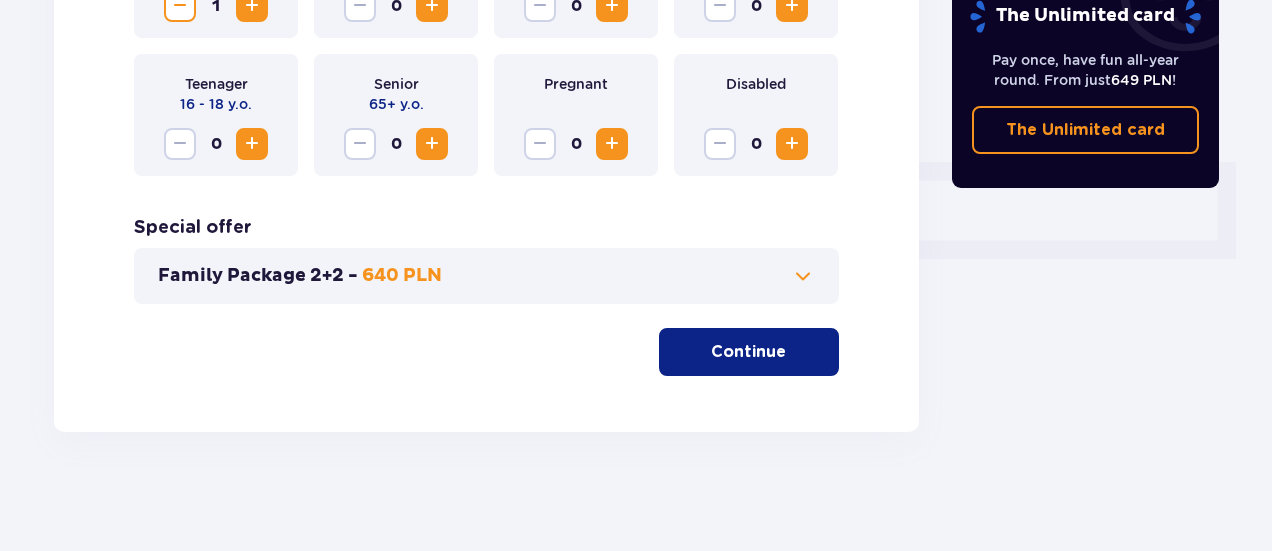 click on "Continue" at bounding box center [749, 352] 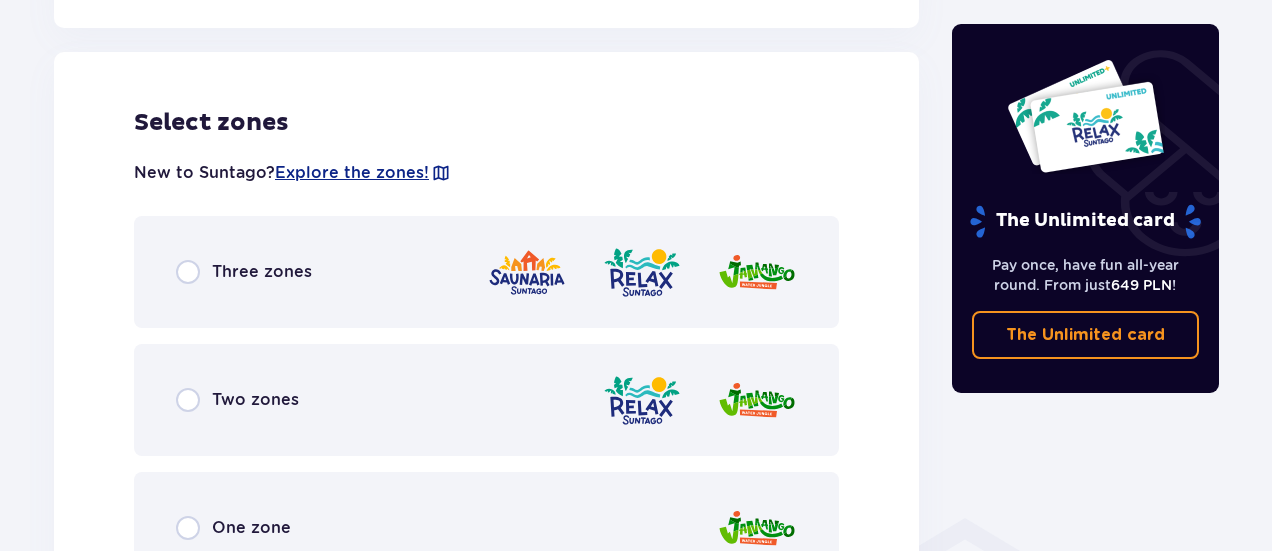 scroll, scrollTop: 1110, scrollLeft: 0, axis: vertical 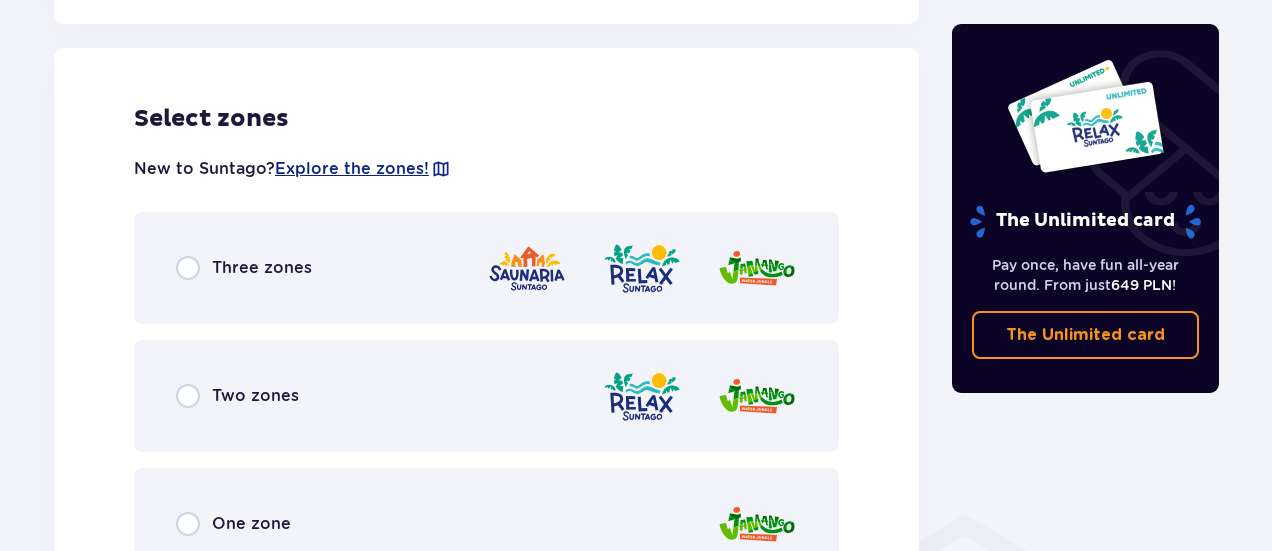 click at bounding box center [757, 396] 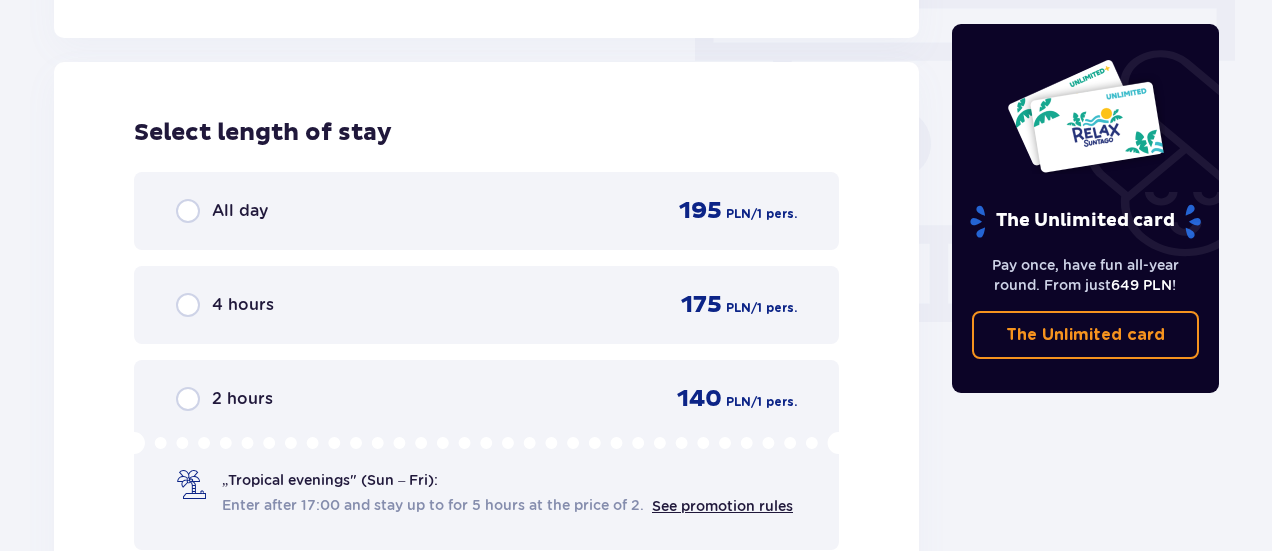 scroll, scrollTop: 1806, scrollLeft: 0, axis: vertical 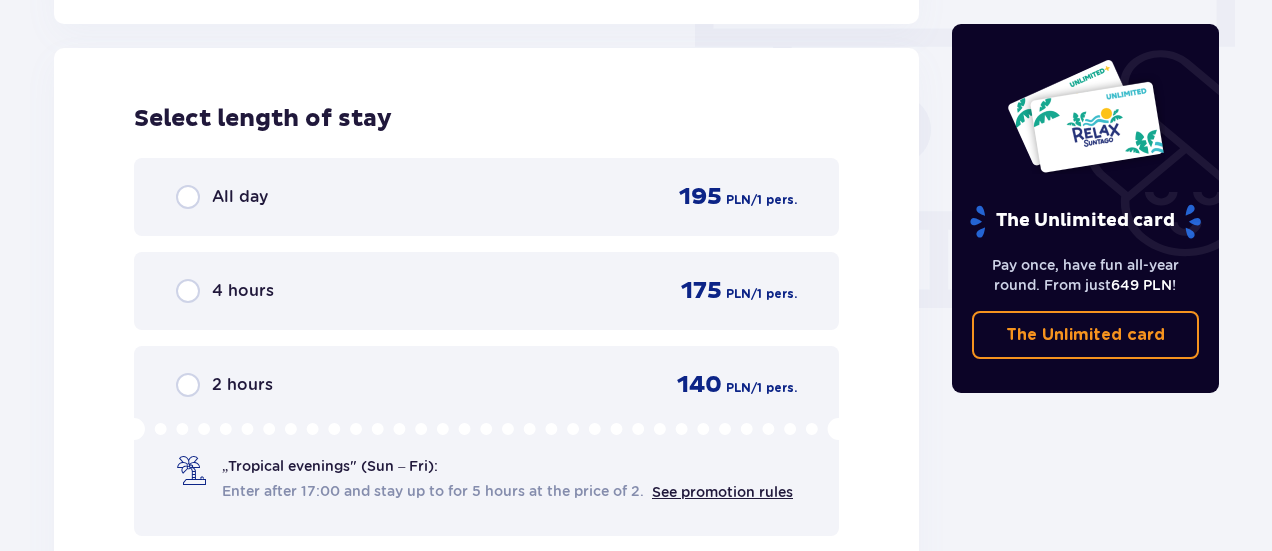 click on "195" at bounding box center (700, 197) 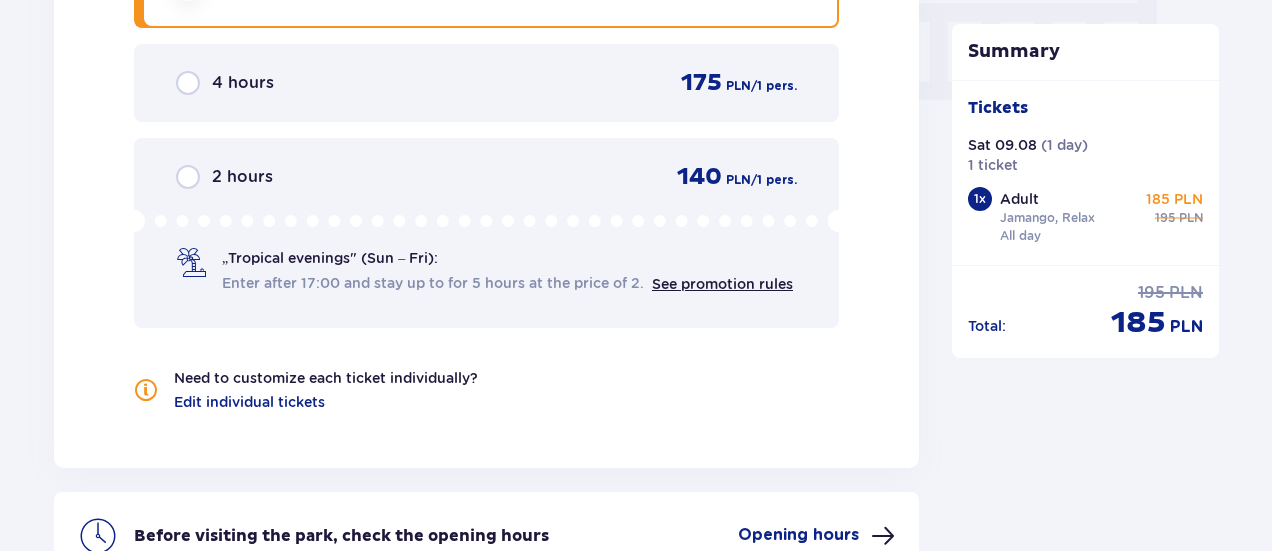 scroll, scrollTop: 2234, scrollLeft: 0, axis: vertical 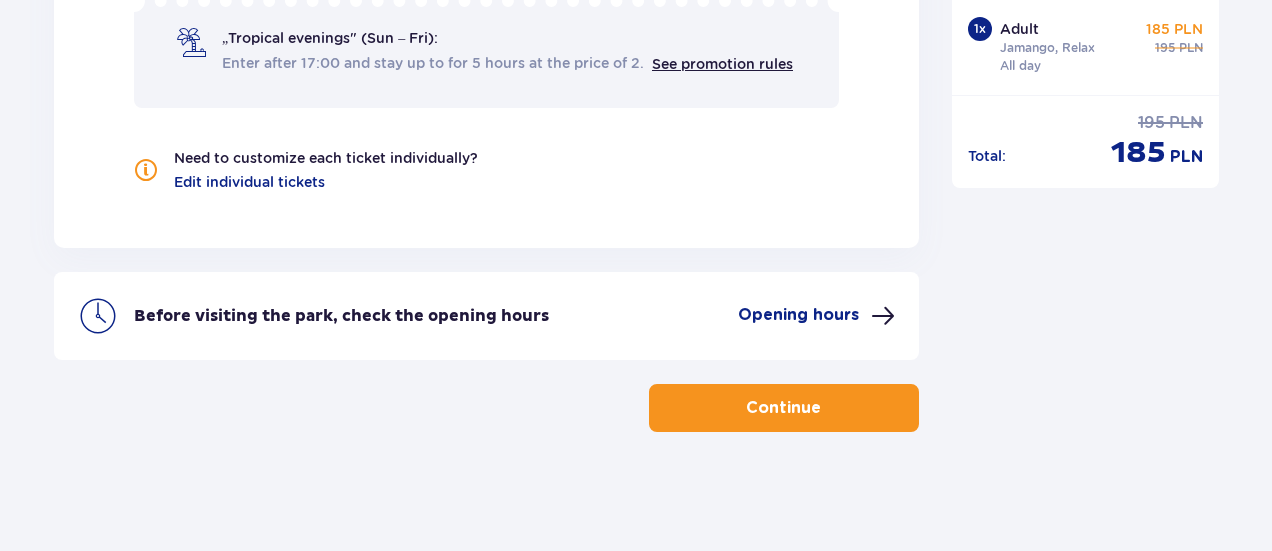 click on "Continue" at bounding box center [784, 408] 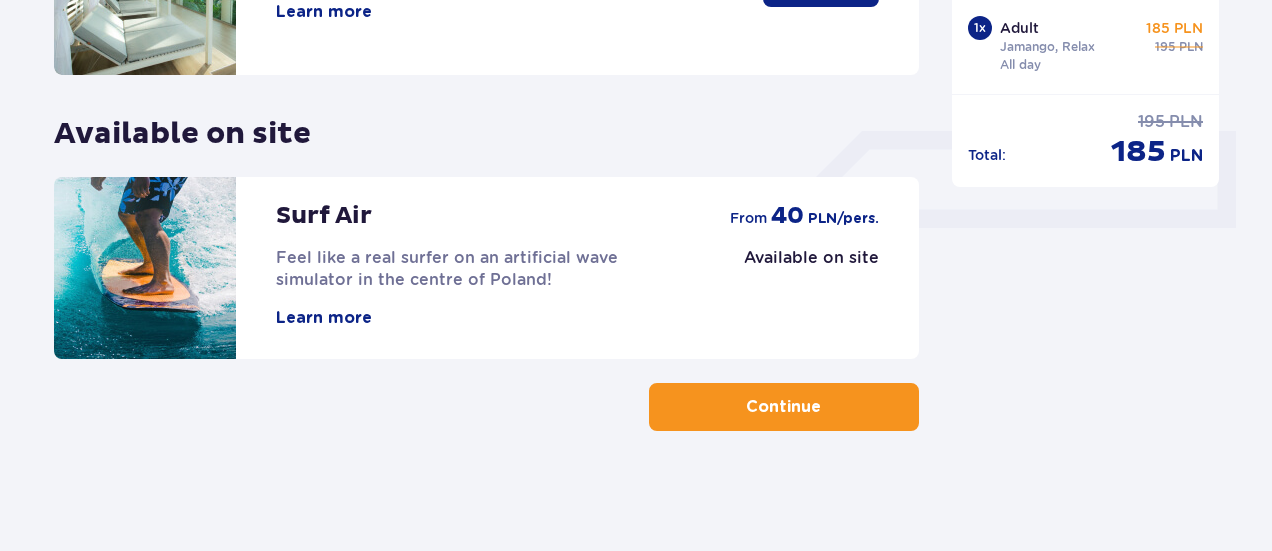 scroll, scrollTop: 0, scrollLeft: 0, axis: both 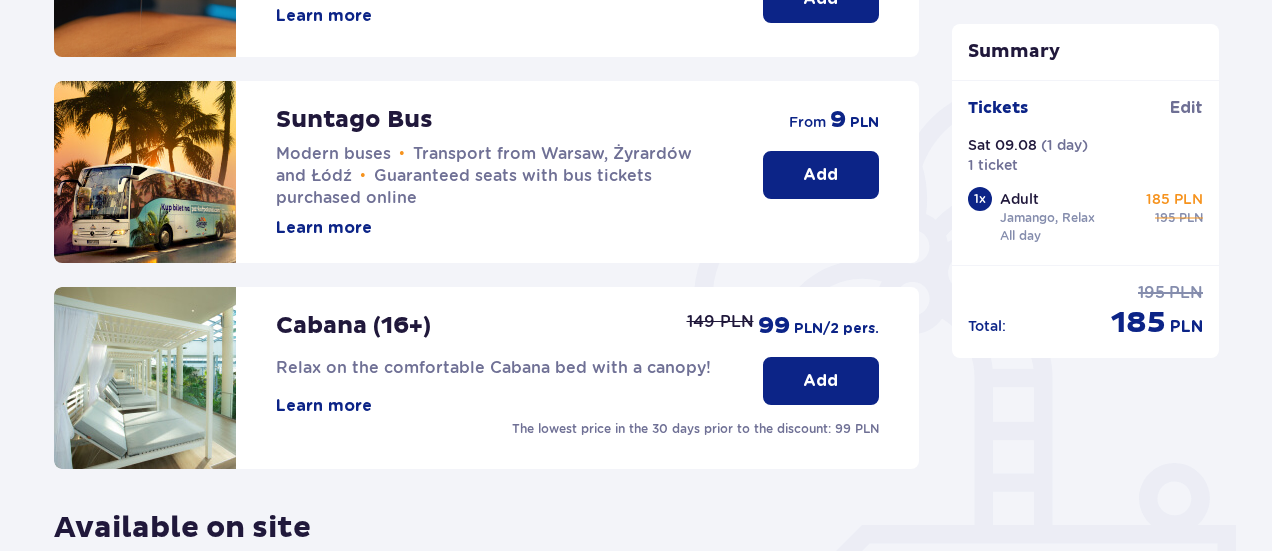click on "Add" at bounding box center [821, 175] 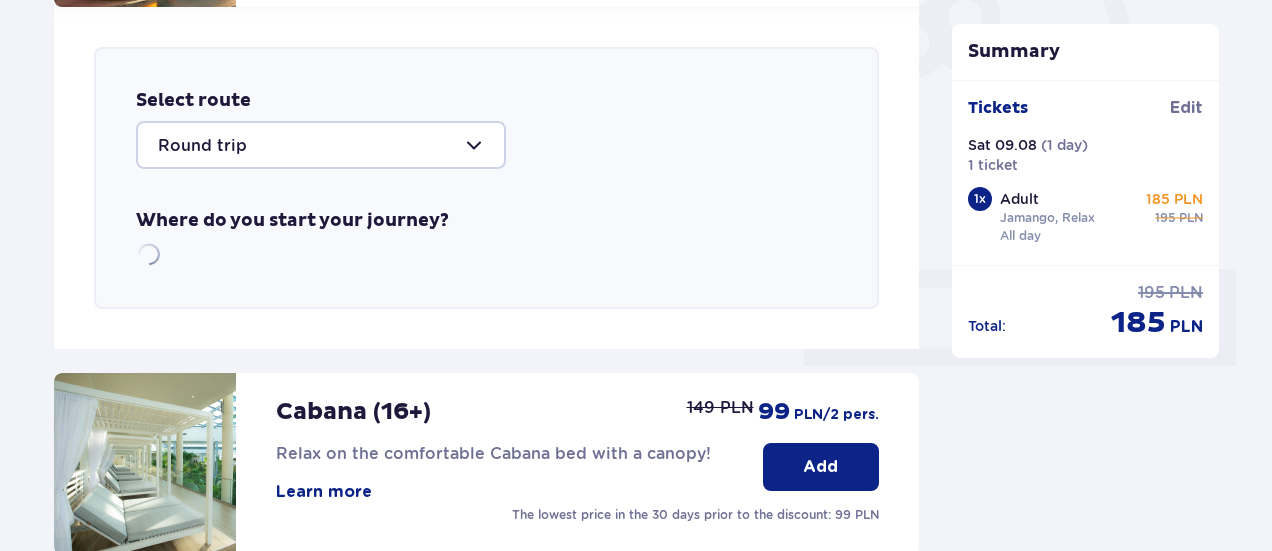 scroll, scrollTop: 690, scrollLeft: 0, axis: vertical 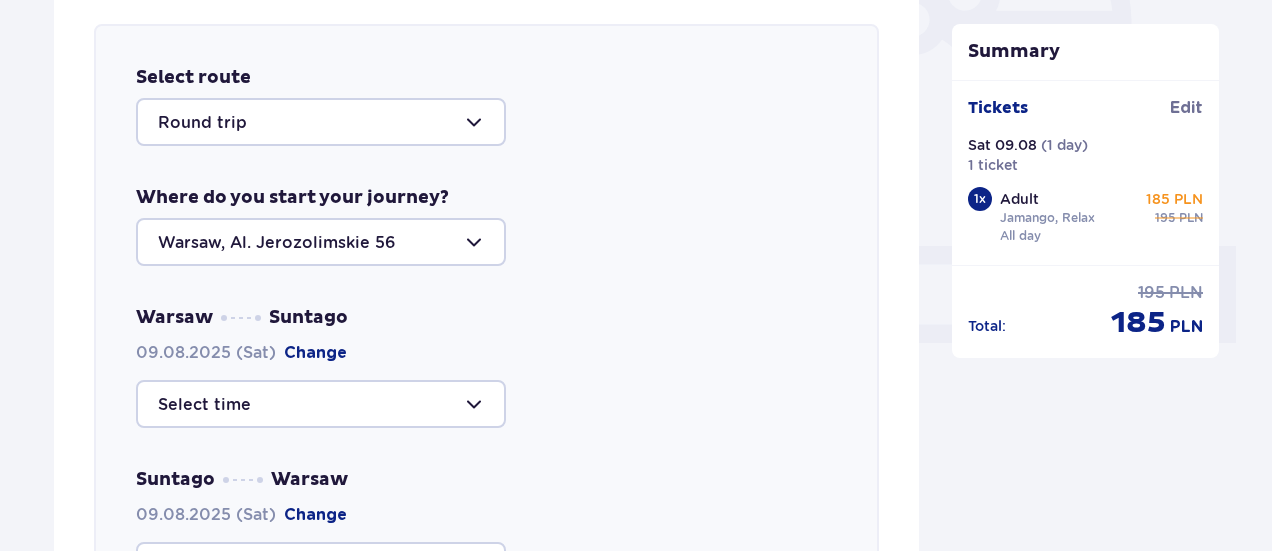 click at bounding box center [321, 404] 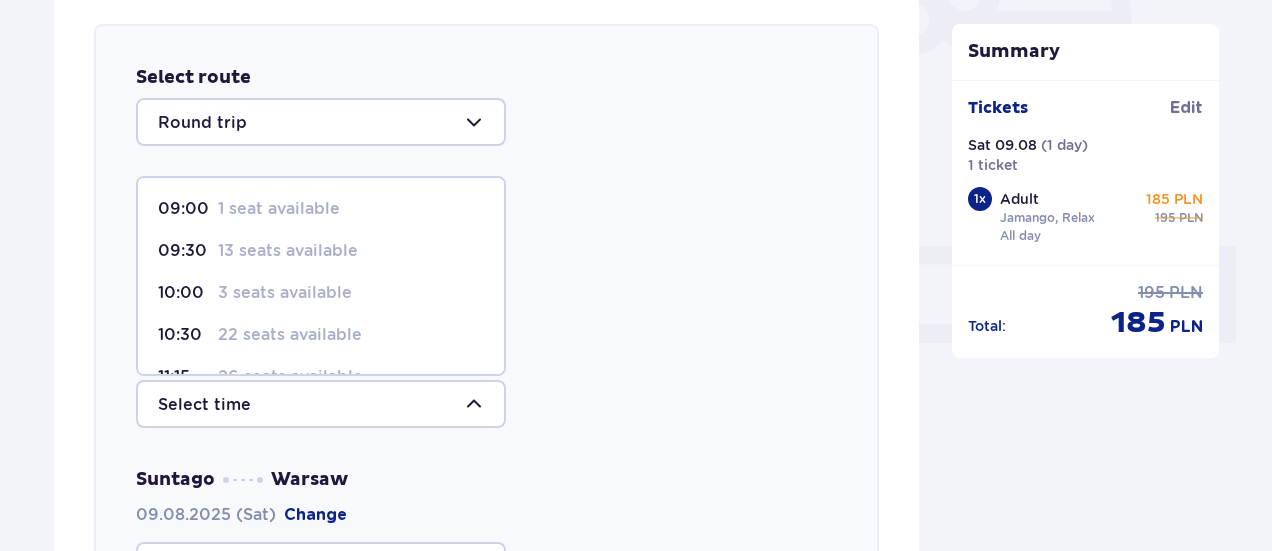 click on "22 seats available" at bounding box center (290, 335) 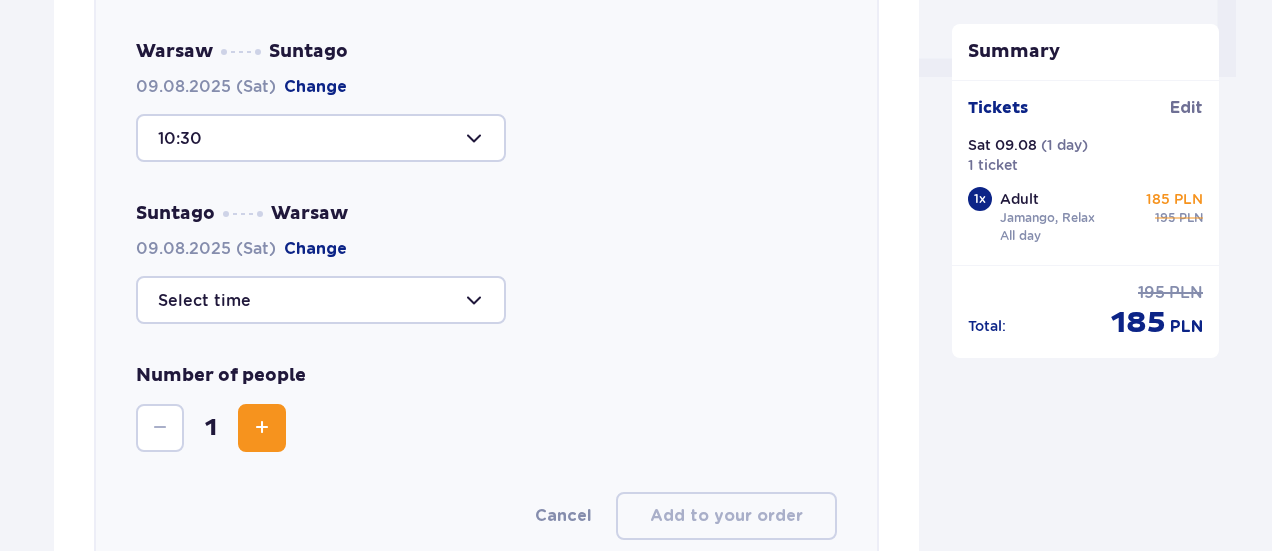 scroll, scrollTop: 988, scrollLeft: 0, axis: vertical 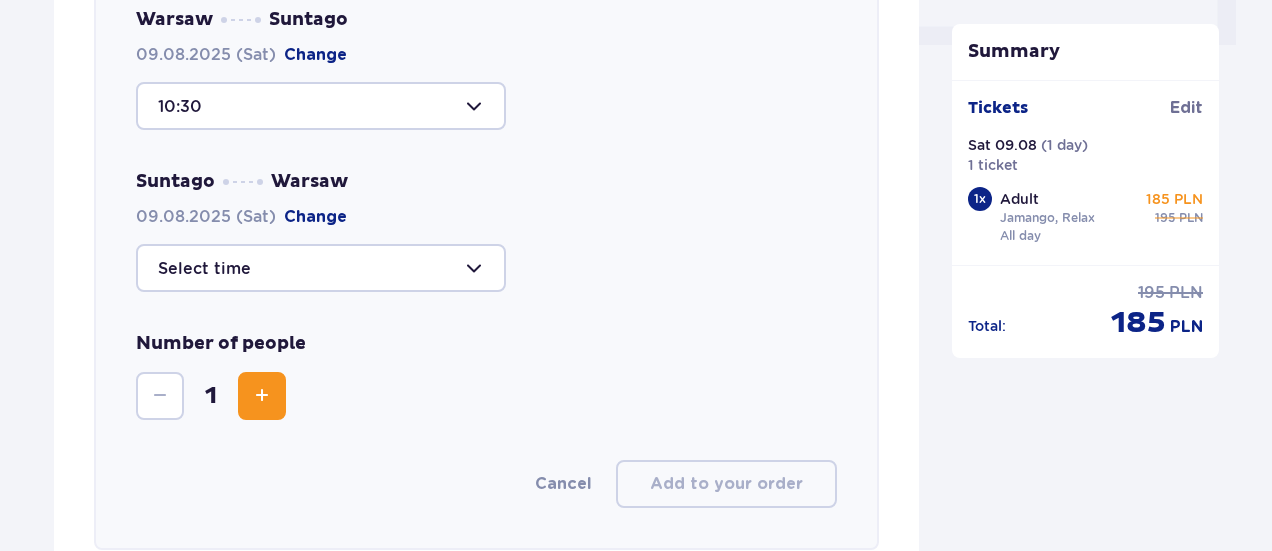 click at bounding box center (321, 268) 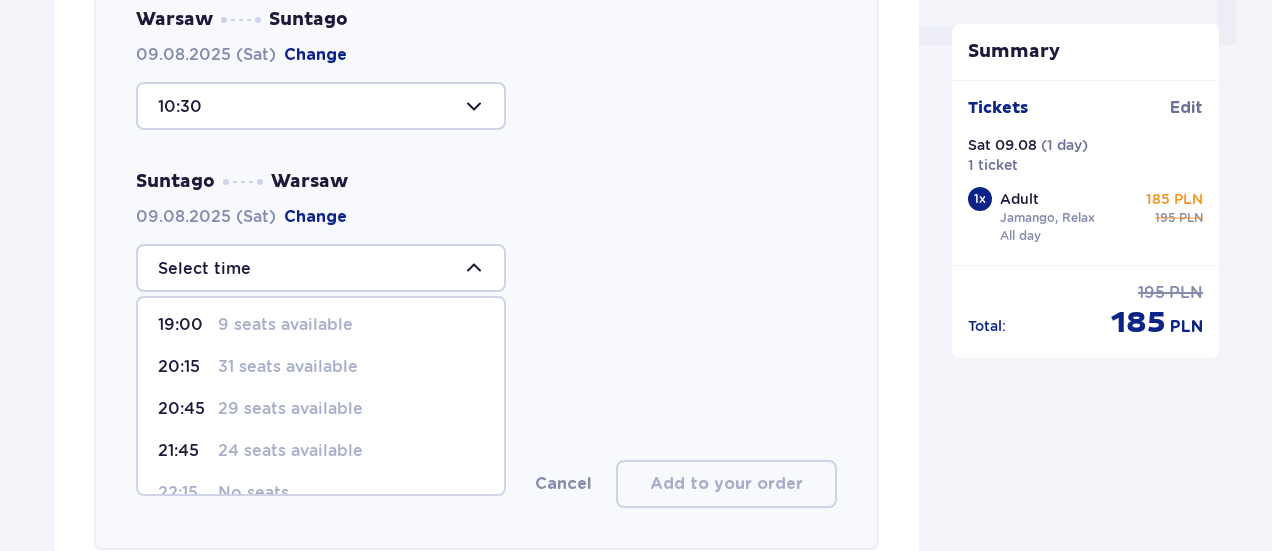 scroll, scrollTop: 229, scrollLeft: 0, axis: vertical 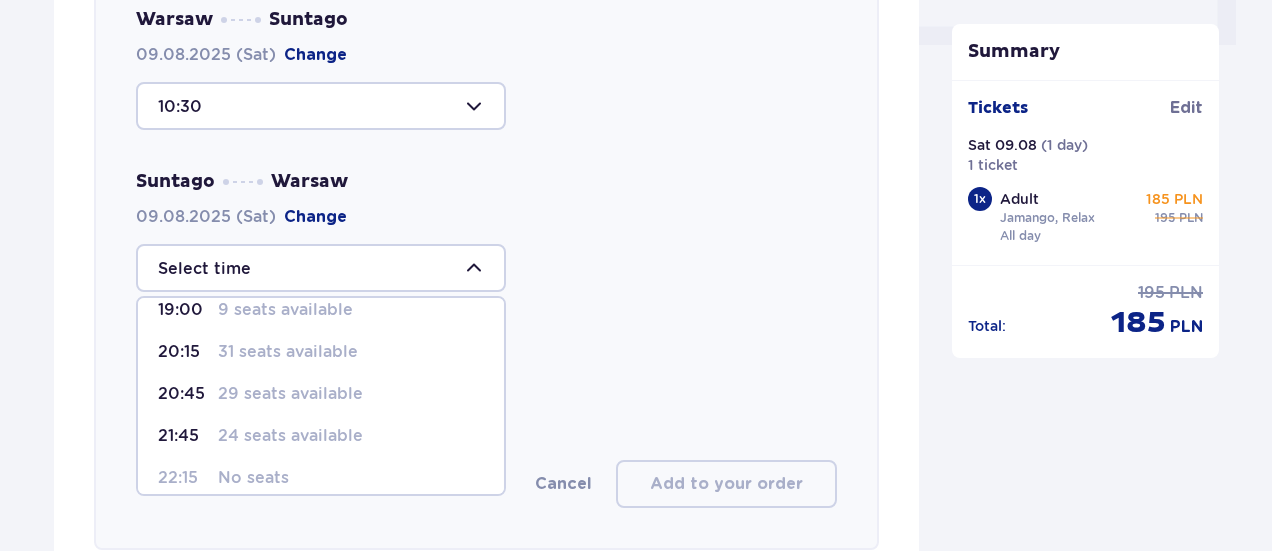 click on "24 seats available" at bounding box center [290, 436] 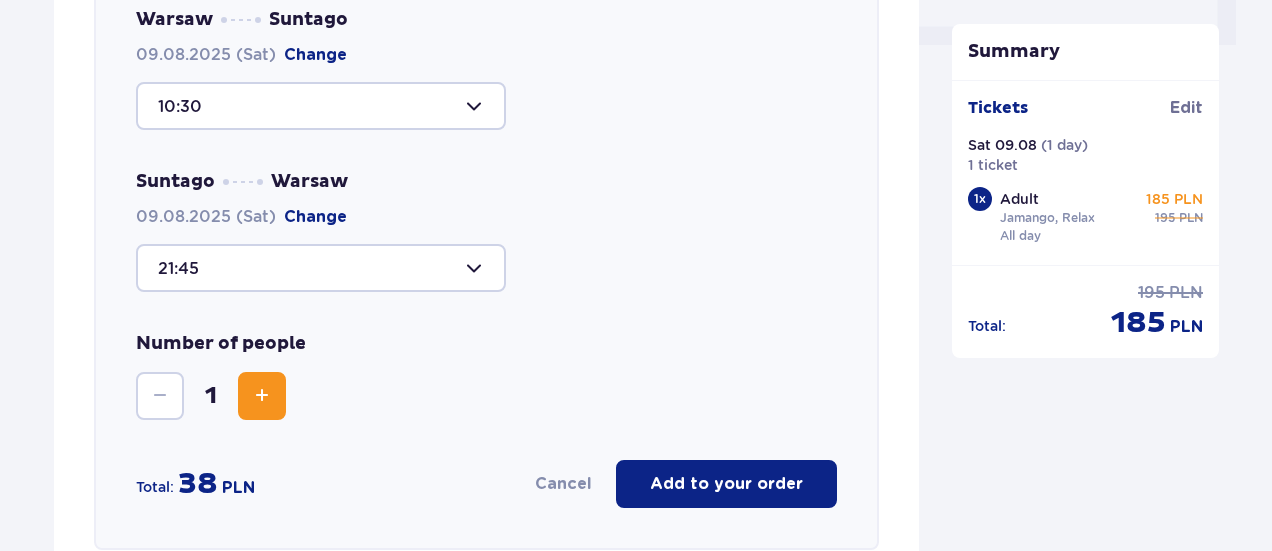 click on "Add to your order" at bounding box center (726, 484) 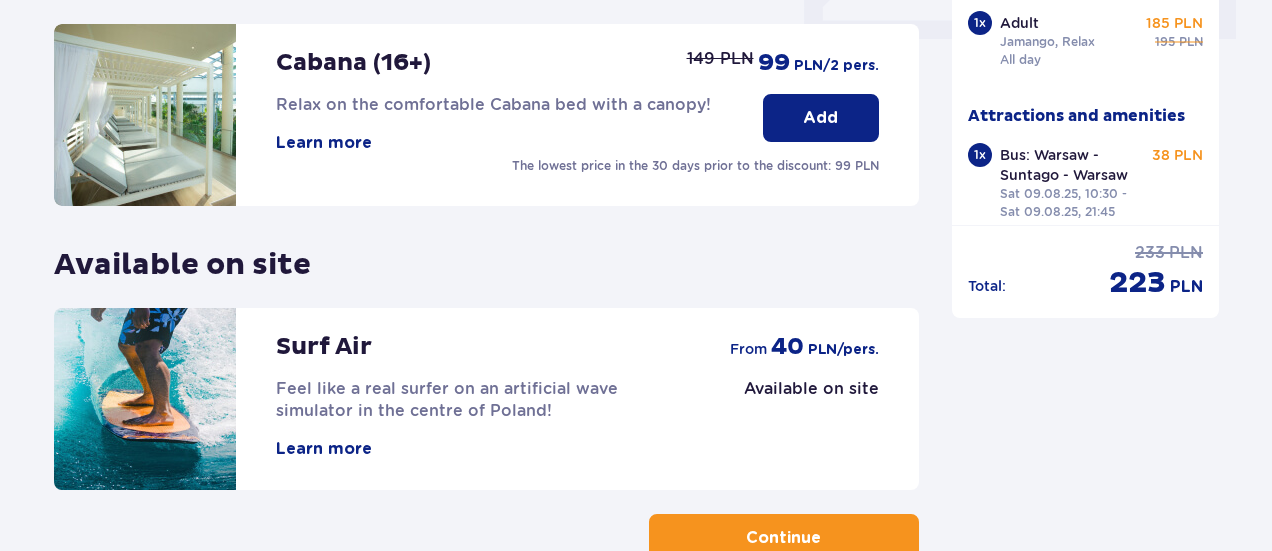 scroll, scrollTop: 1124, scrollLeft: 0, axis: vertical 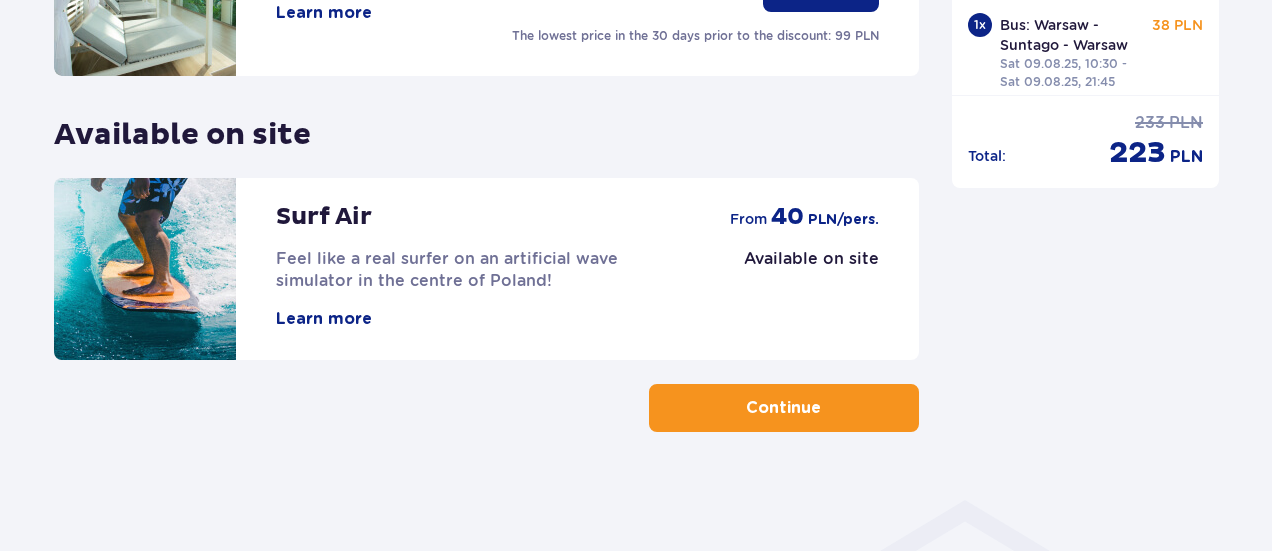 click on "Continue" at bounding box center [783, 408] 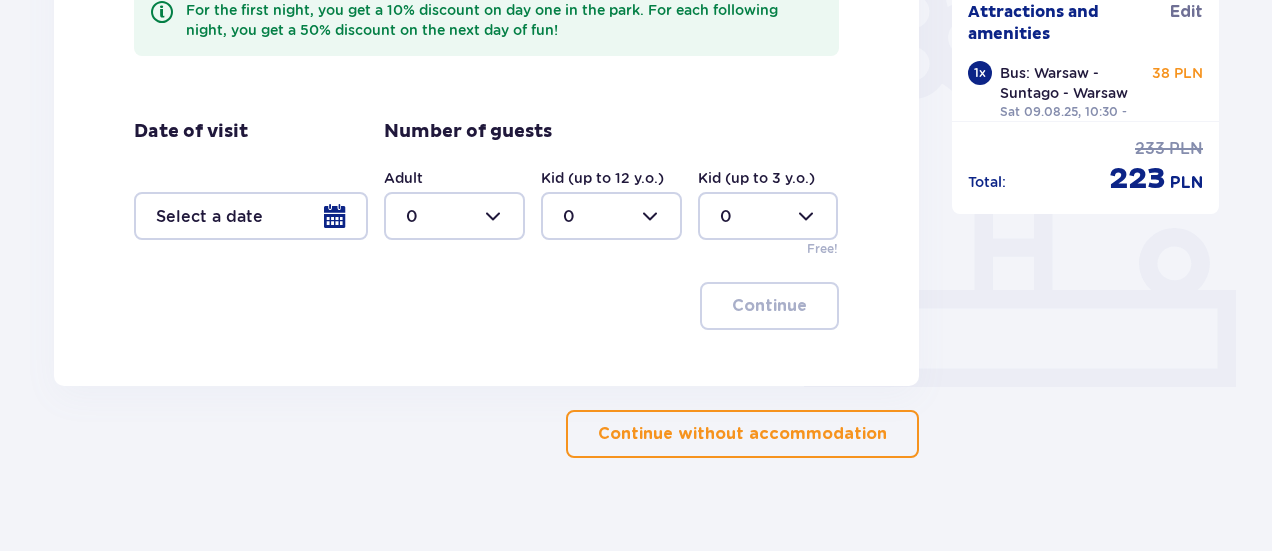 scroll, scrollTop: 668, scrollLeft: 0, axis: vertical 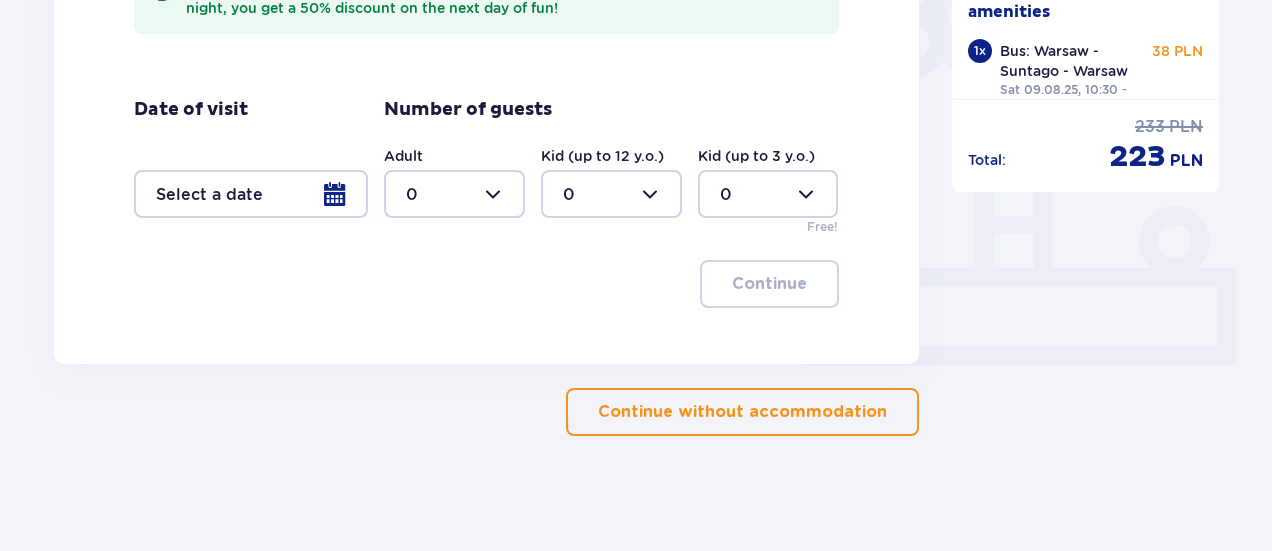 click at bounding box center (891, 412) 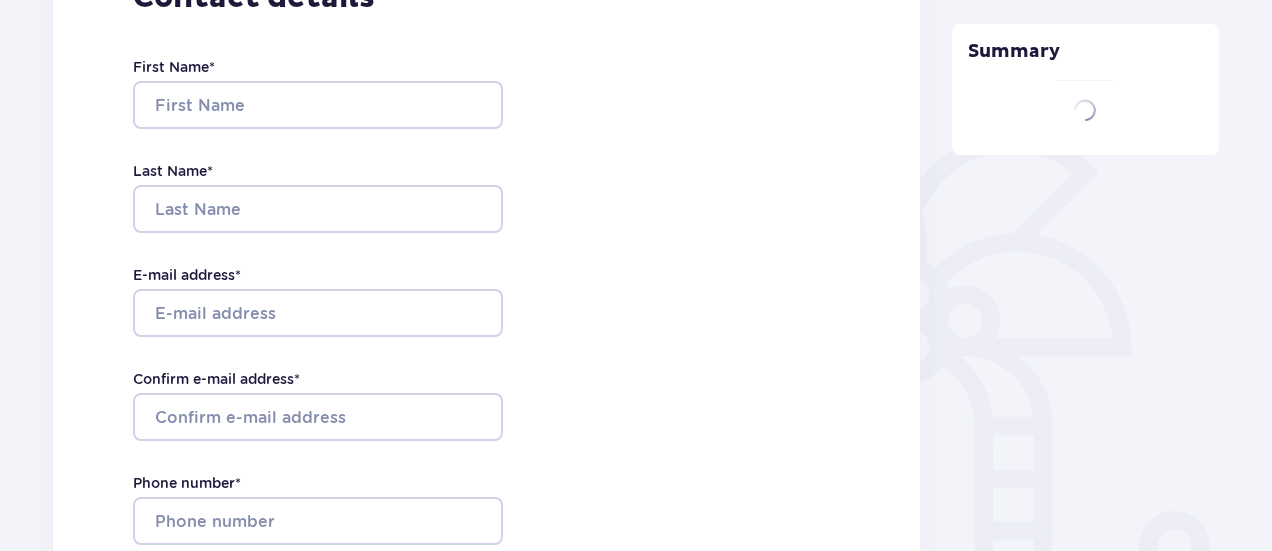 type on "Flávia" 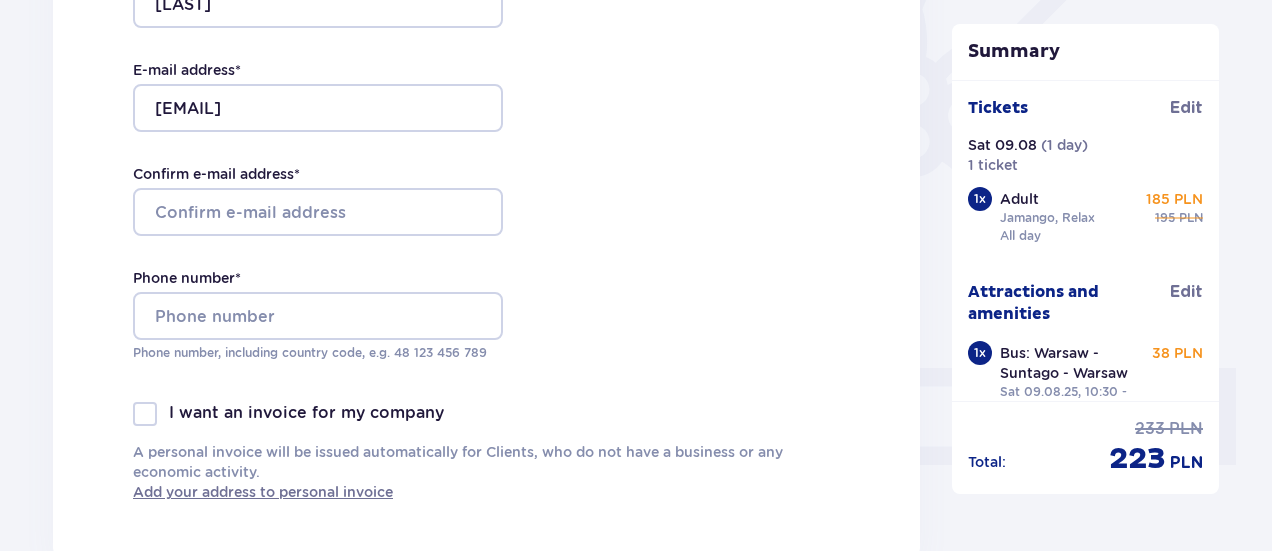 scroll, scrollTop: 661, scrollLeft: 0, axis: vertical 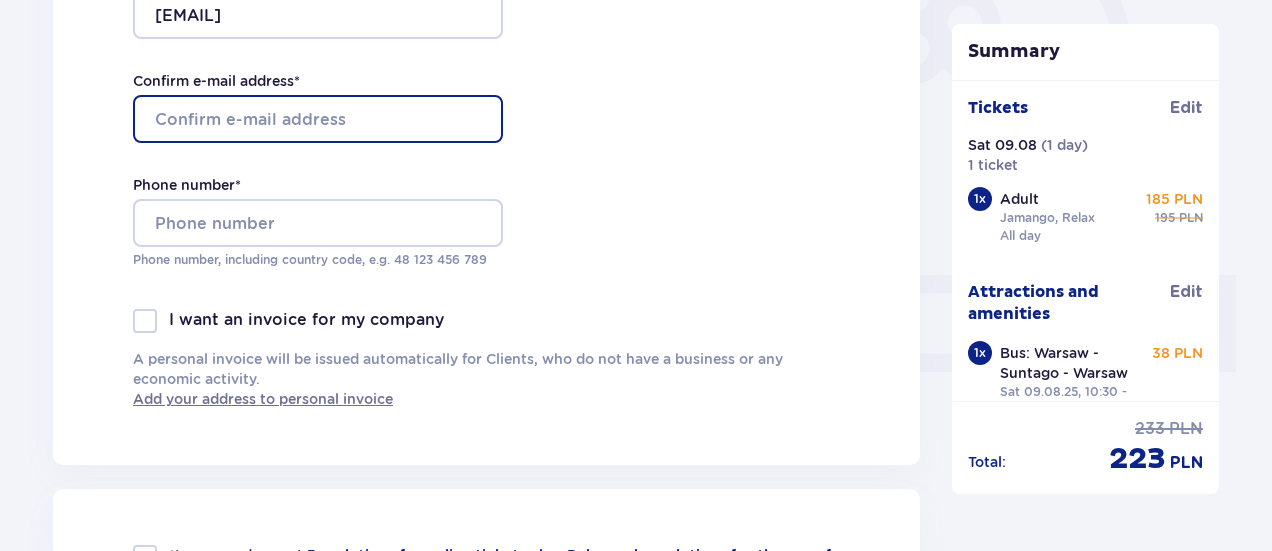 click on "Confirm e-mail address *" at bounding box center [318, 119] 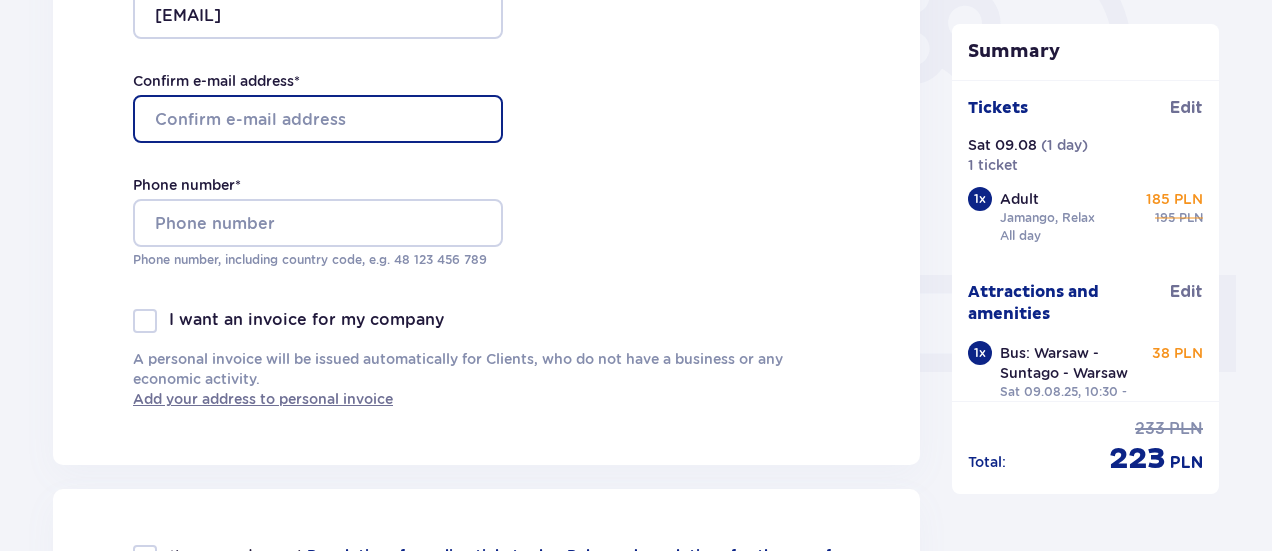 type on "flavia.vembane@gmail.com" 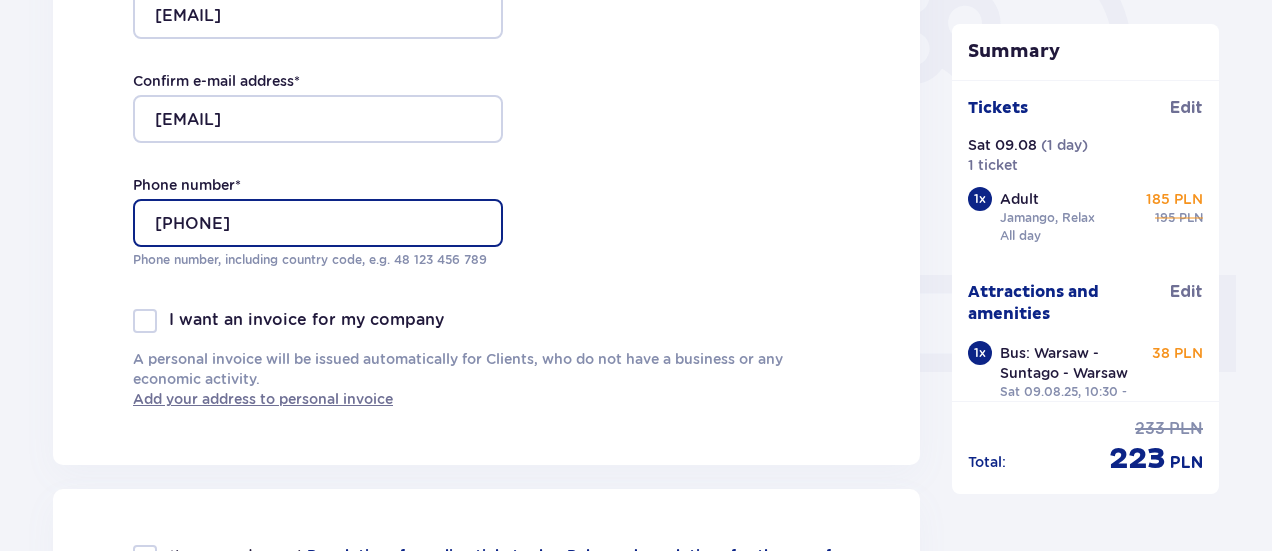 click on "849486895" at bounding box center (318, 223) 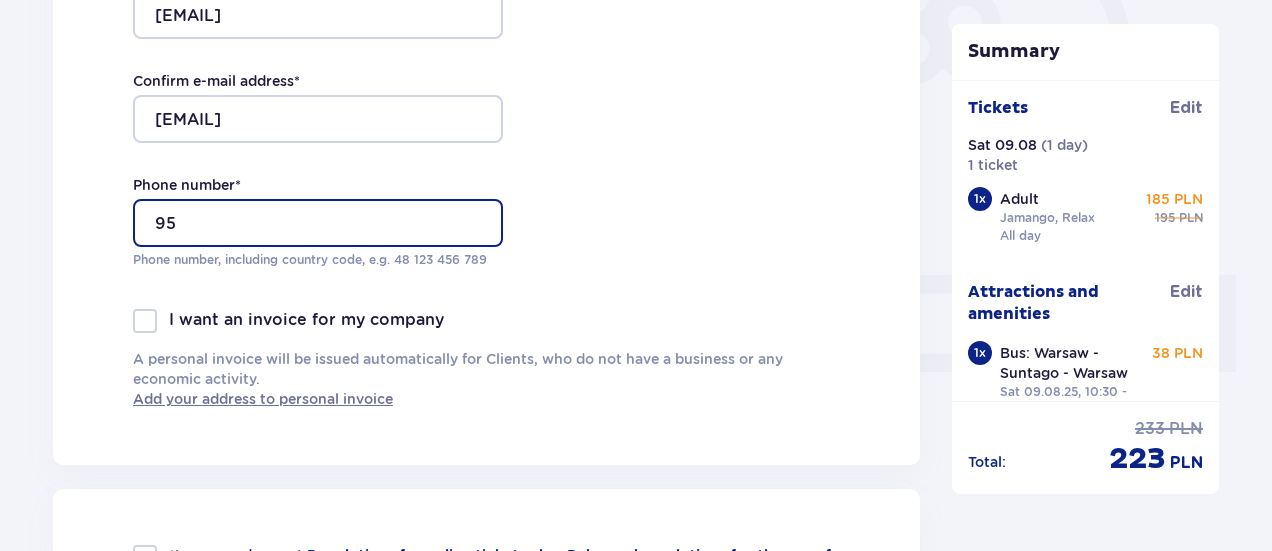 type on "5" 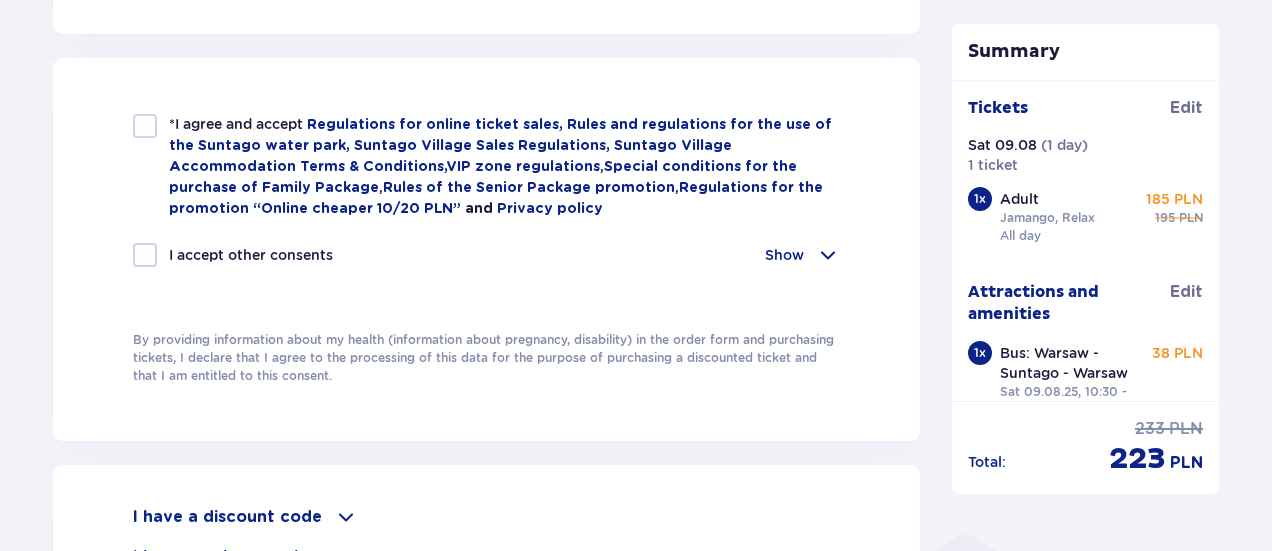 scroll, scrollTop: 1095, scrollLeft: 0, axis: vertical 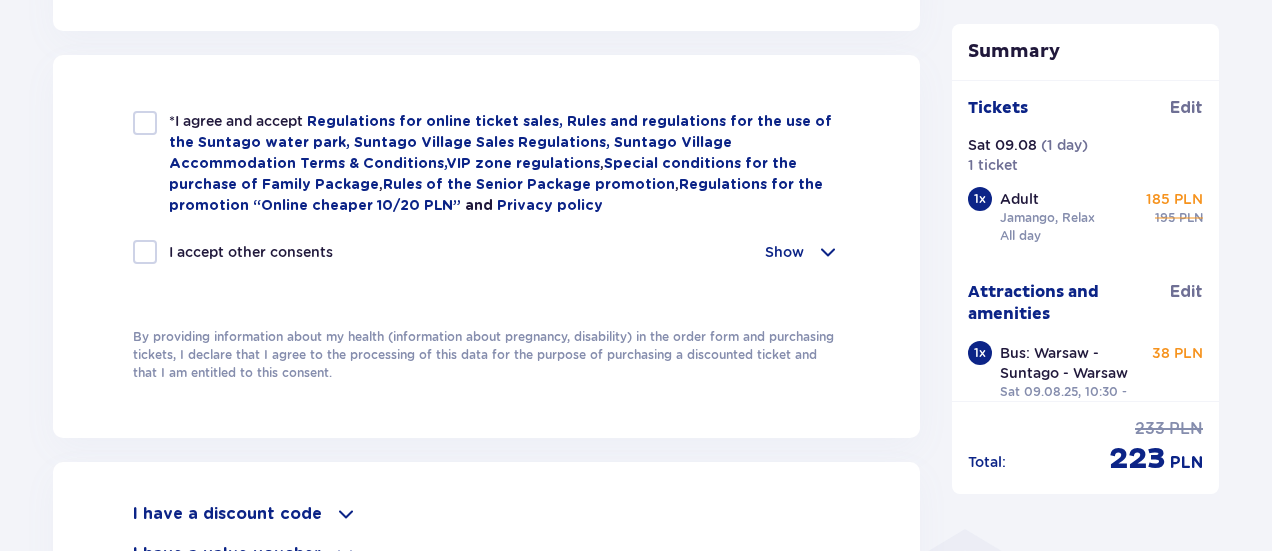 type on "48571004649" 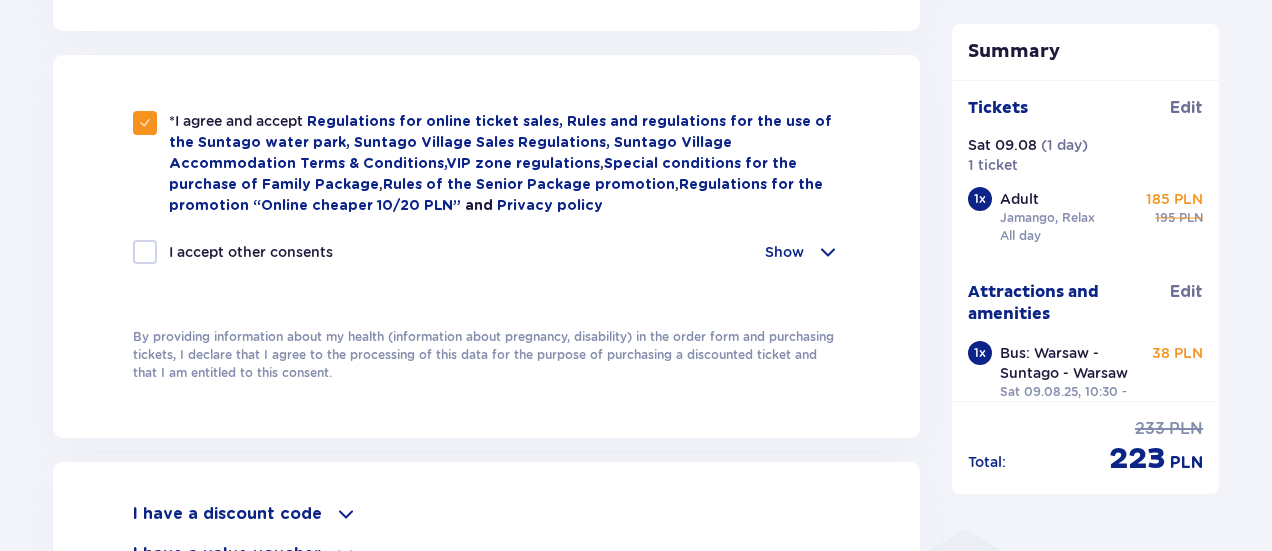 click at bounding box center [145, 252] 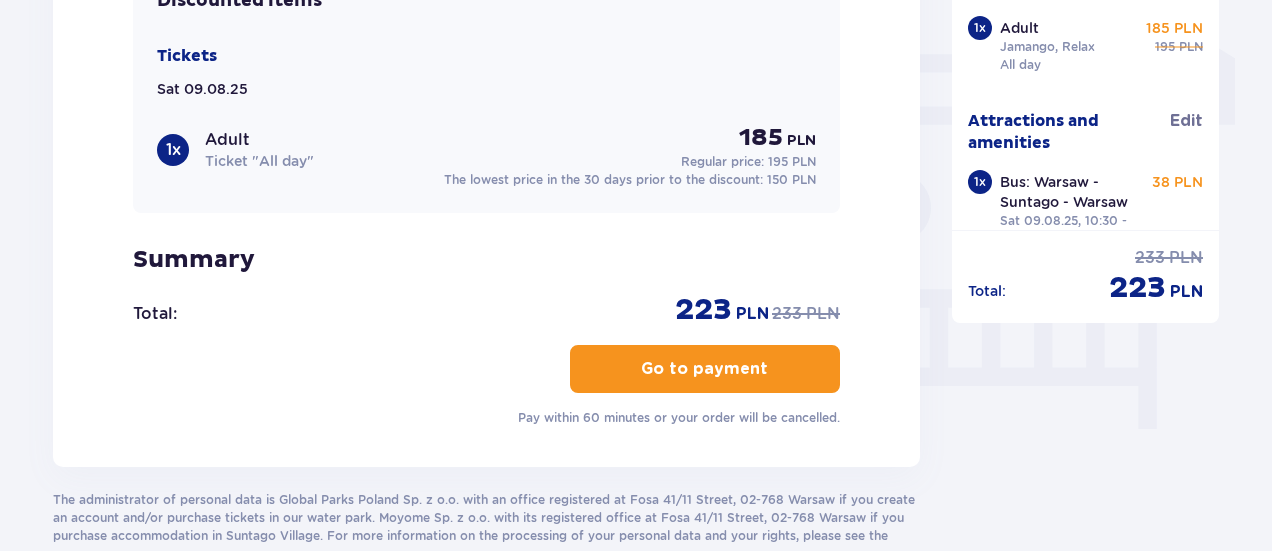 scroll, scrollTop: 1730, scrollLeft: 0, axis: vertical 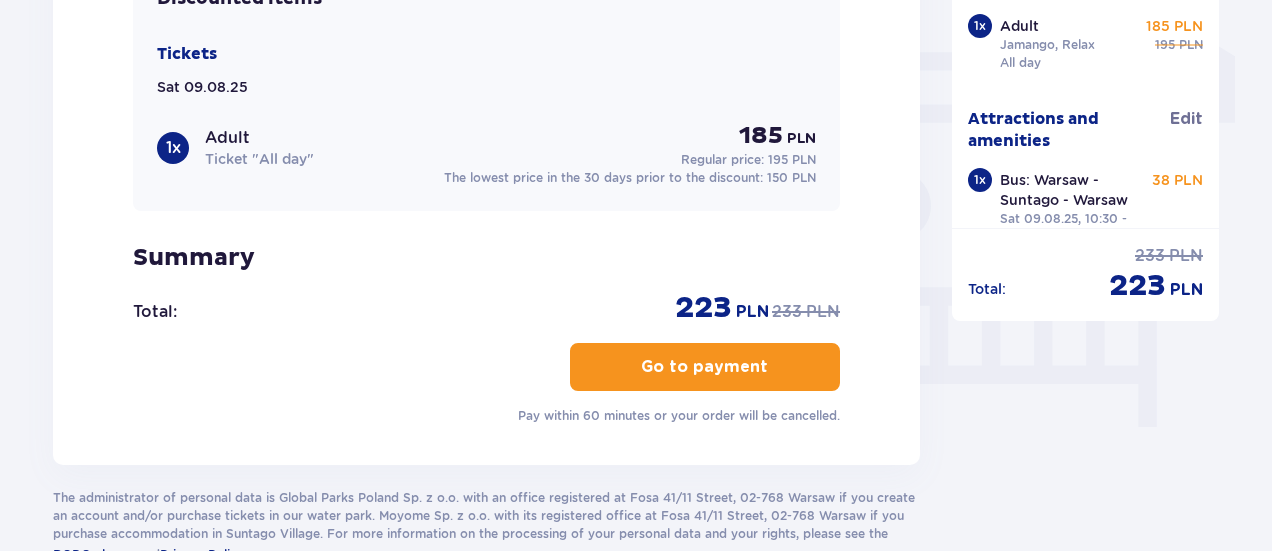 click on "Order and payment Contact details First Name * Flávia Last Name * Vembane E-mail address * flavia.vembane@gmail.com Confirm e-mail address * flavia.vembane@gmail.com Phone number * 48571004649 Phone number, including country code, e.g. 48 ​123 ​456 ​789 I want an invoice for my company A personal invoice will be issued automatically for Clients, who do not have a business or any economic activity. Add your address to personal invoice *I agree and accept   Regulations for online ticket sales,   Rules and regulations for the use of the Suntago water park,   Suntago Village Sales Regulations,   Suntago Village Accommodation Terms & Conditions ,  VIP zone regulations ,  Special conditions for the purchase of Family Package ,  Rules of the Senior Package promotion ,  Regulations for the promotion “Online cheaper 10/20 PLN”   and   Privacy policy I accept other consents Show I have a discount code Apply I have a value voucher Apply Discounted items Tickets Sat 09.08.25 1 x Adult Ticket "All day" 185 PLN" at bounding box center [636, -445] 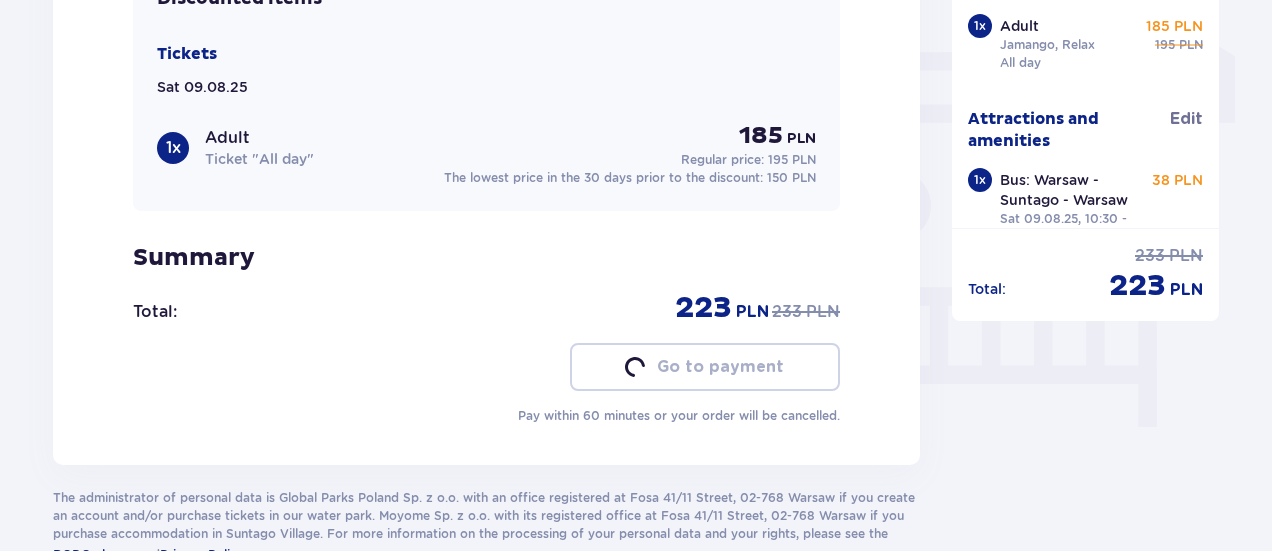 click at bounding box center [772, 367] 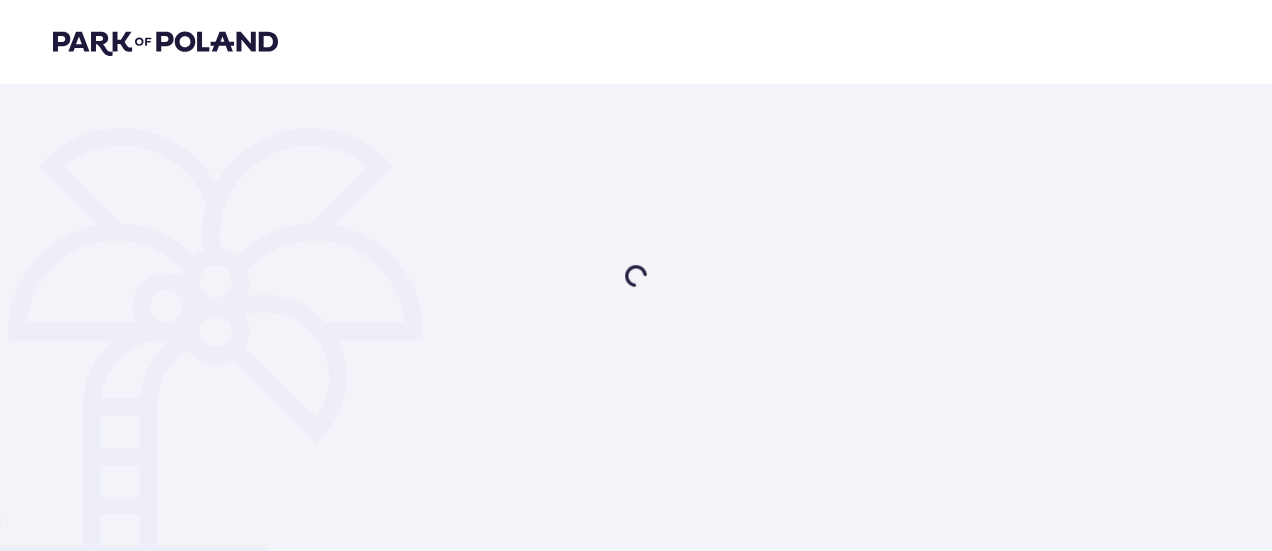 scroll, scrollTop: 0, scrollLeft: 0, axis: both 